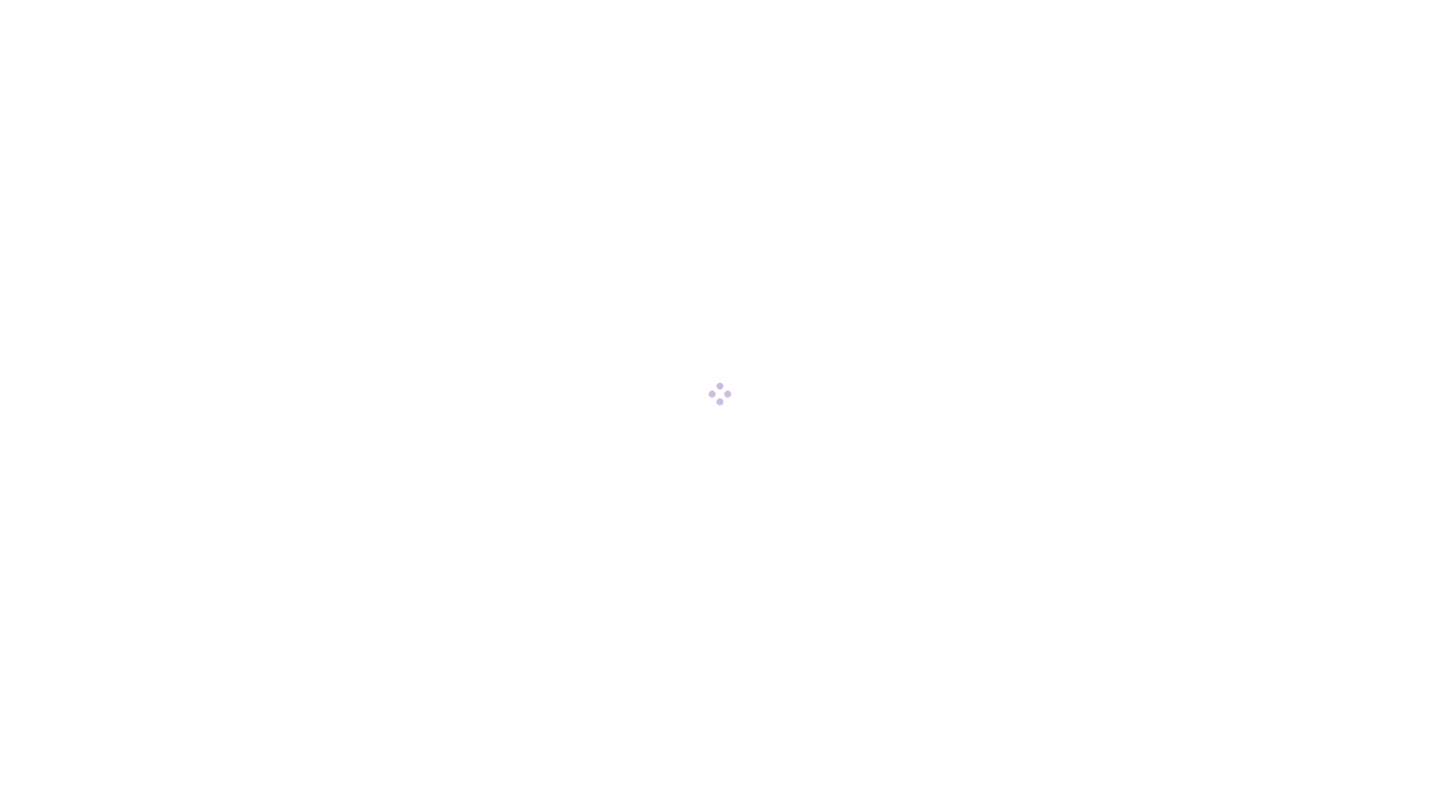 scroll, scrollTop: 0, scrollLeft: 0, axis: both 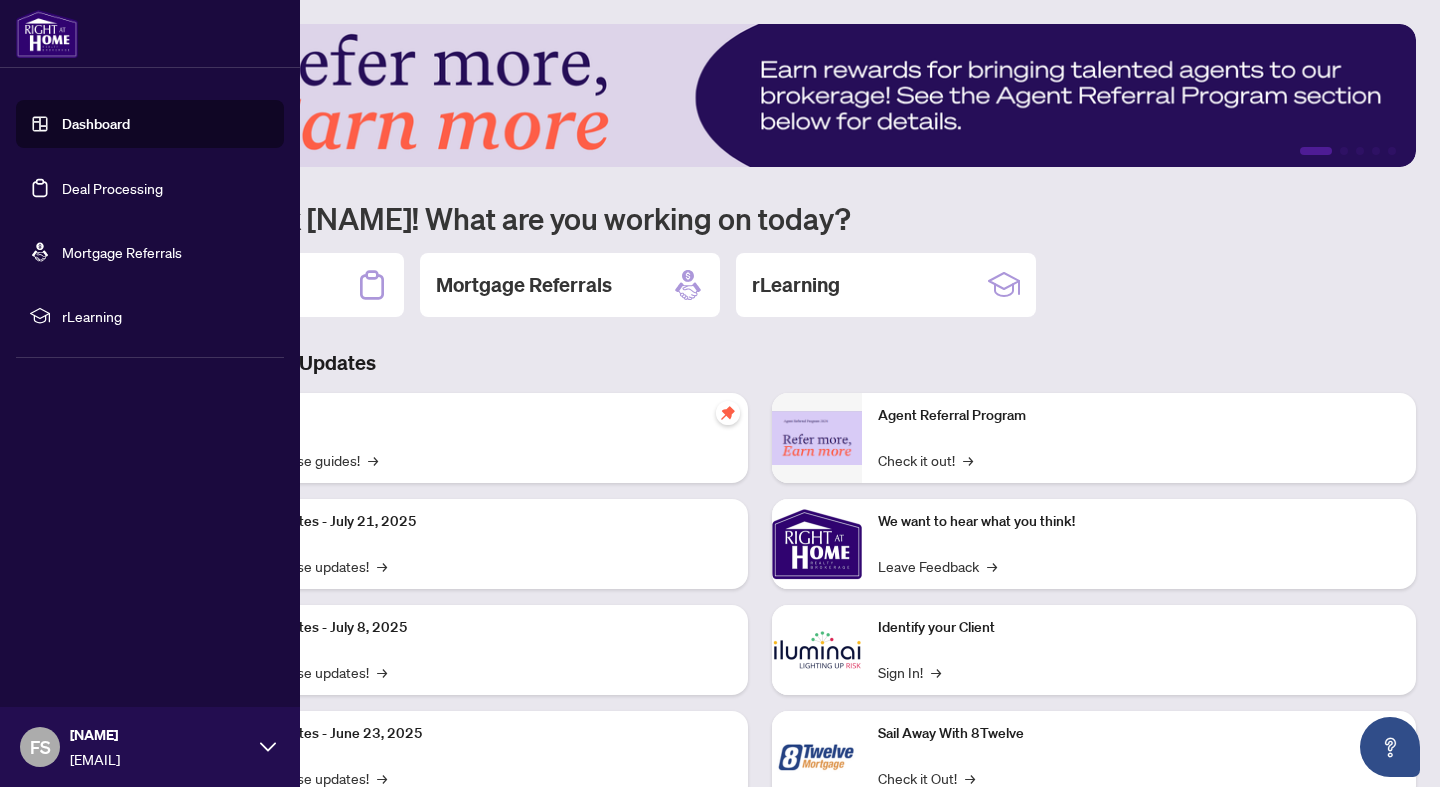 click on "Dashboard" at bounding box center (96, 124) 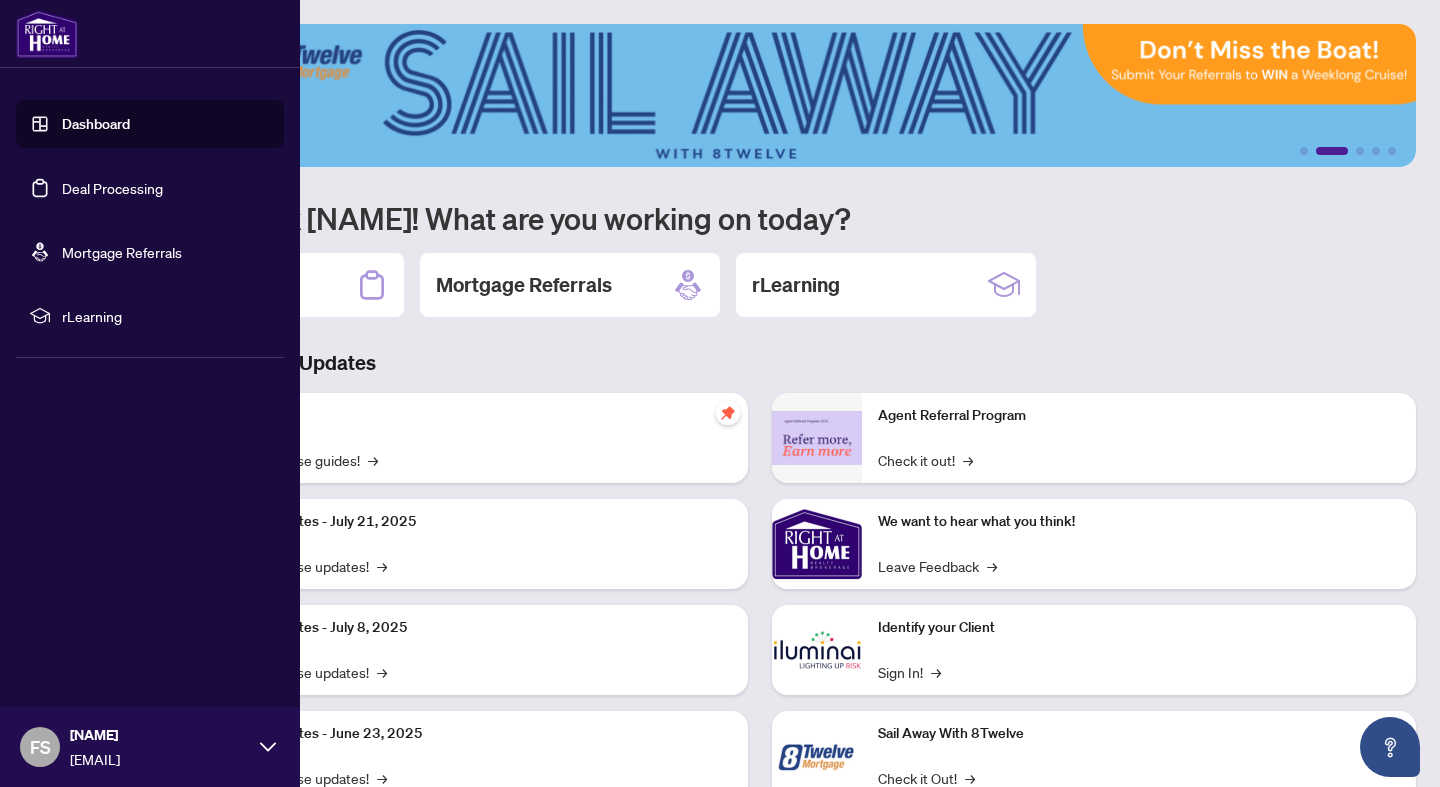 click on "Dashboard" at bounding box center (96, 124) 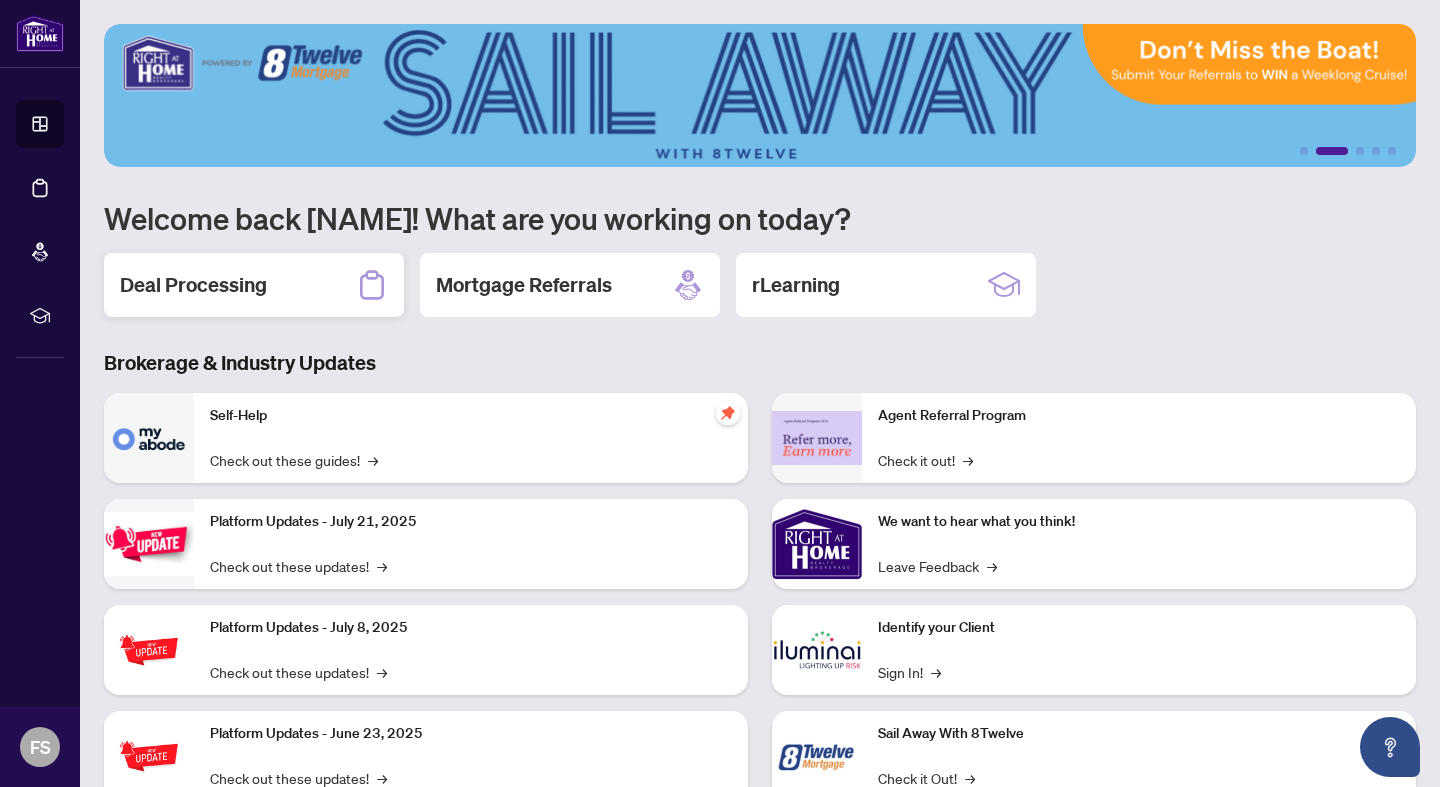 click on "Deal Processing" at bounding box center (193, 285) 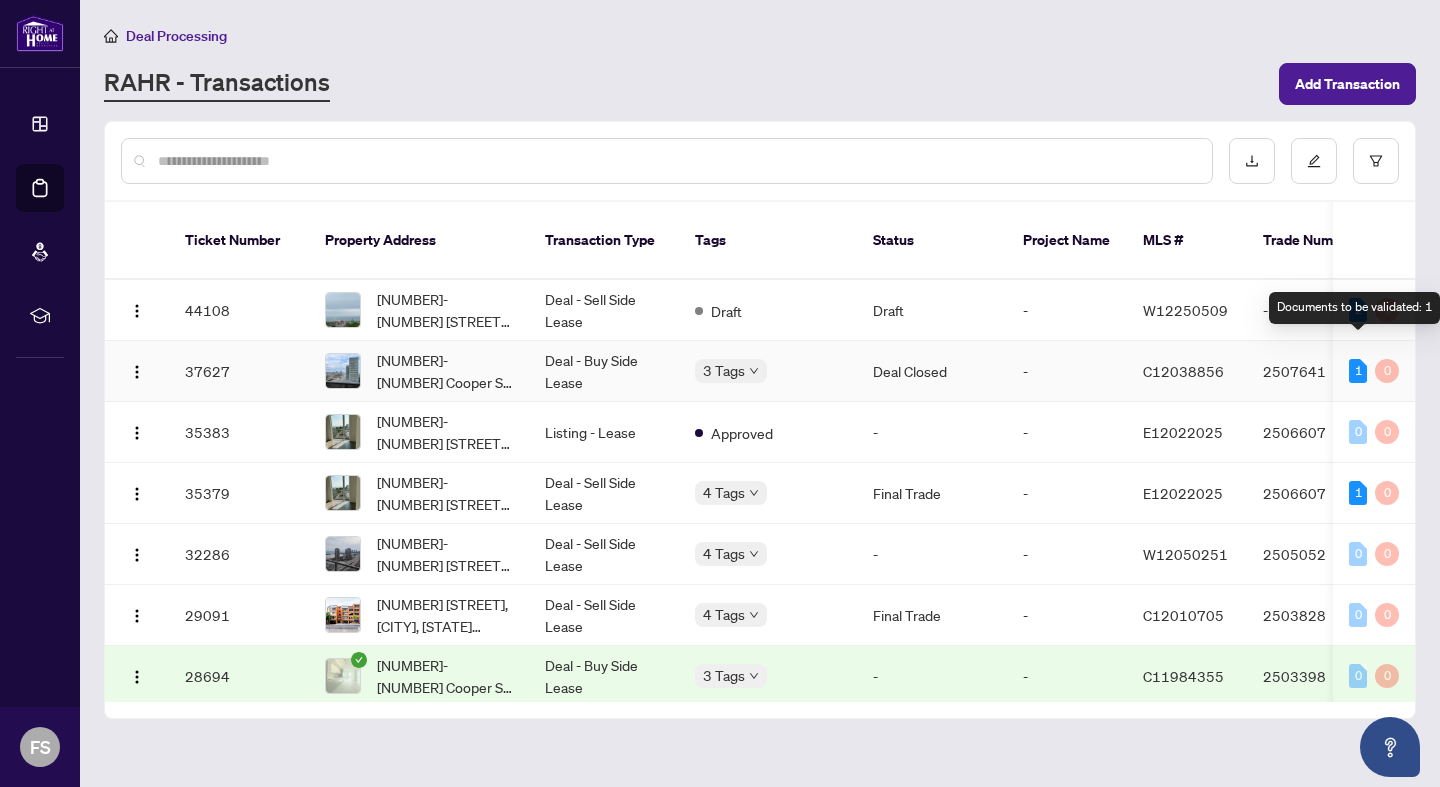 click on "1" at bounding box center (1358, 371) 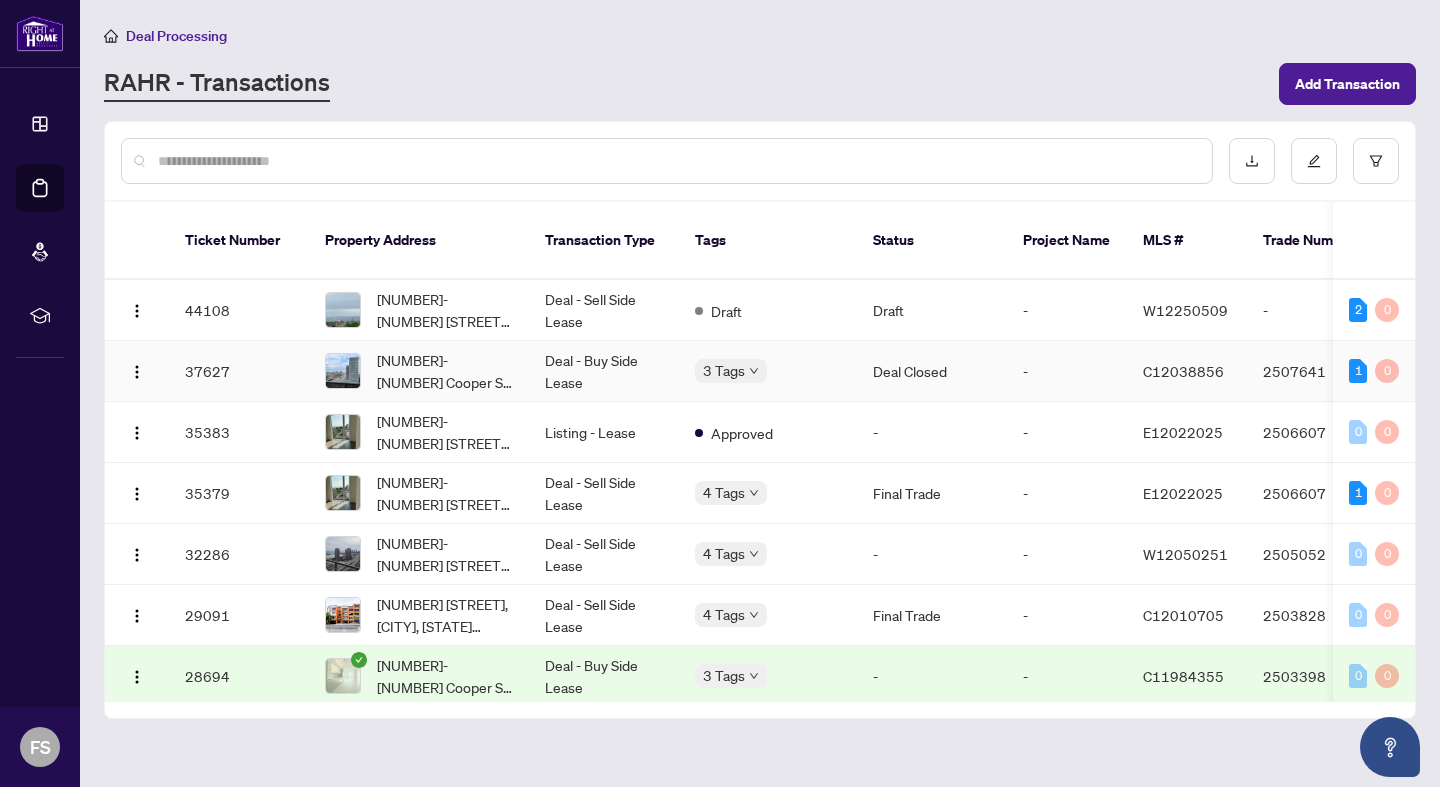 click on "2507641" at bounding box center (1317, 371) 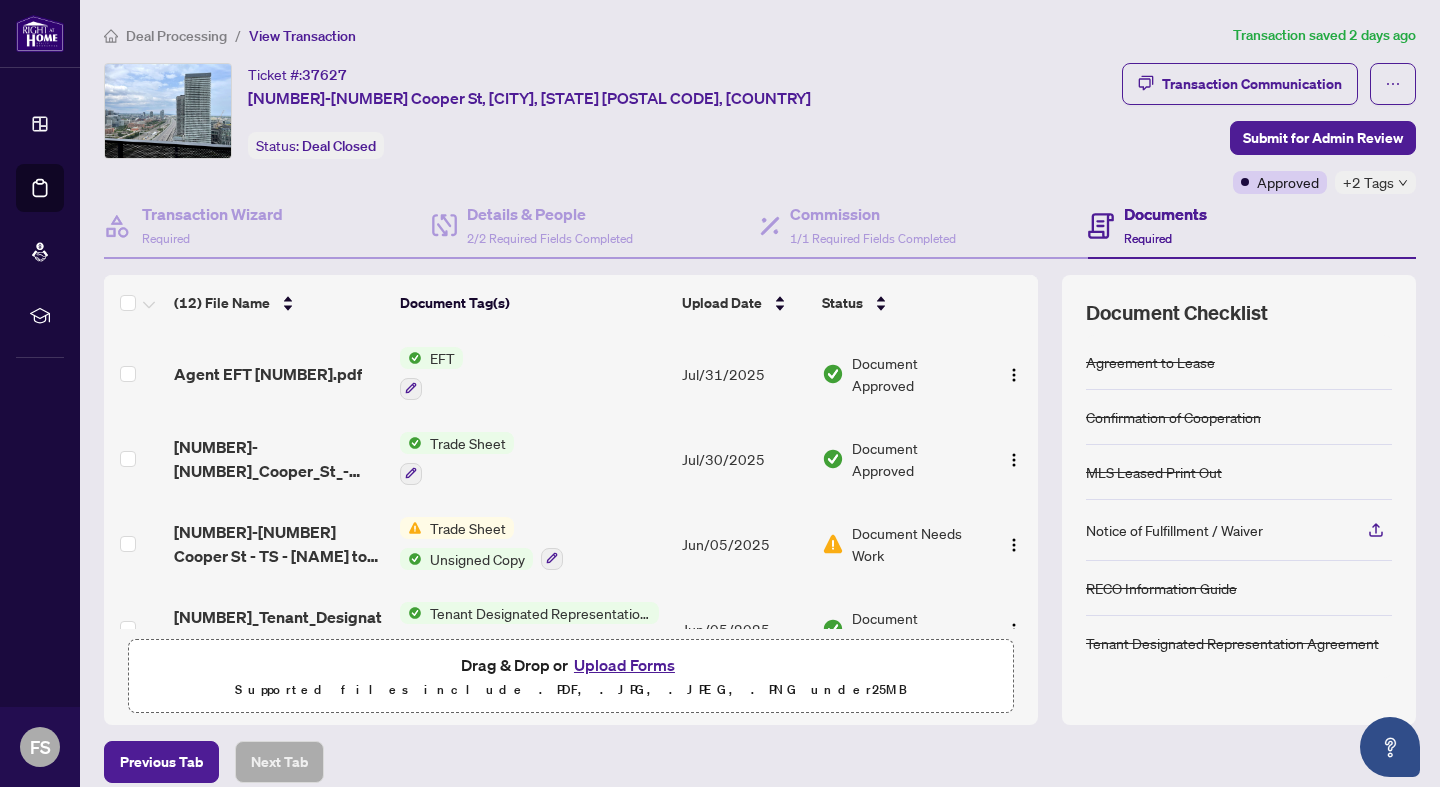 scroll, scrollTop: 1, scrollLeft: 0, axis: vertical 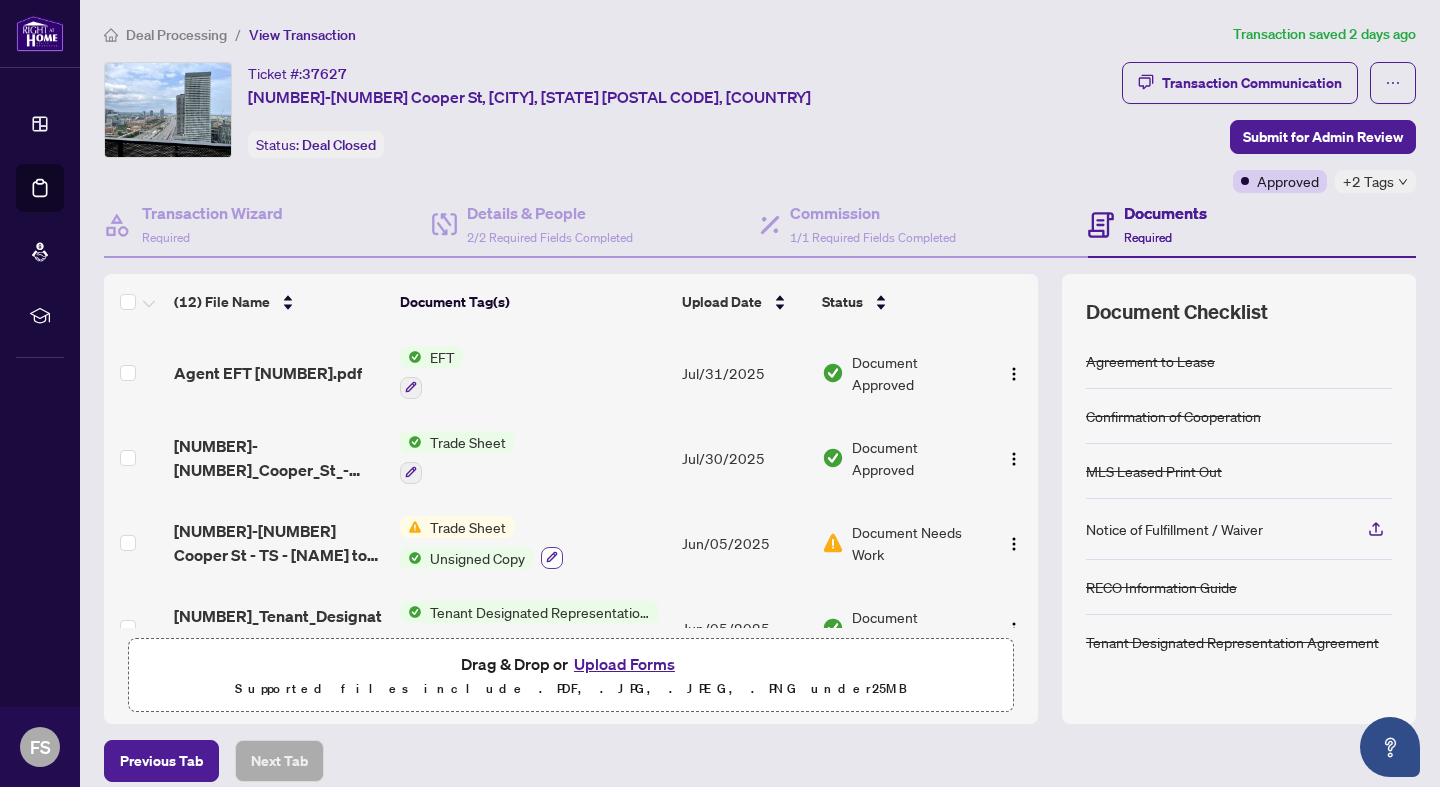 click at bounding box center [552, 558] 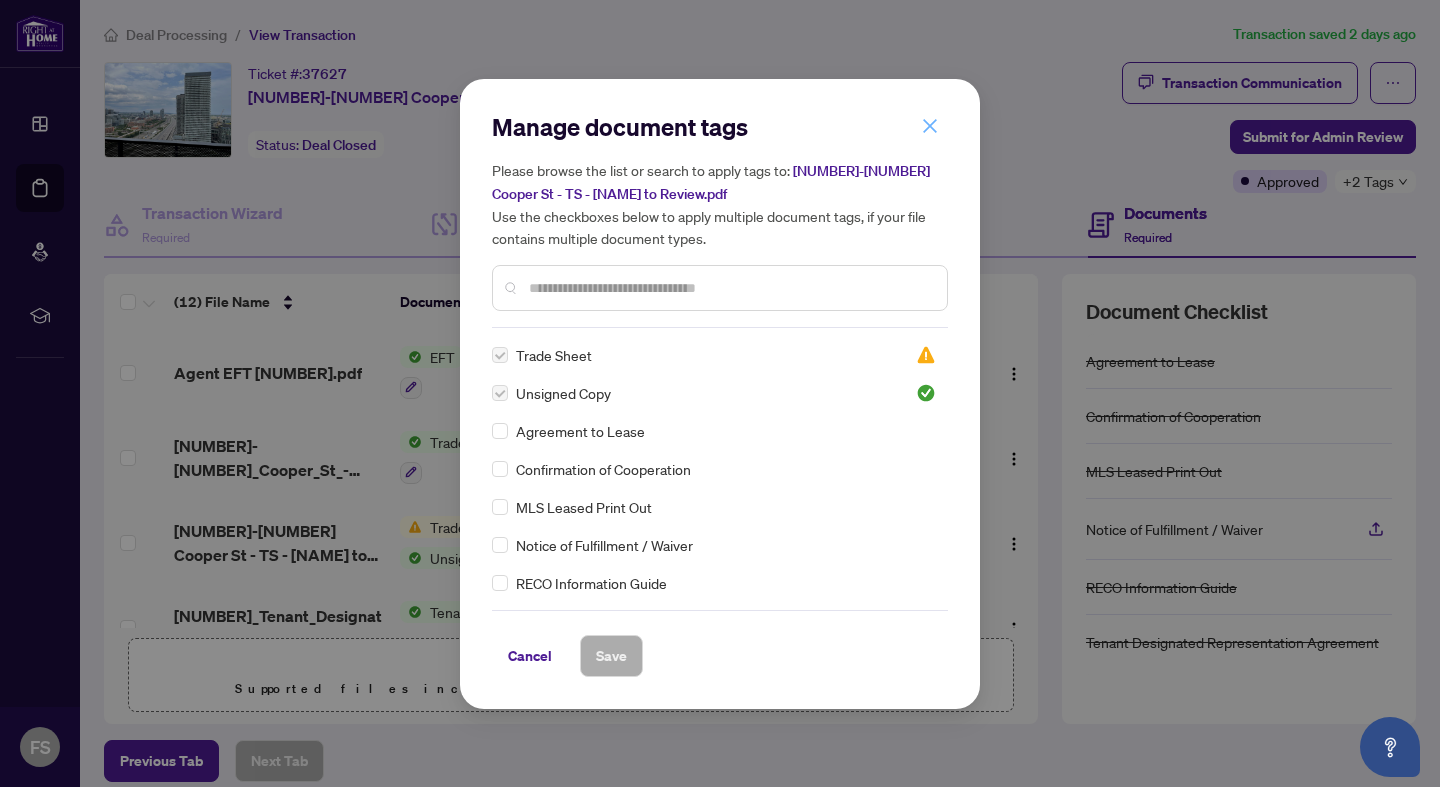 click 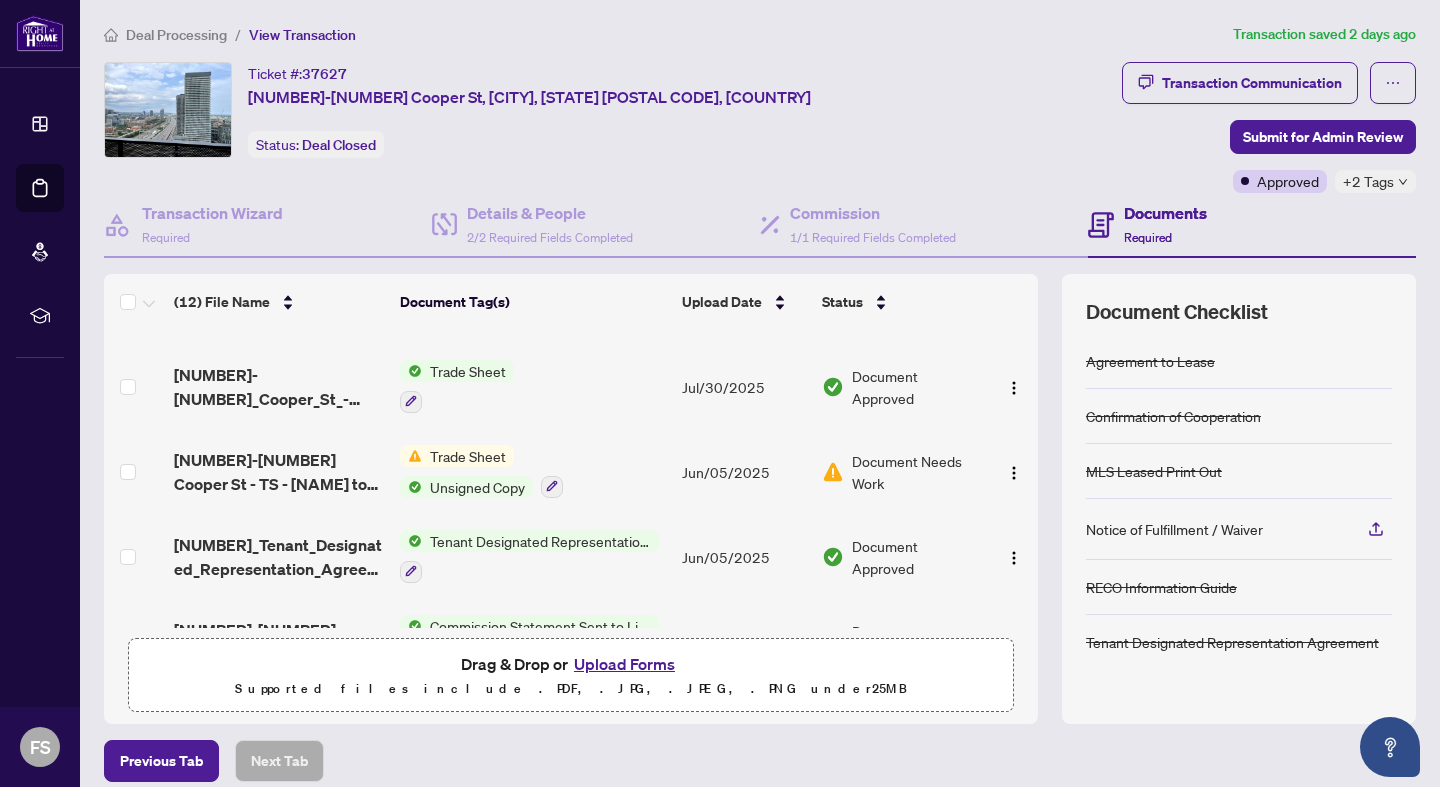 scroll, scrollTop: 68, scrollLeft: 0, axis: vertical 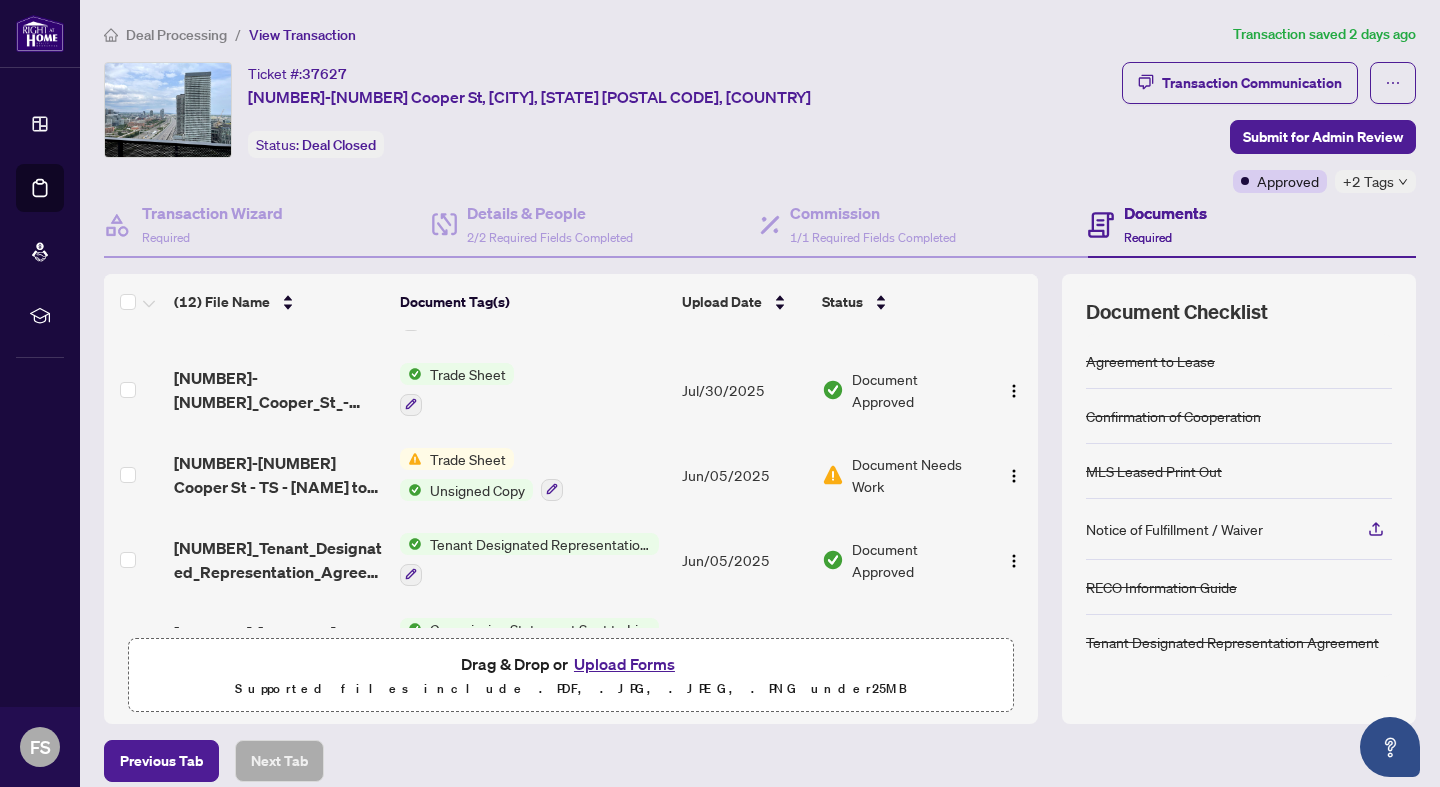 click on "Unsigned Copy" at bounding box center (477, 490) 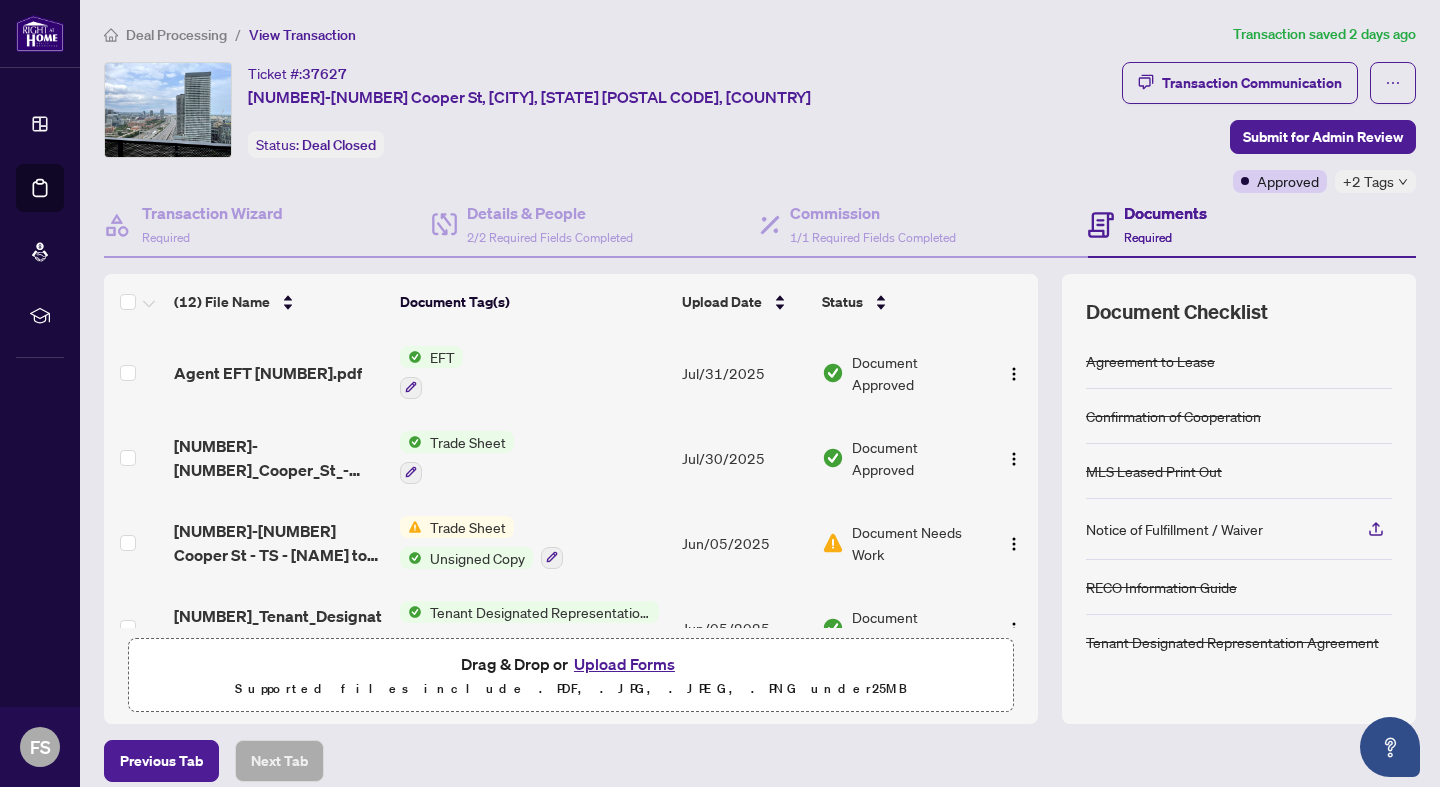 scroll, scrollTop: 0, scrollLeft: 0, axis: both 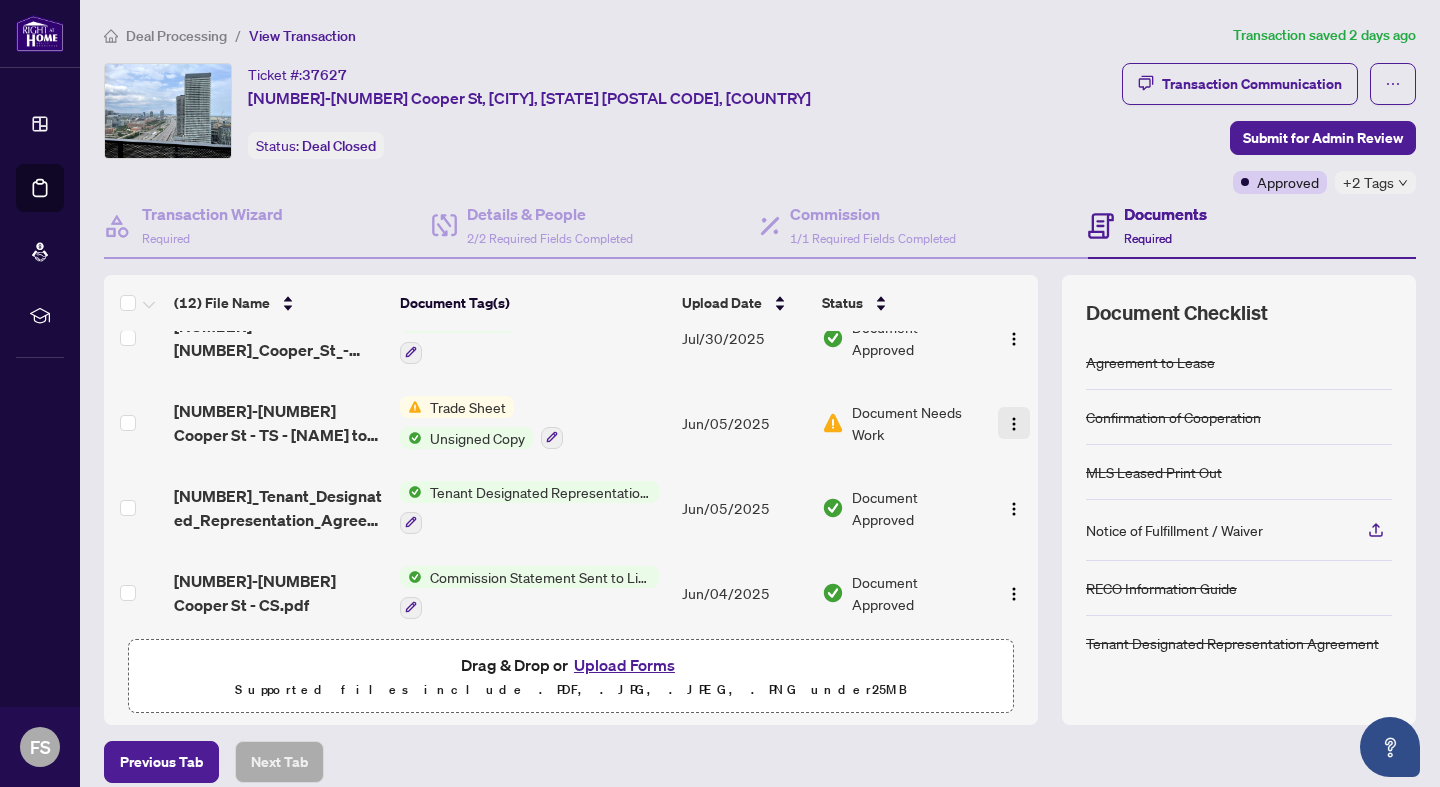 click at bounding box center [1014, 424] 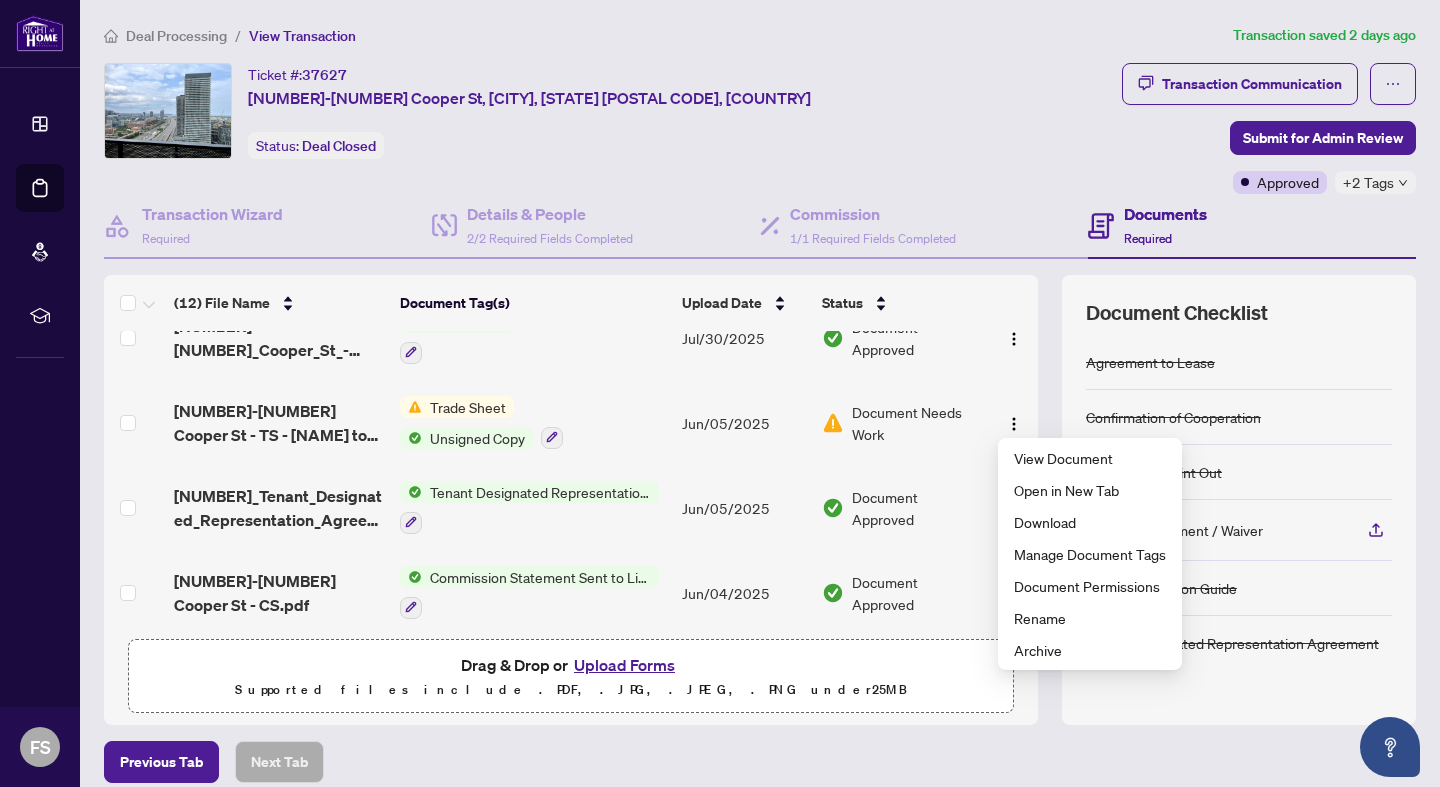 click on "Trade Sheet" at bounding box center [468, 407] 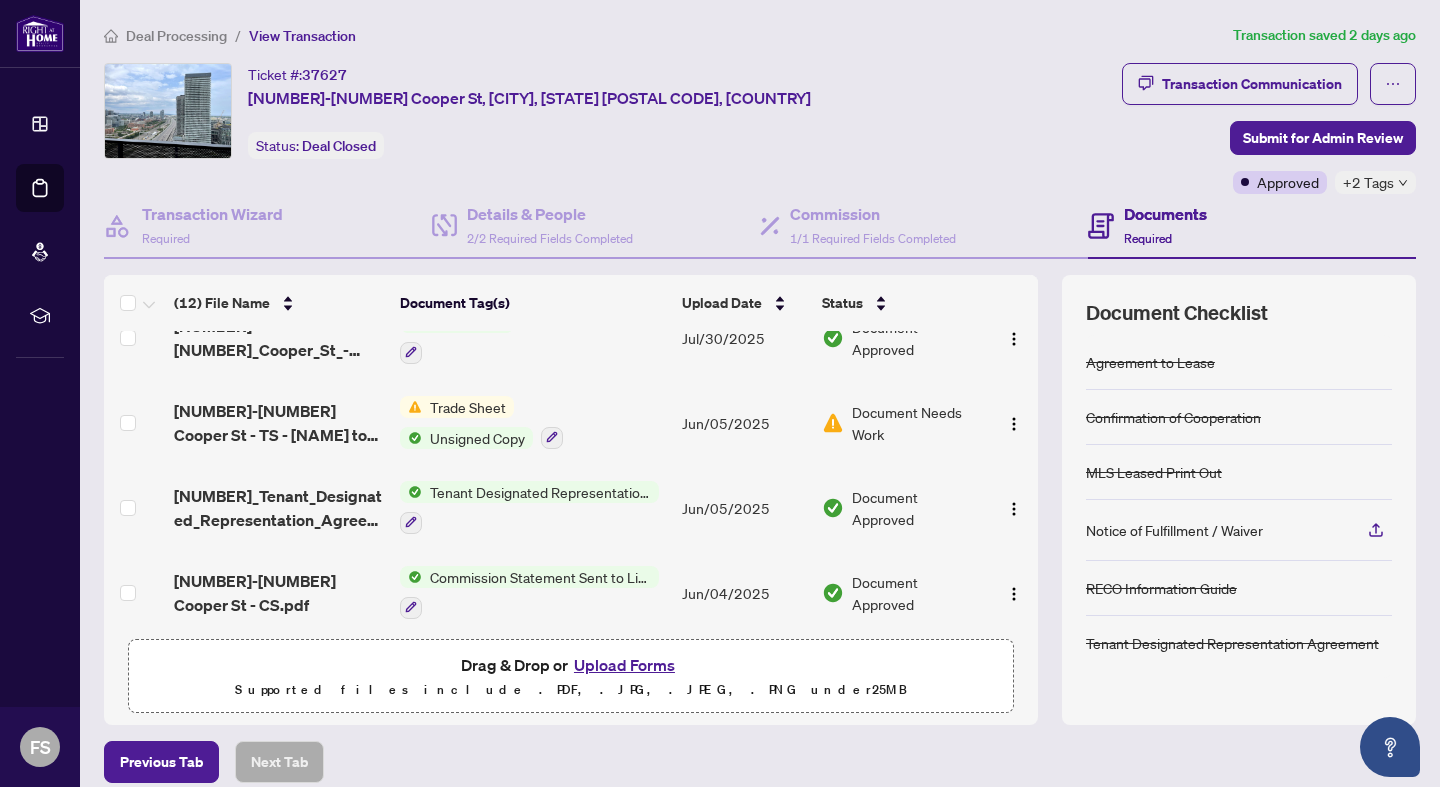 click at bounding box center (135, 422) 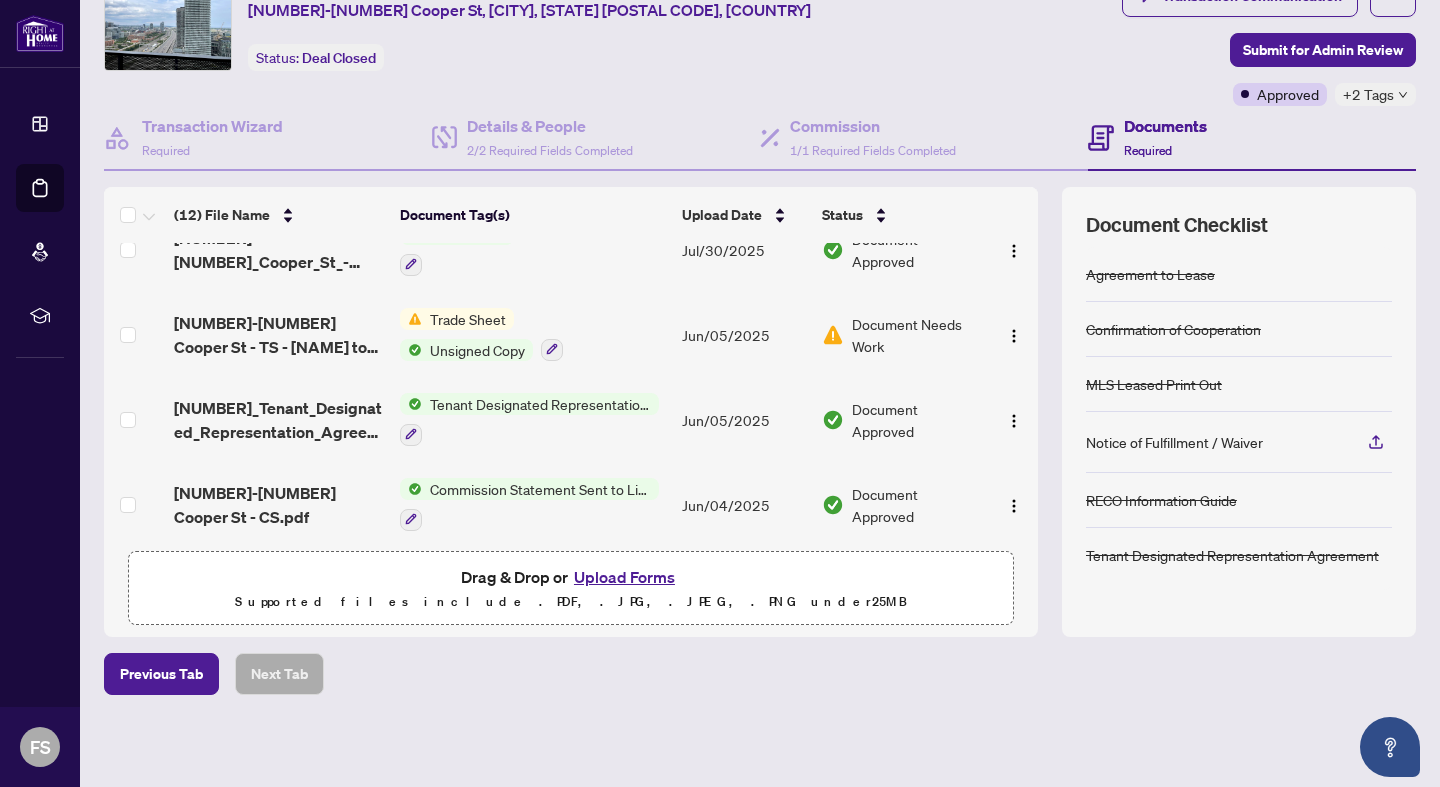 click on "Upload Forms" at bounding box center [624, 577] 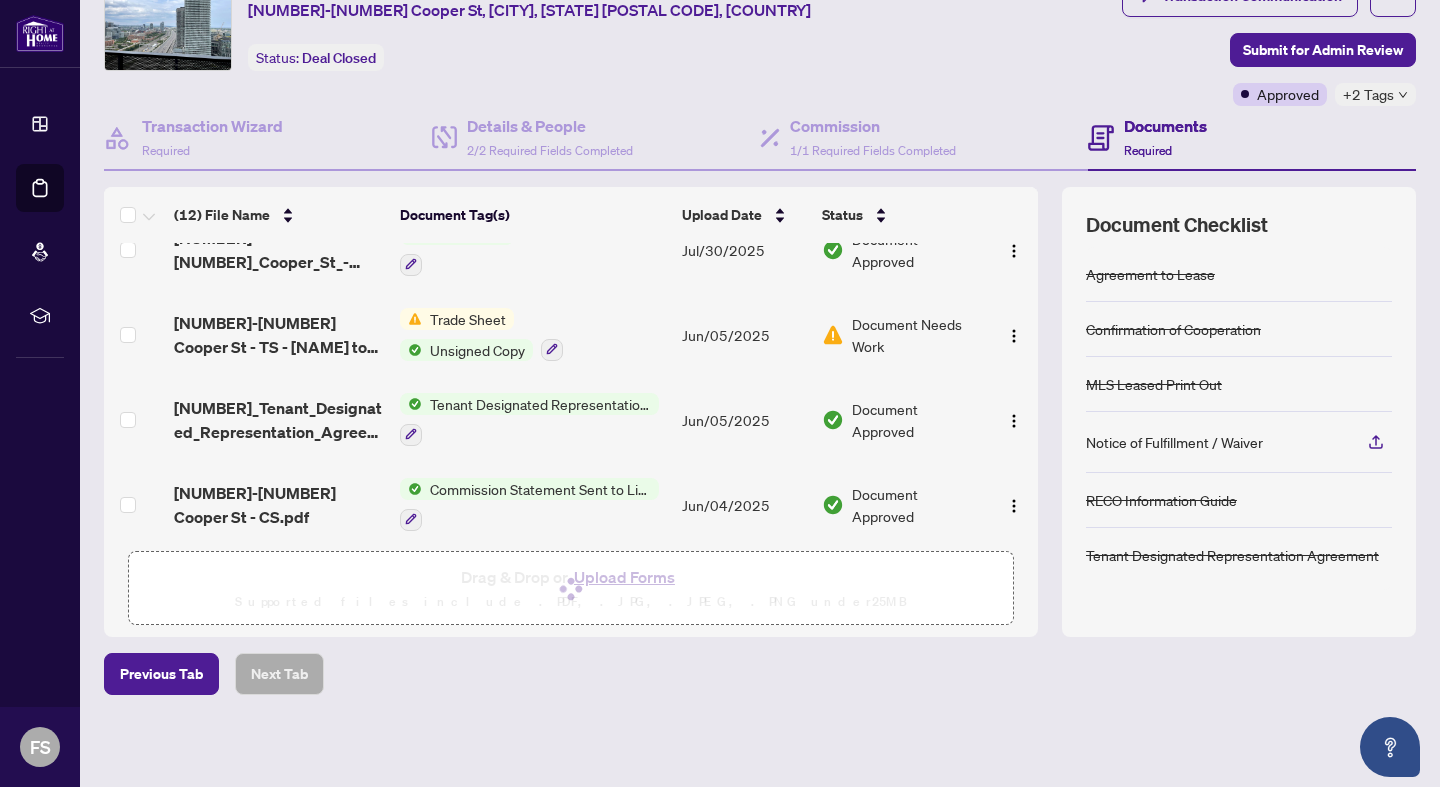 click on "(12) File Name Document Tag(s) Upload Date Status             Agent EFT [NUMBER].pdf EFT [DATE] Document Approved [NUMBER]-[NUMBER]_Cooper_St_-_TS_-_[NAME]_to_Review-2.pdf Trade Sheet [DATE] Document Approved [NUMBER]-[NUMBER] Cooper St - TS - [NAME] to Review.pdf Trade Sheet Unsigned Copy [DATE] Document Needs Work [NUMBER]_Tenant_Designated_Representation_Agreement_-_PropTx-OREA-6.pdf Tenant Designated Representation Agreement [DATE] Document Approved [NUMBER]-[NUMBER] Cooper St - CS.pdf Commission Statement Sent to Listing Brokerage [DATE] Document Approved [NUMBER]-[NUMBER] Cooper St - TS - [NAME] to Review.pdf Add a Document Tag [DATE] Pending Review [NUMBER]_Tenant_Designated_Representation_Agreement_-_PropTx-OREA-5.pdf Tenant Designated Representation Agreement [DATE] Document Needs Work RECO-Information-Guide.pdf RECO Information Guide [DATE] Document Approved [NUMBER]-[NUMBER]-Depositreceipt[NUMBER][NUMBER].pdf Deposit Receipt [DATE] Document Approved MLS - [NUMBER] Cooper St [NUMBER] Toronto [ID] - [DATE]. -" at bounding box center [760, 412] 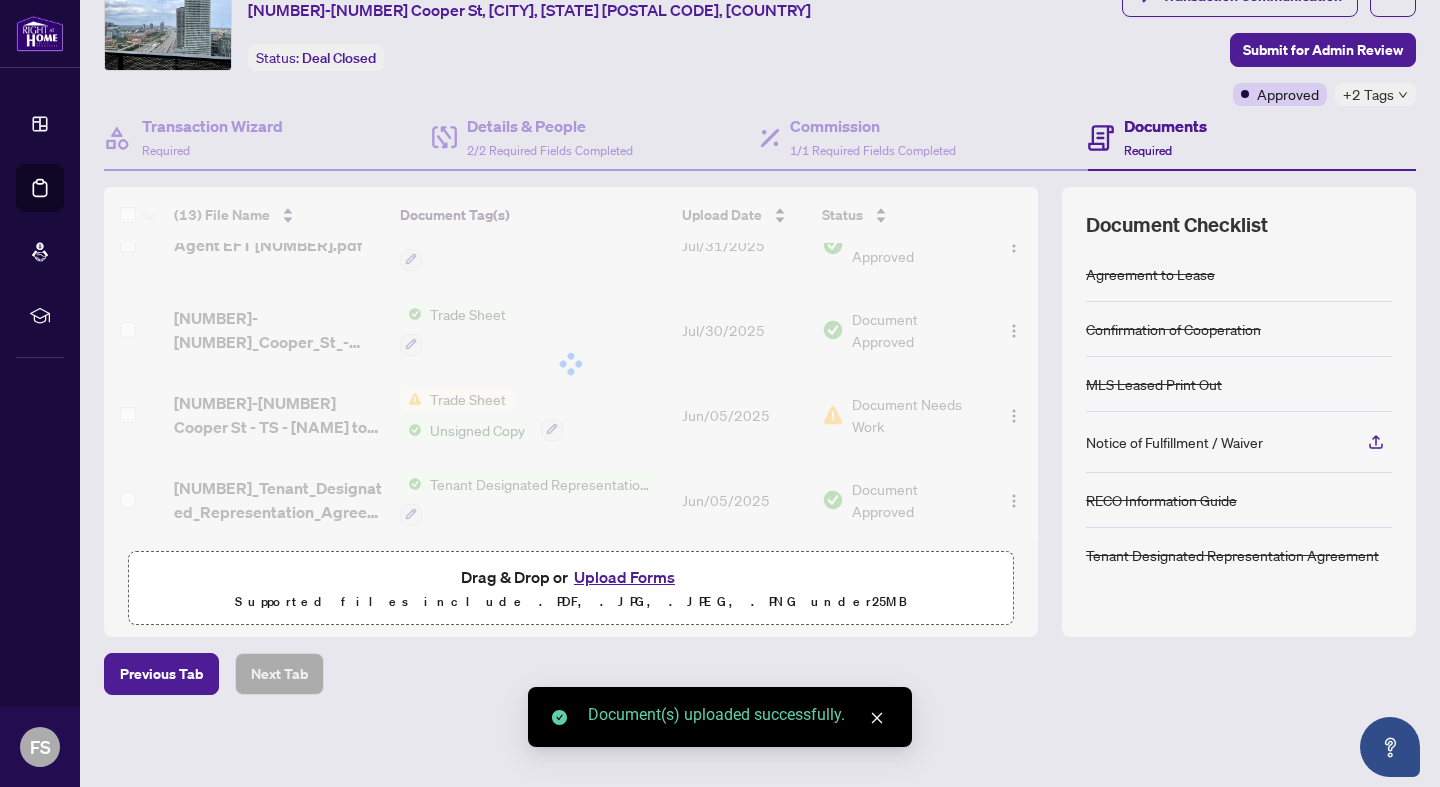 scroll, scrollTop: 201, scrollLeft: 0, axis: vertical 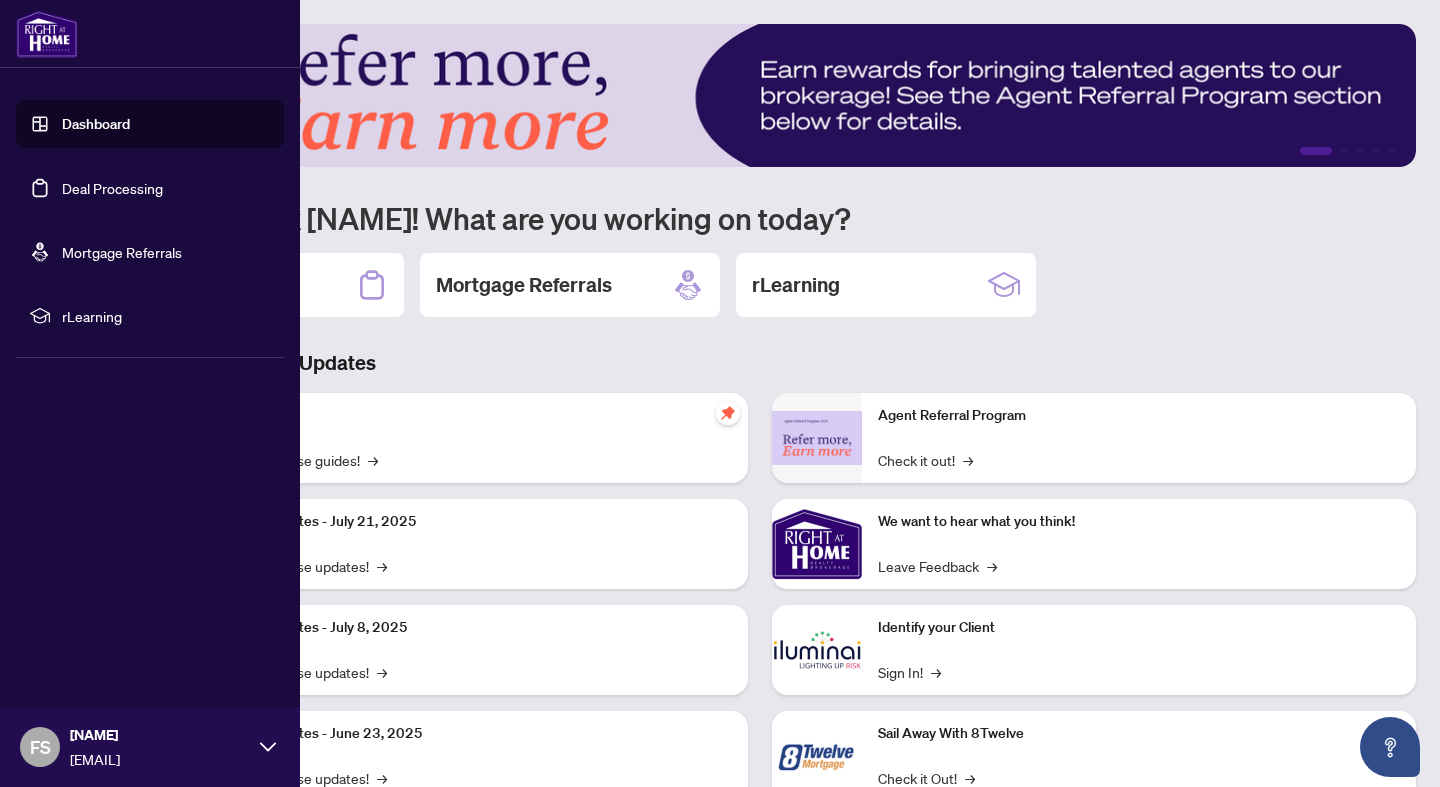 click on "Dashboard" at bounding box center (96, 124) 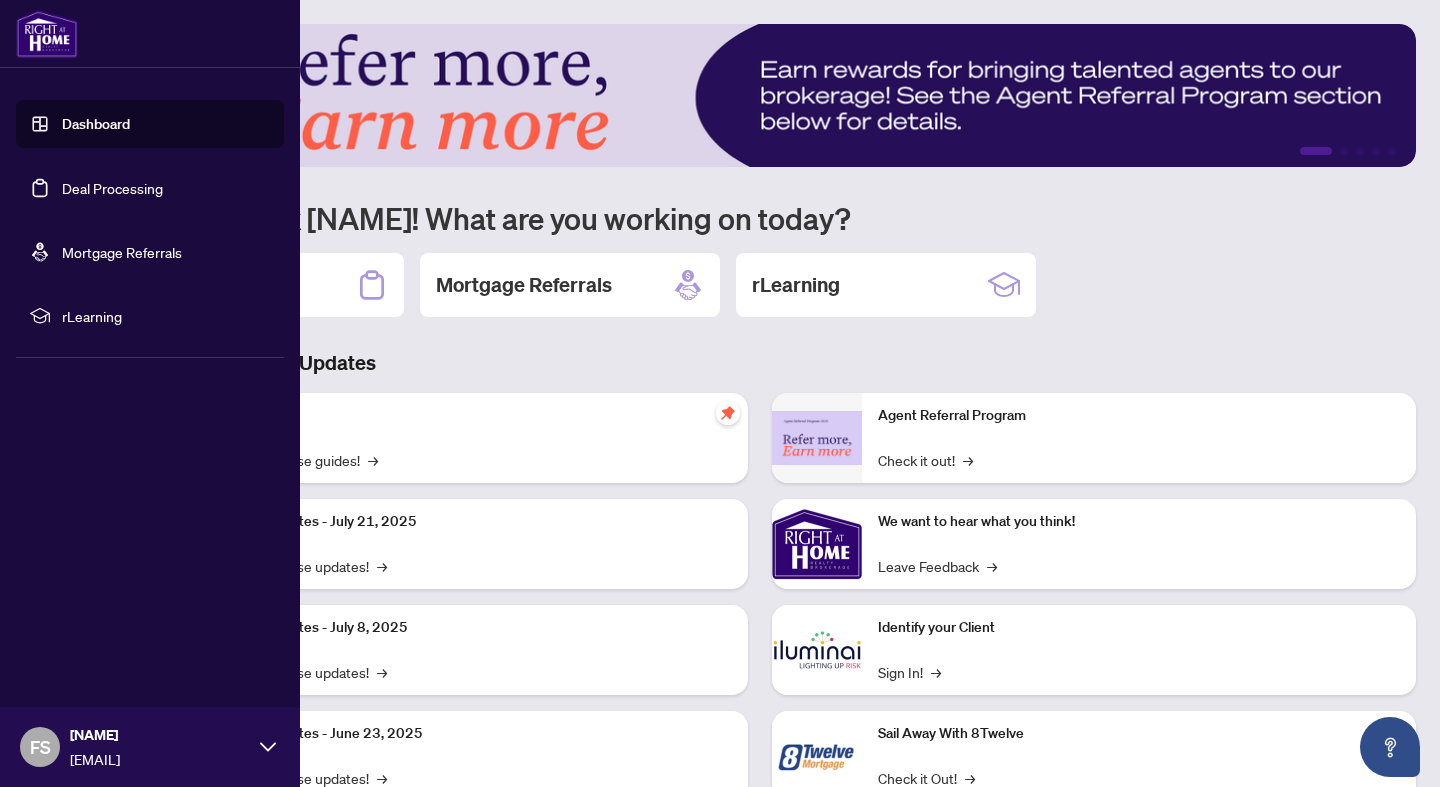 click on "Dashboard" at bounding box center (96, 124) 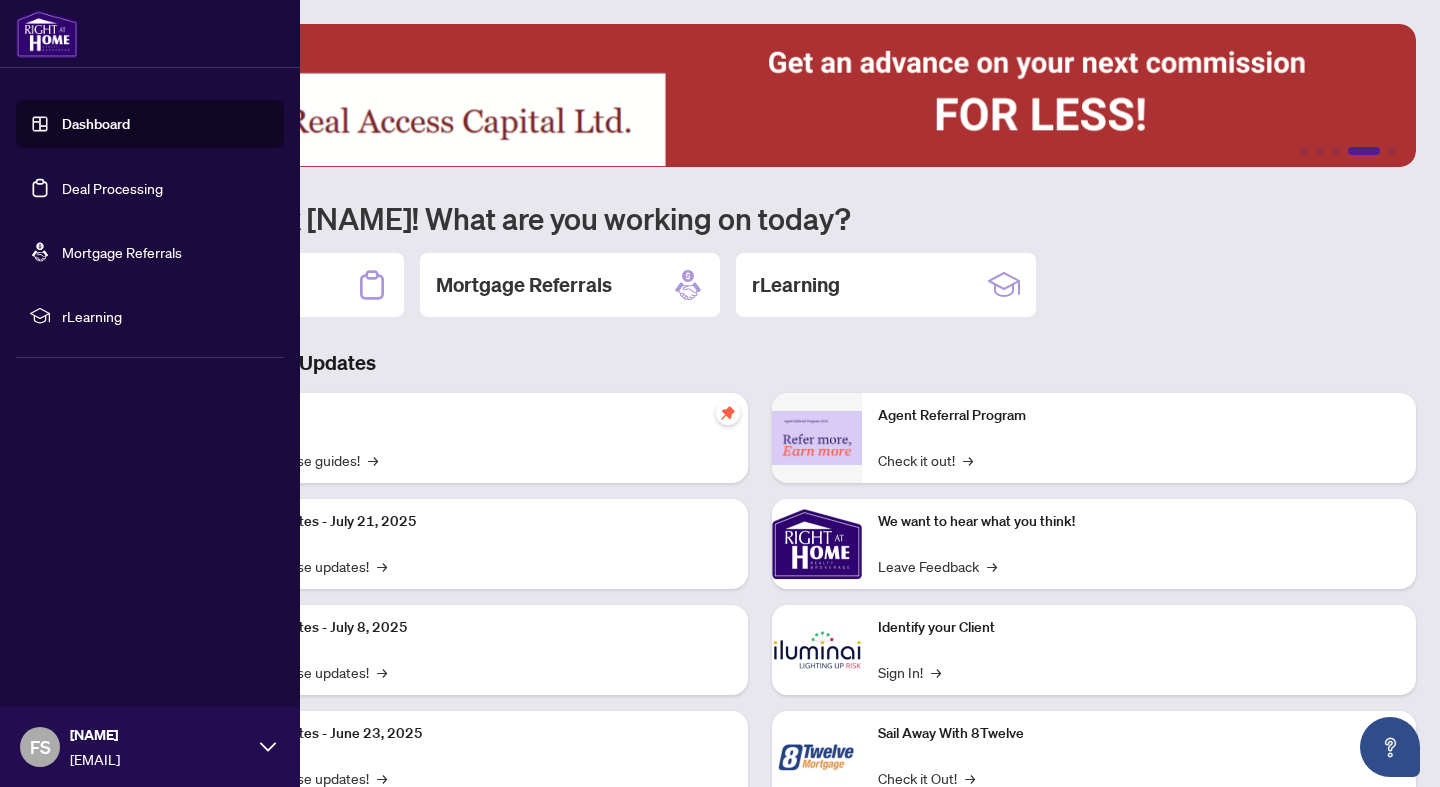 click on "Dashboard" at bounding box center [96, 124] 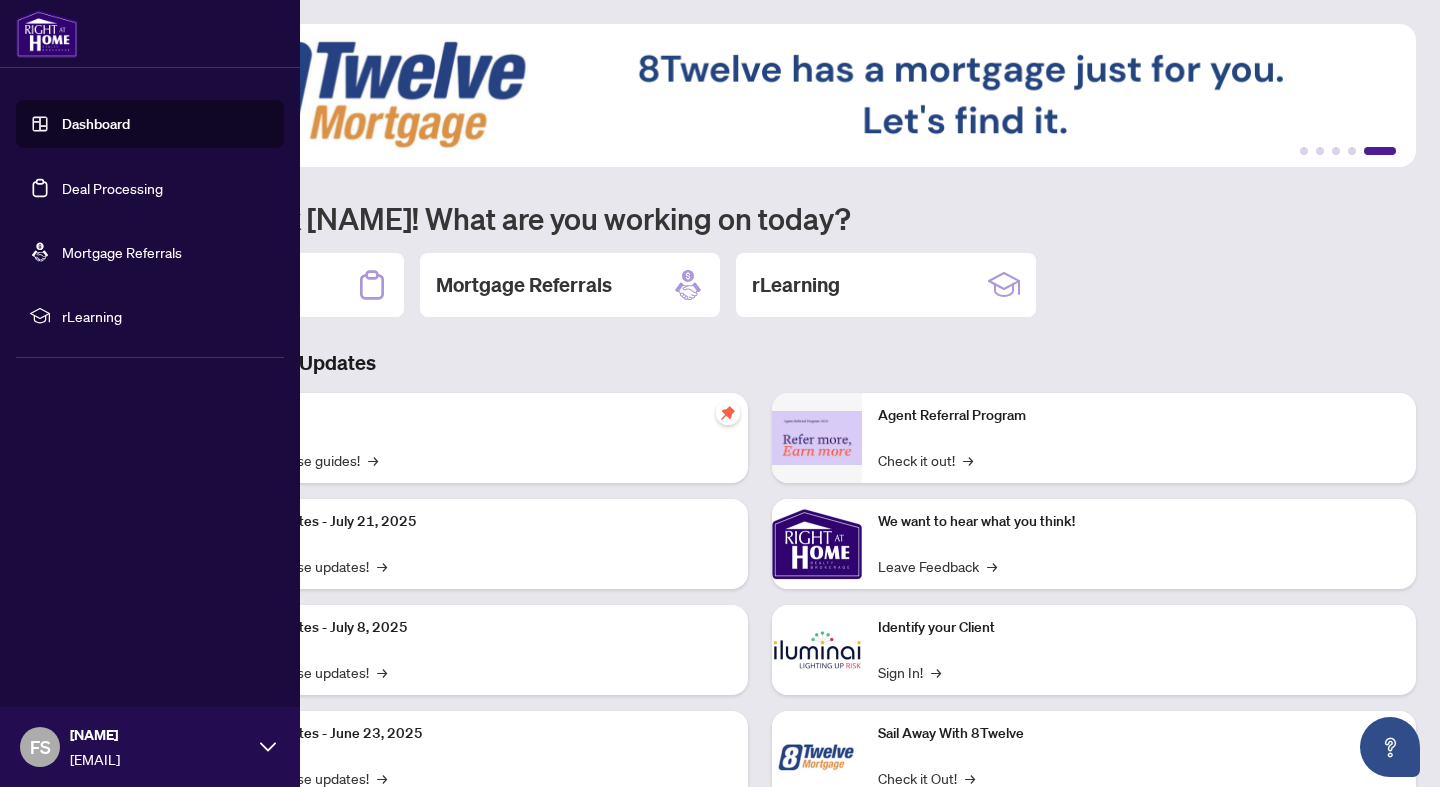 click on "Dashboard" at bounding box center [96, 124] 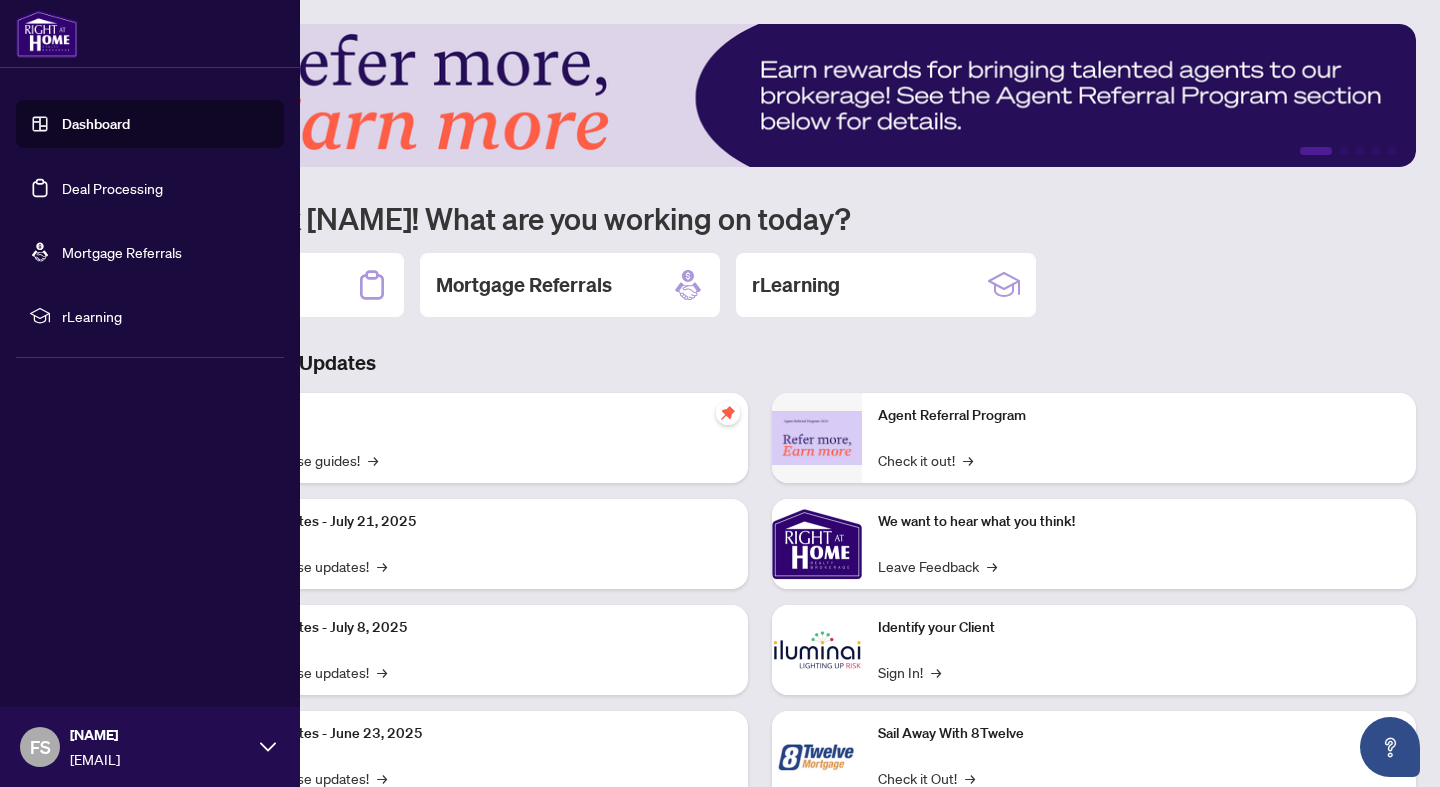 click on "Dashboard" at bounding box center [96, 124] 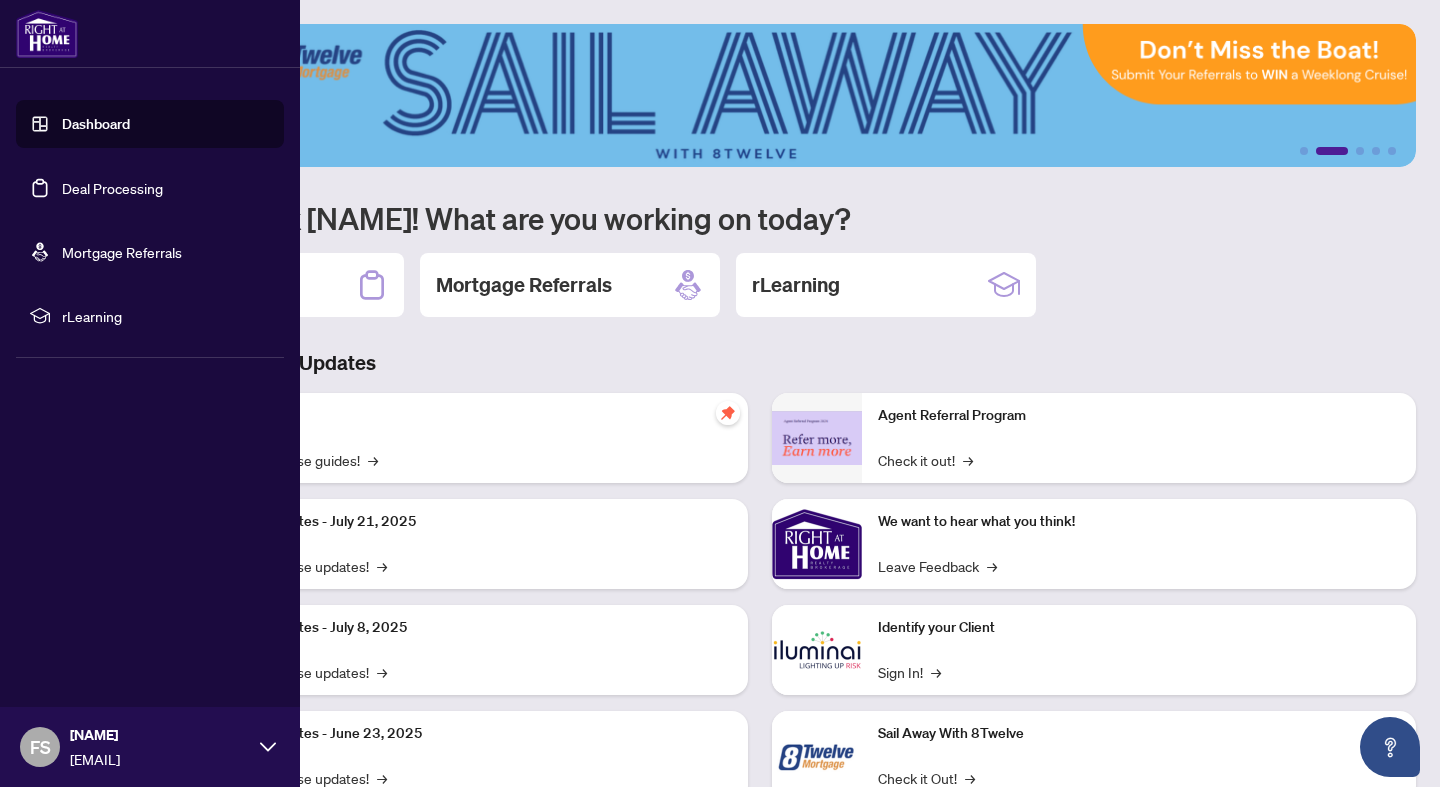 click on "Dashboard" at bounding box center (96, 124) 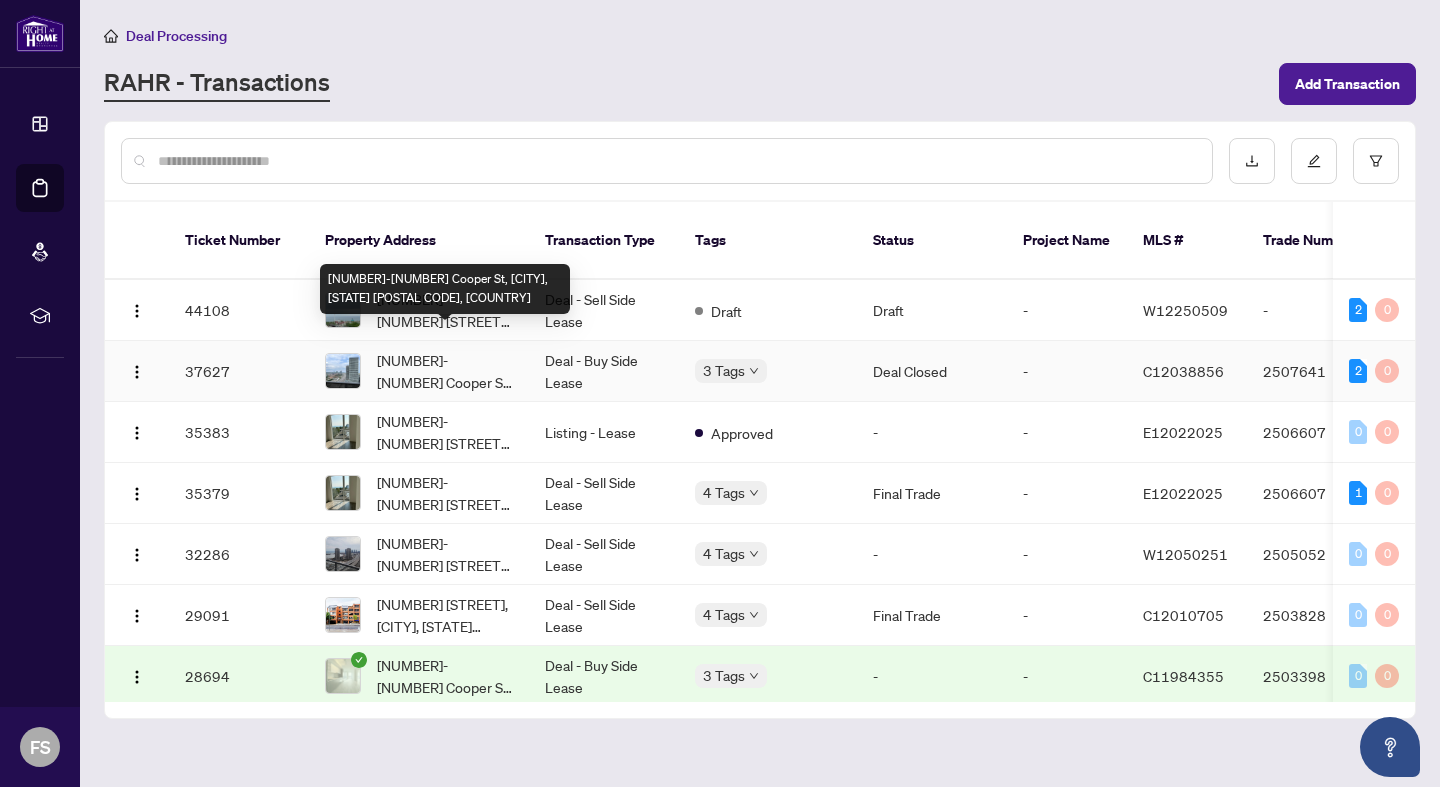 click on "[NUMBER]-[NUMBER] Cooper St, [CITY], [STATE] [POSTAL CODE], [COUNTRY]" at bounding box center [445, 371] 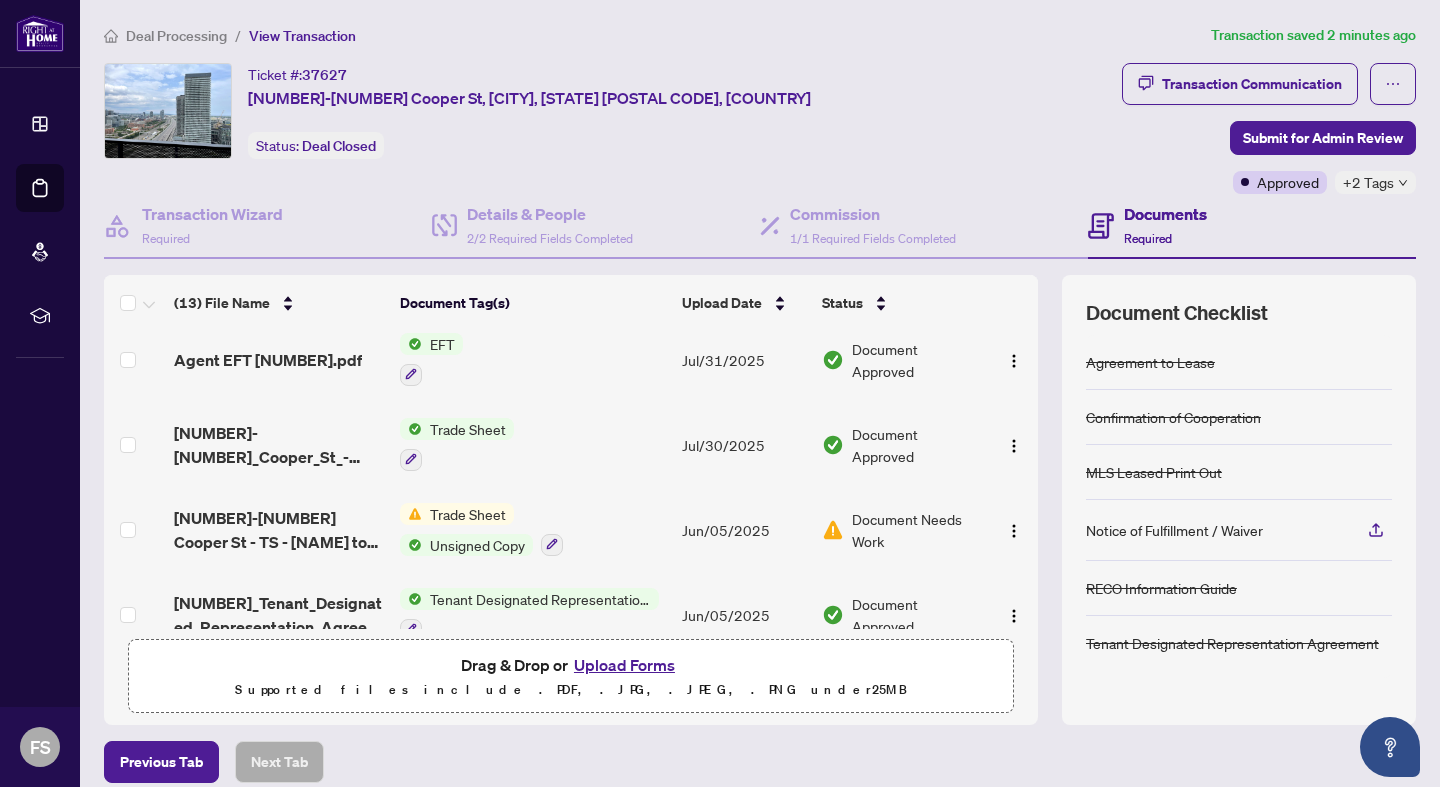 scroll, scrollTop: 0, scrollLeft: 0, axis: both 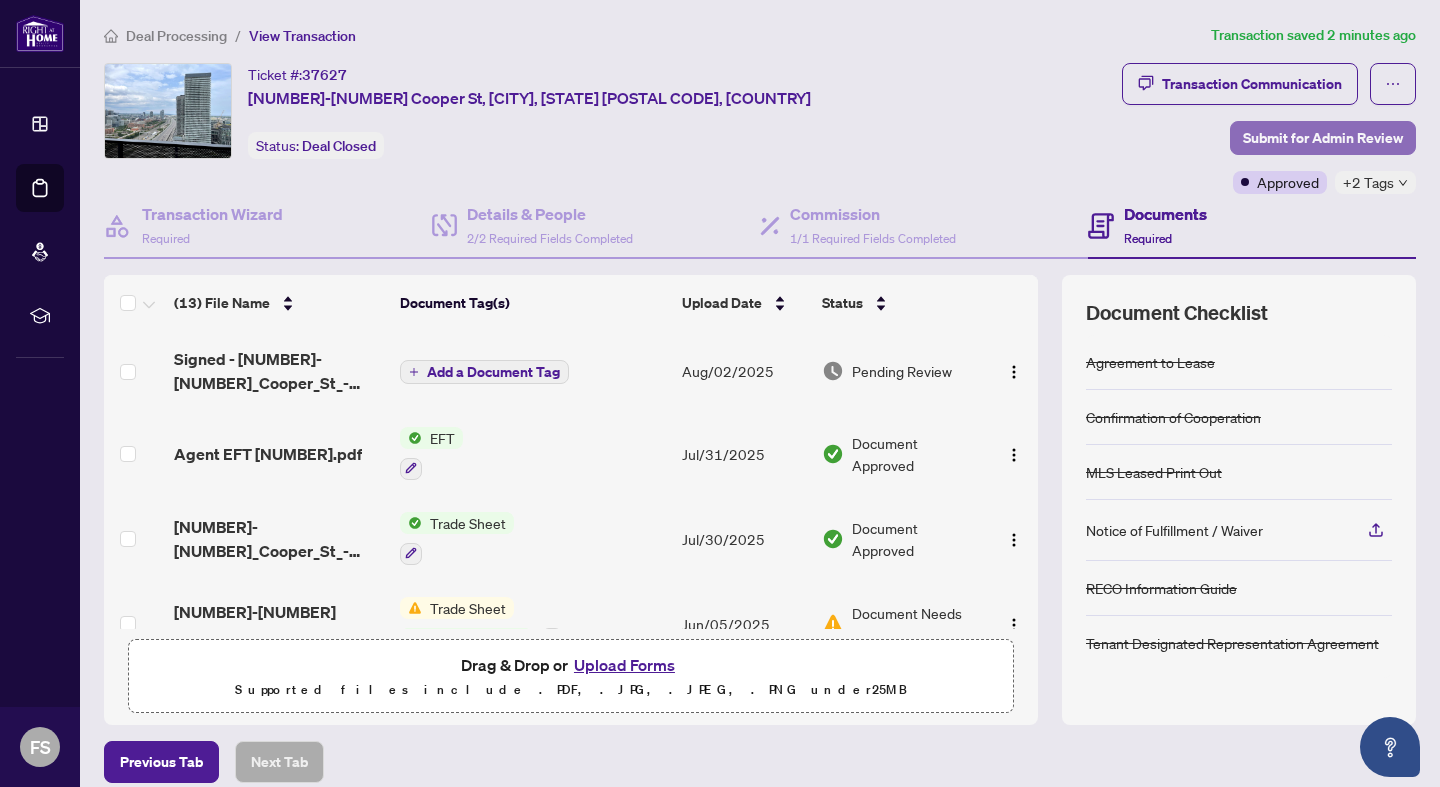click on "Submit for Admin Review" at bounding box center [1323, 138] 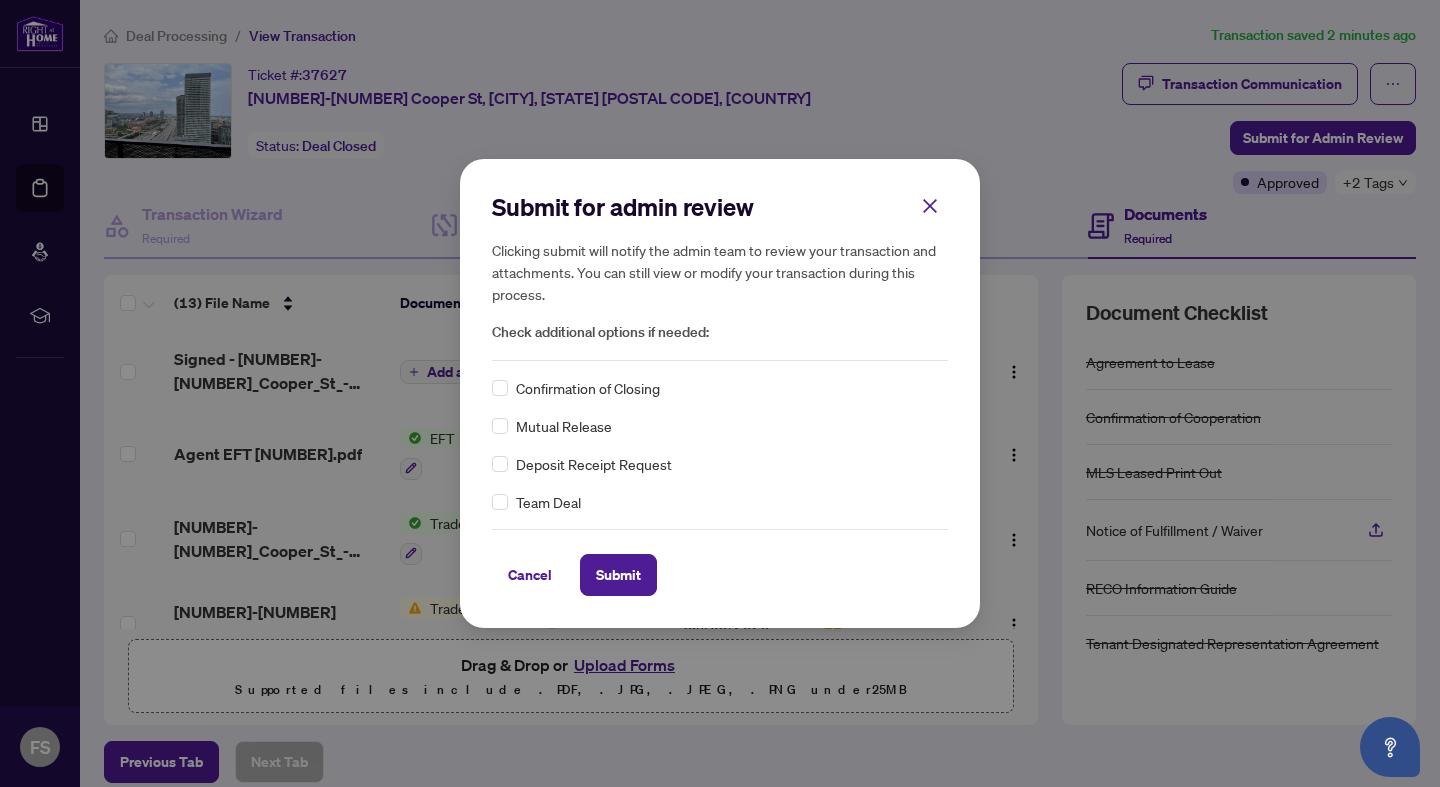 click on "Team Deal" at bounding box center (720, 502) 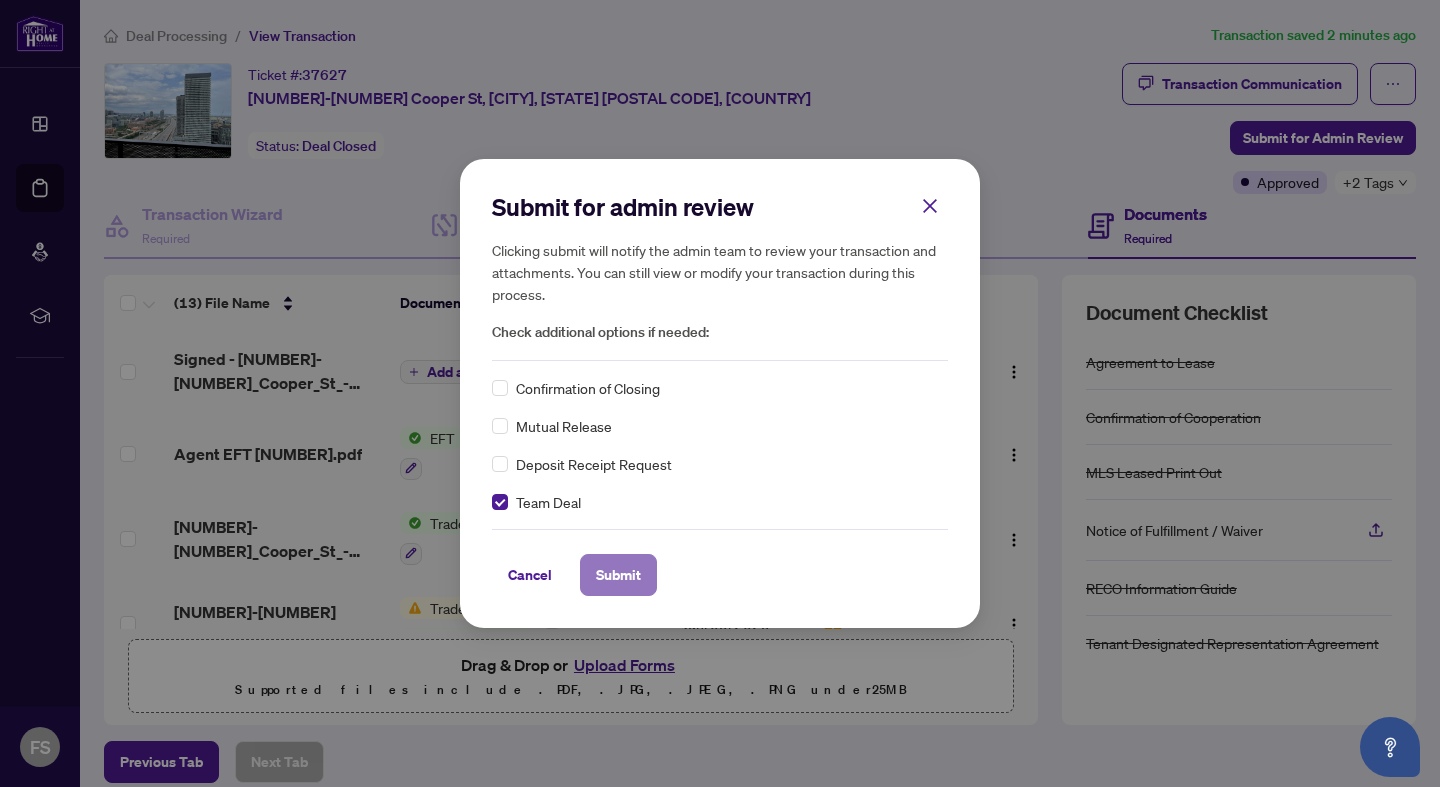 click on "Submit" at bounding box center [618, 575] 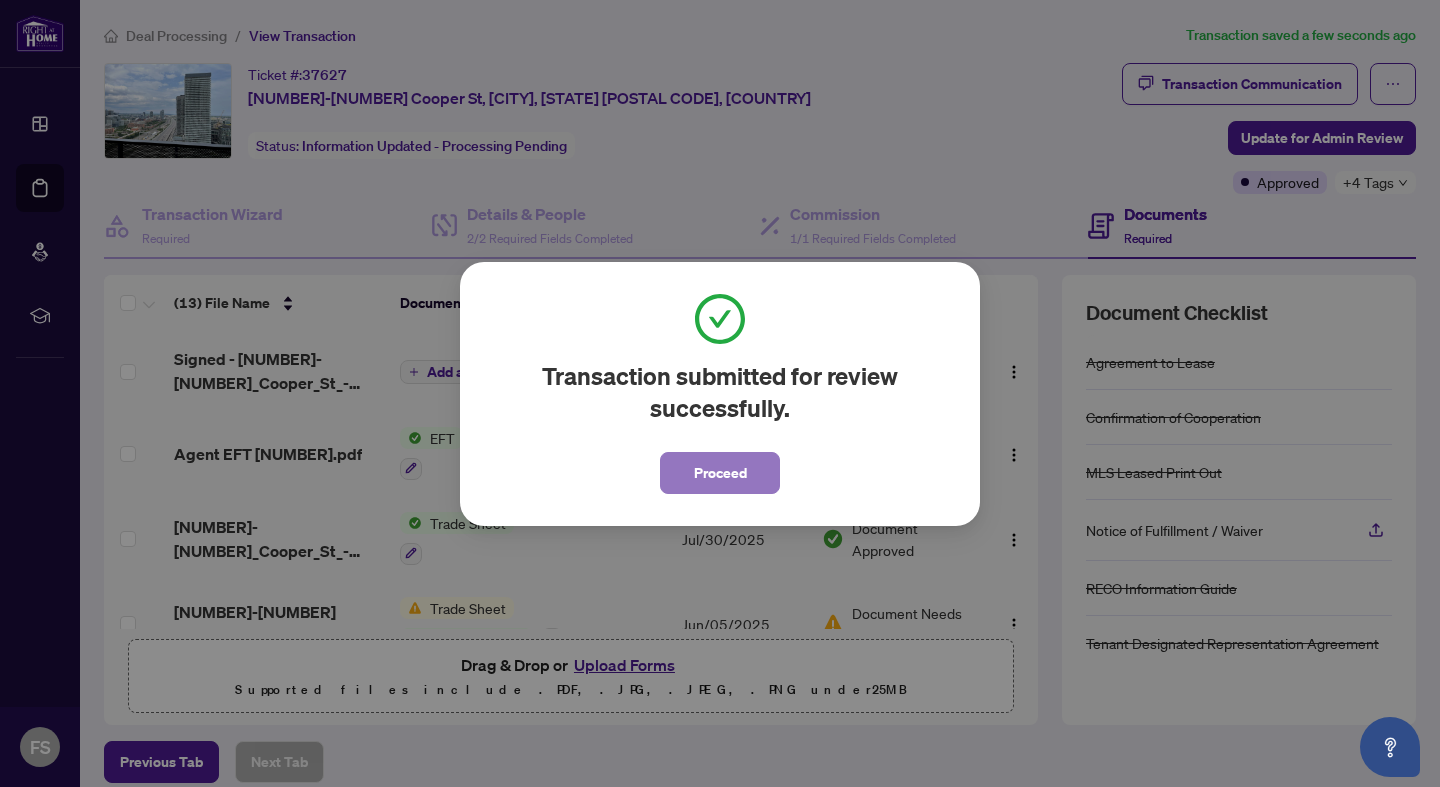 click on "Proceed" at bounding box center [720, 473] 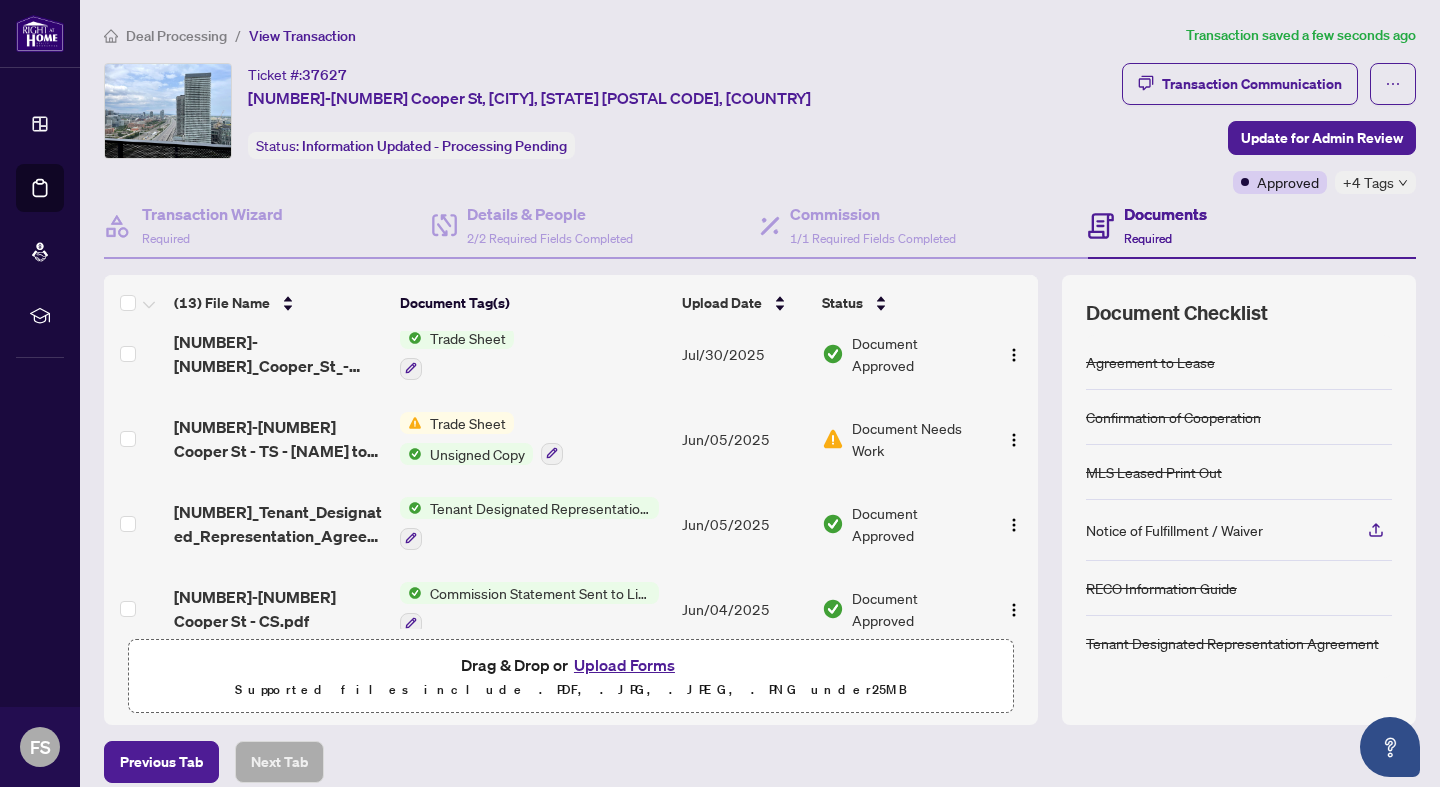 scroll, scrollTop: 0, scrollLeft: 0, axis: both 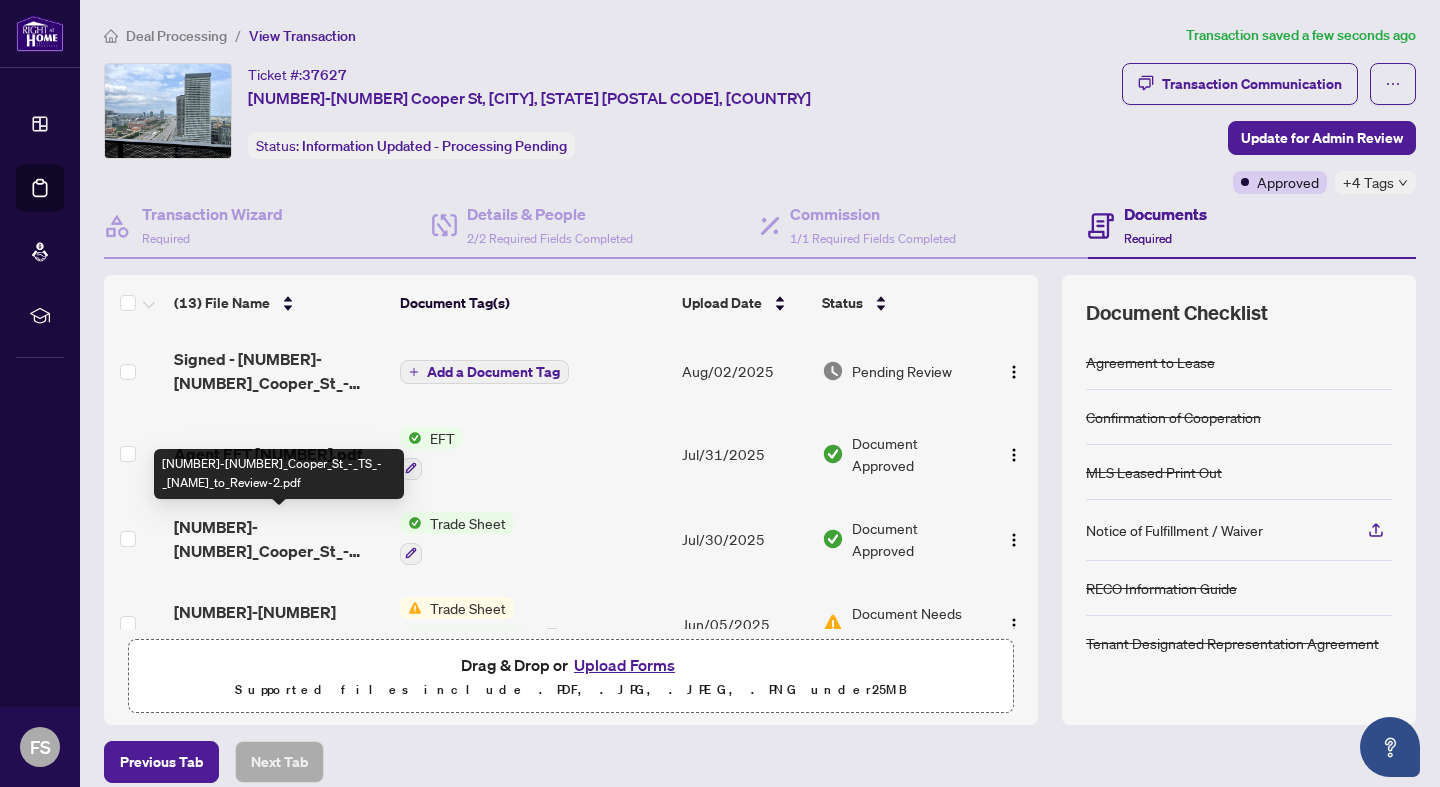 click on "[NUMBER]-[NUMBER]_Cooper_St_-_TS_-_[NAME]_to_Review-2.pdf" at bounding box center (279, 539) 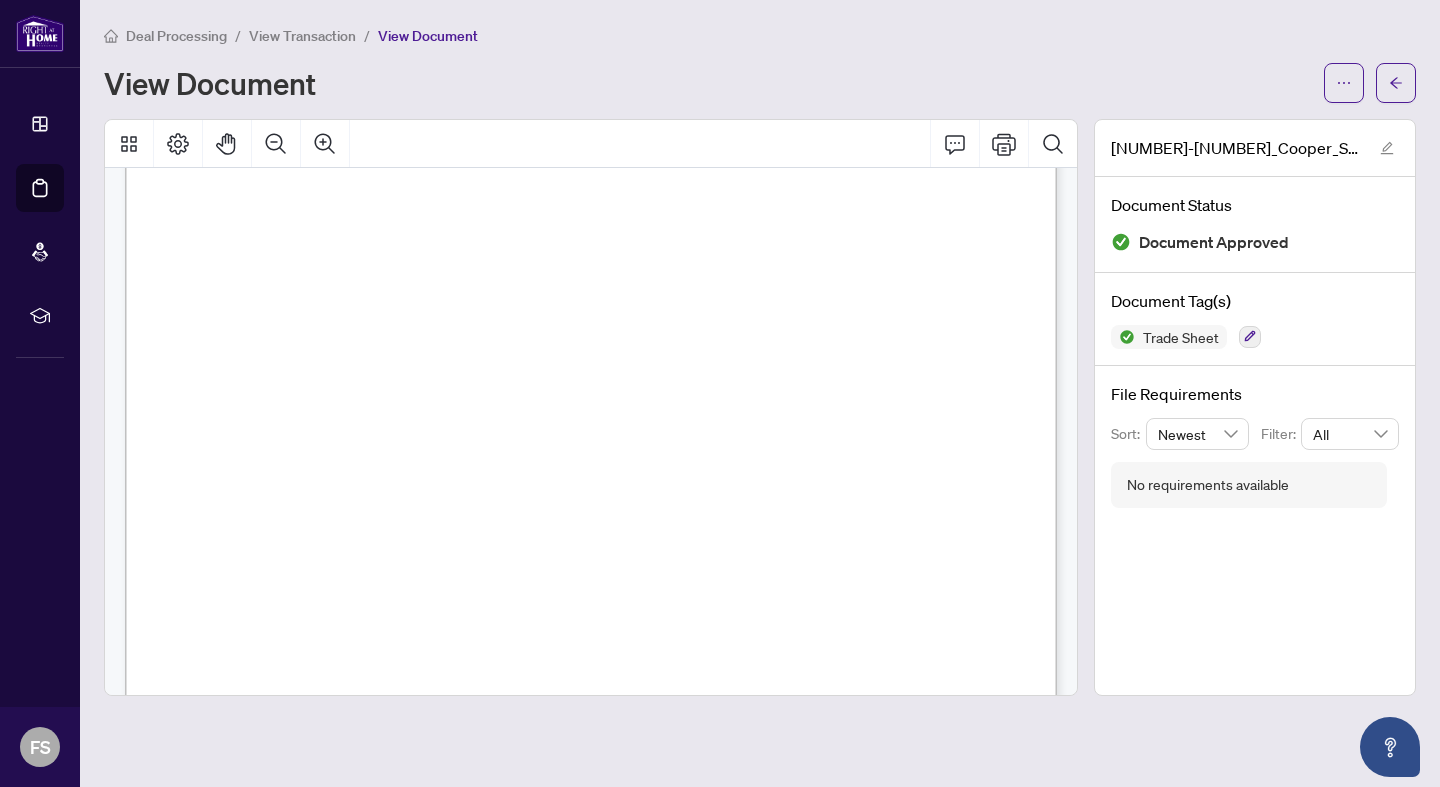 scroll, scrollTop: 0, scrollLeft: 0, axis: both 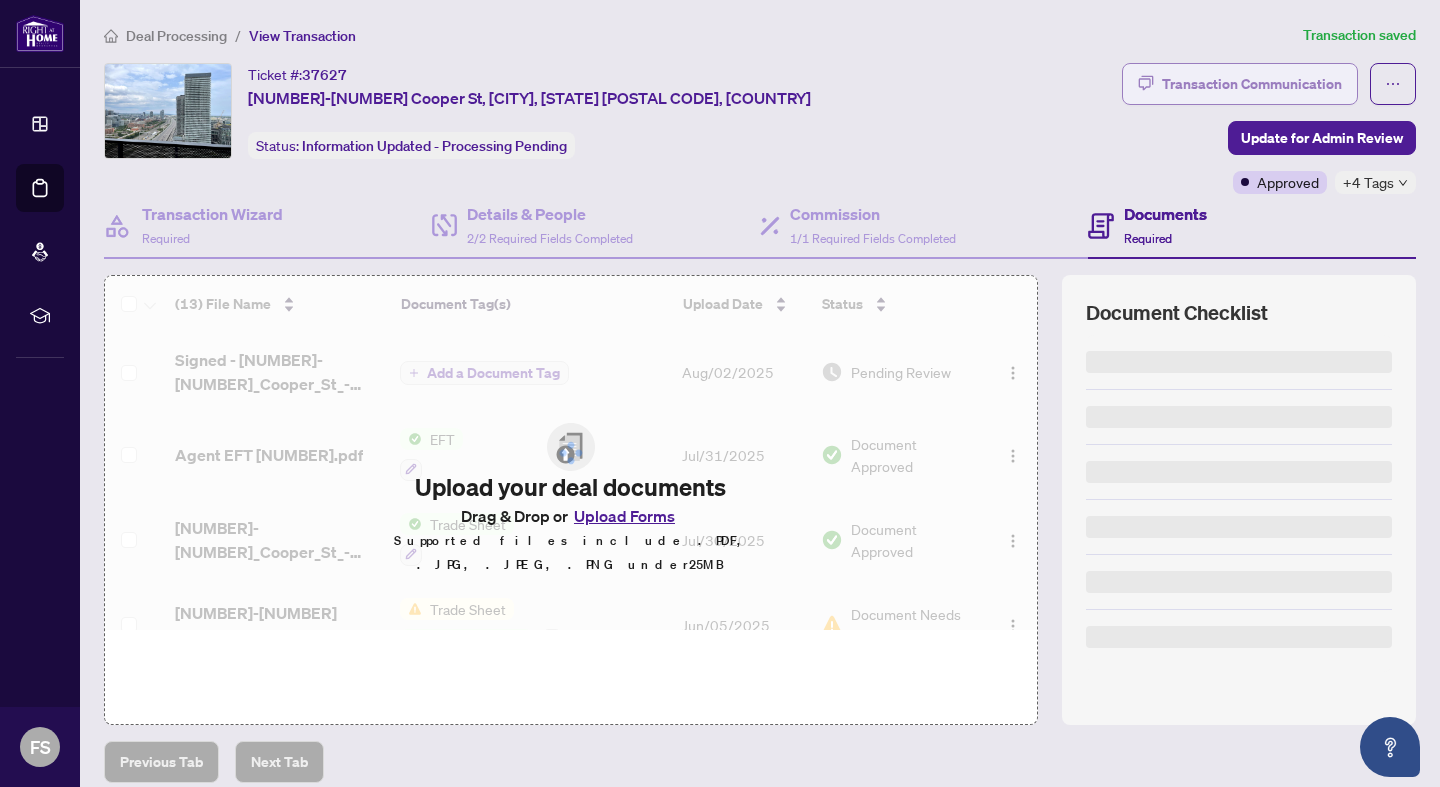 click on "Transaction Communication" at bounding box center (1252, 84) 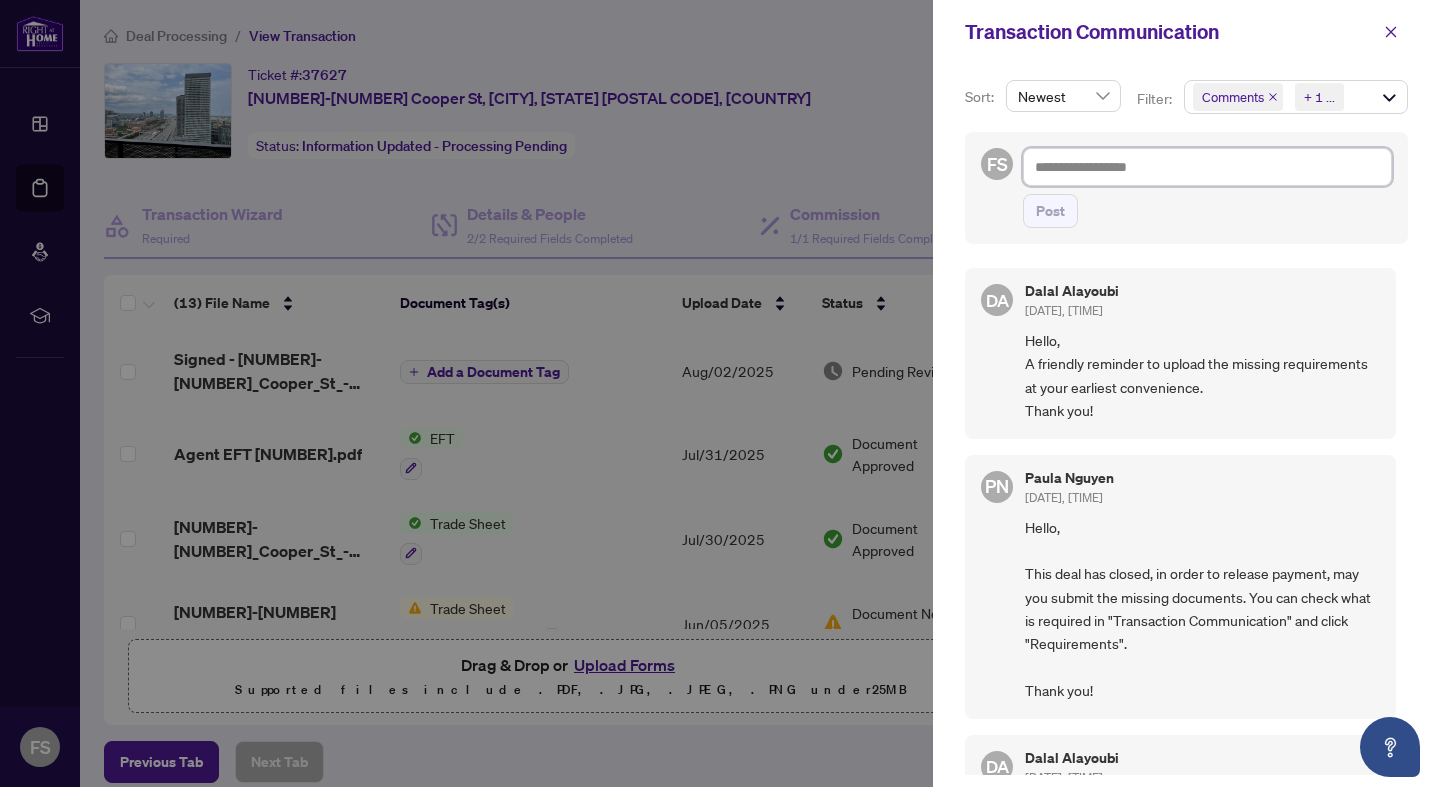 click at bounding box center (1207, 167) 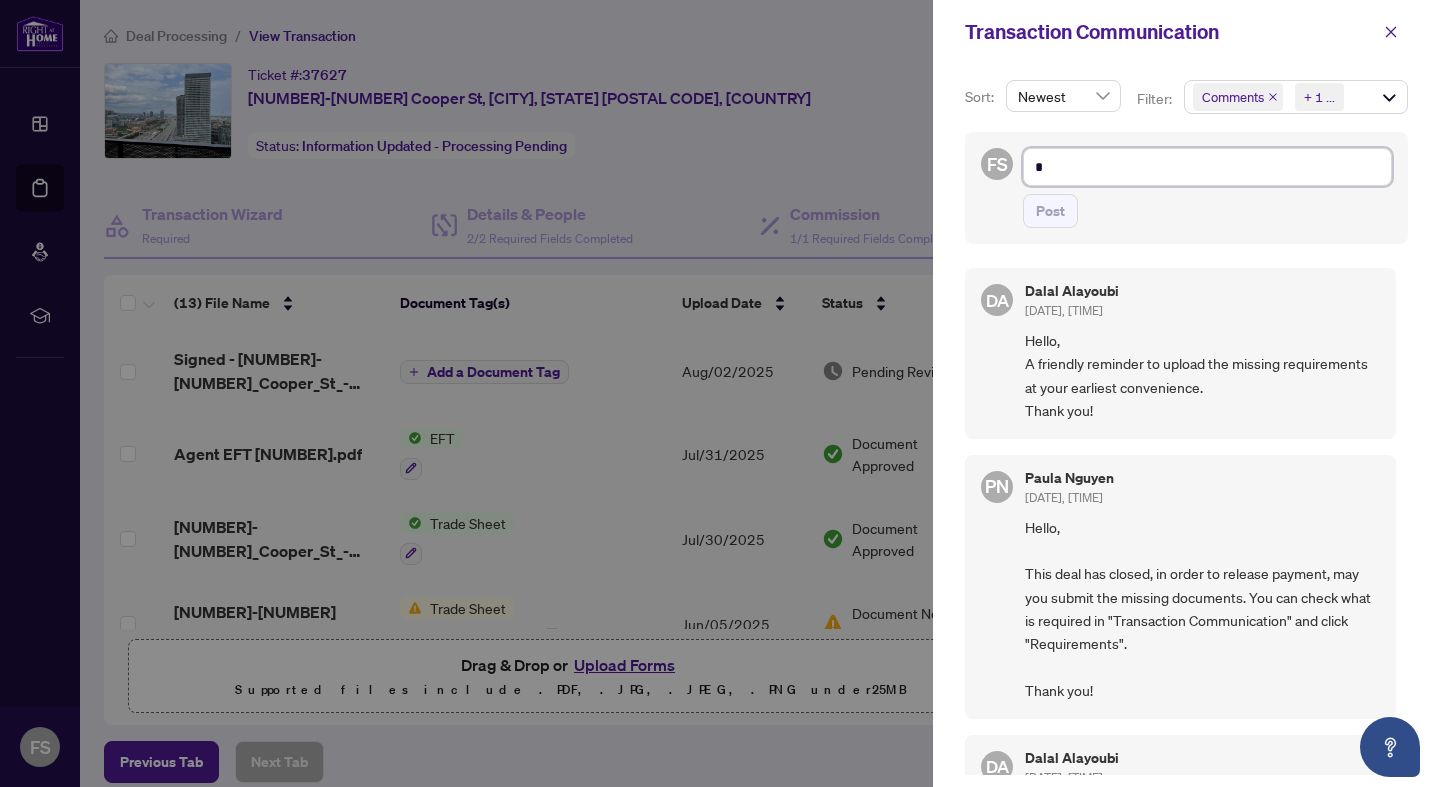 type on "**" 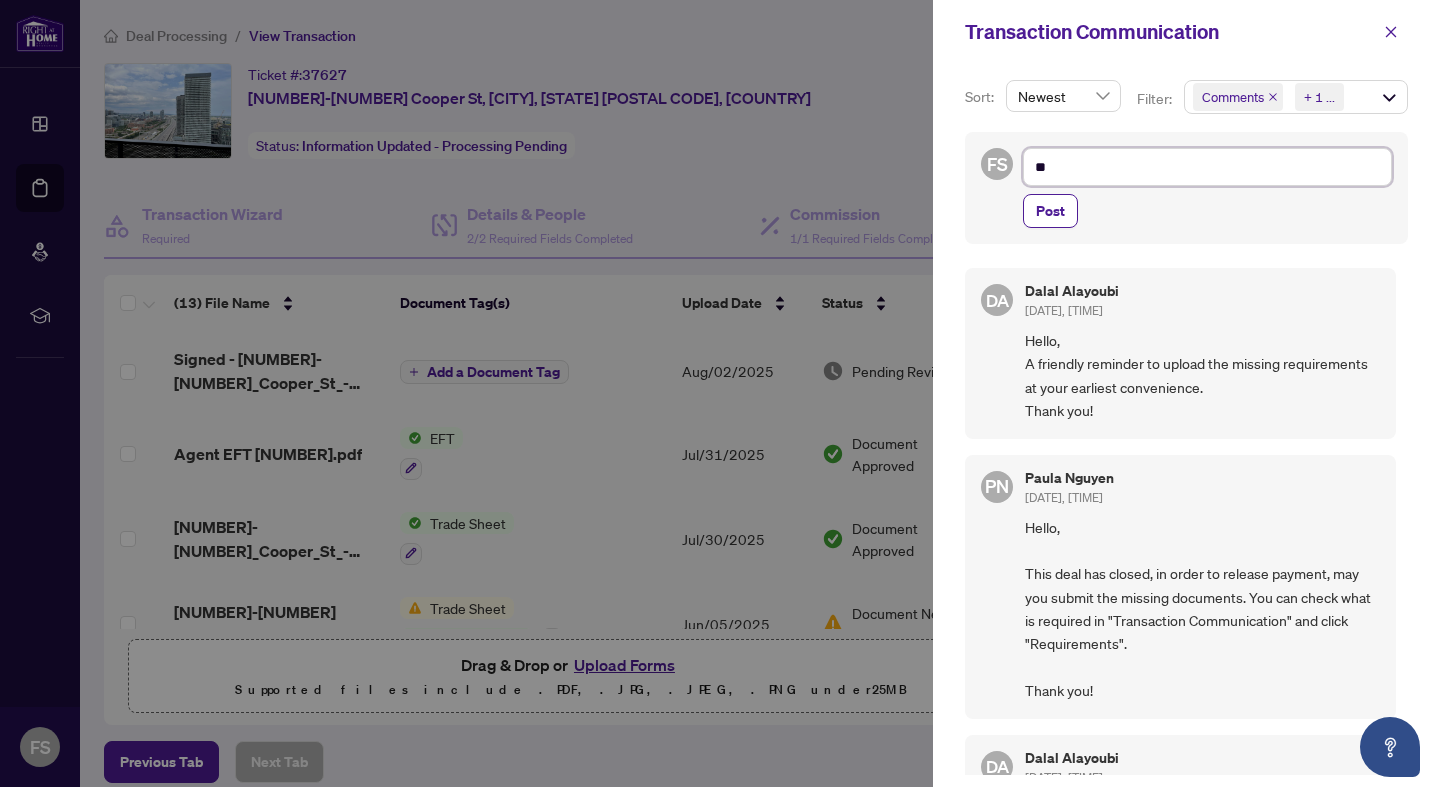 type on "***" 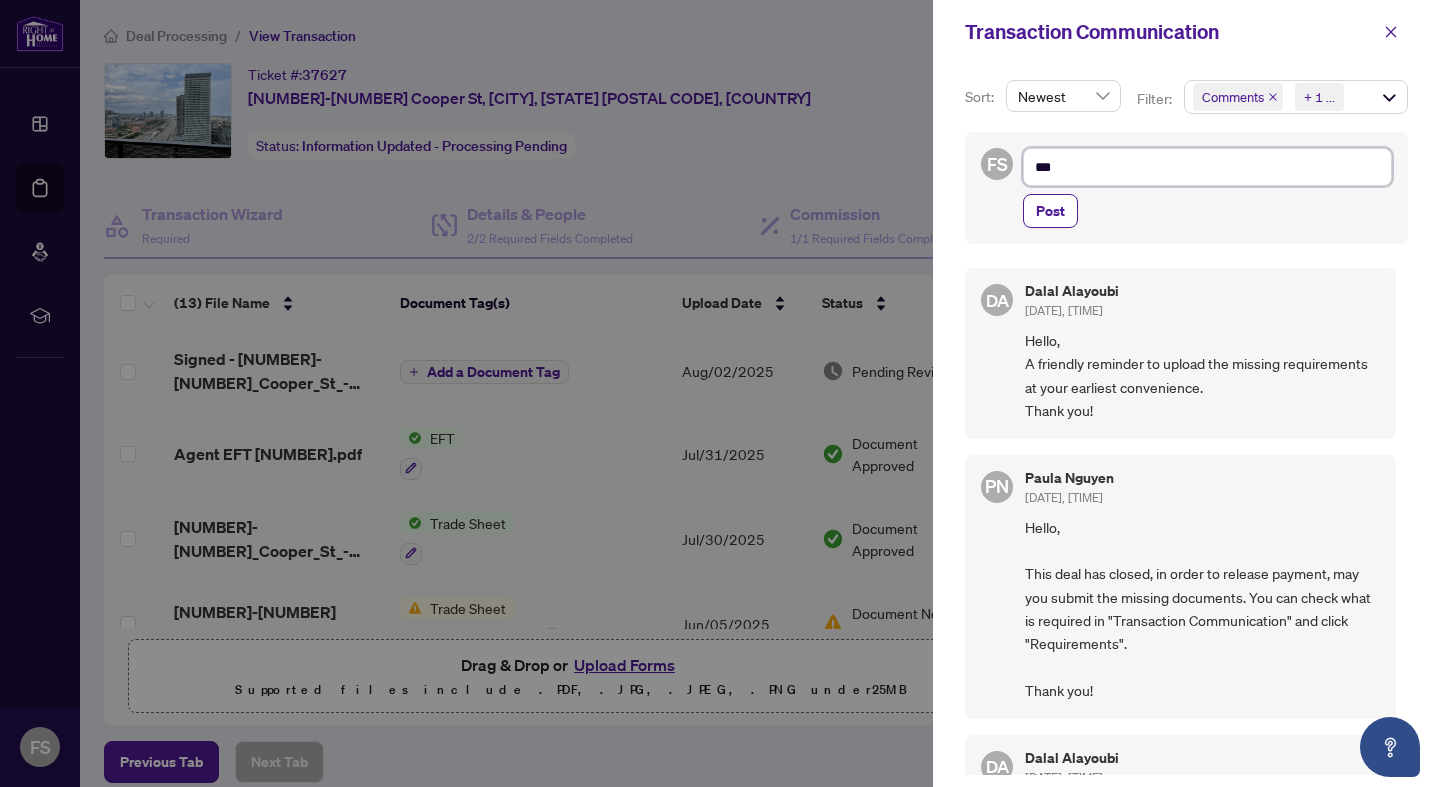 type on "***" 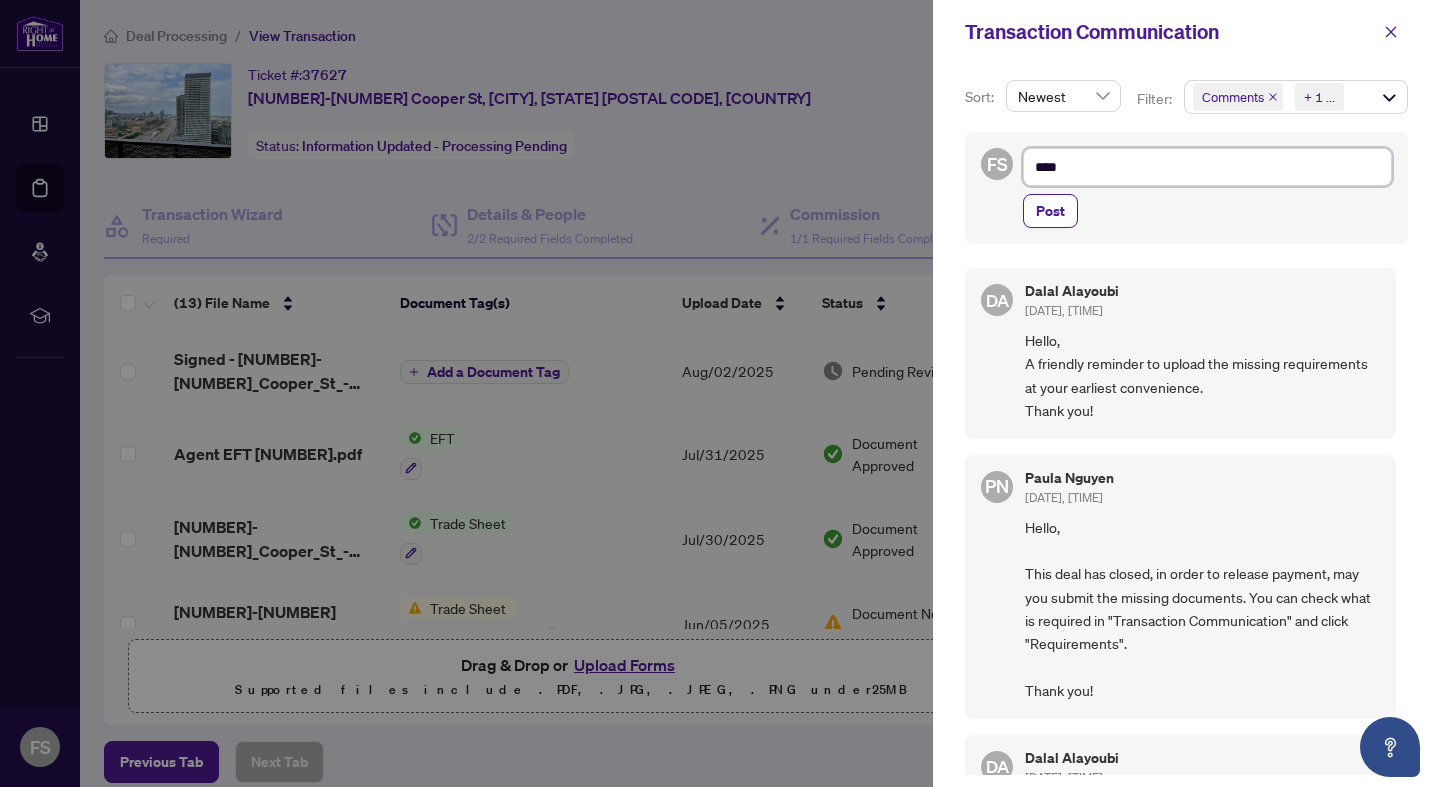 type on "***" 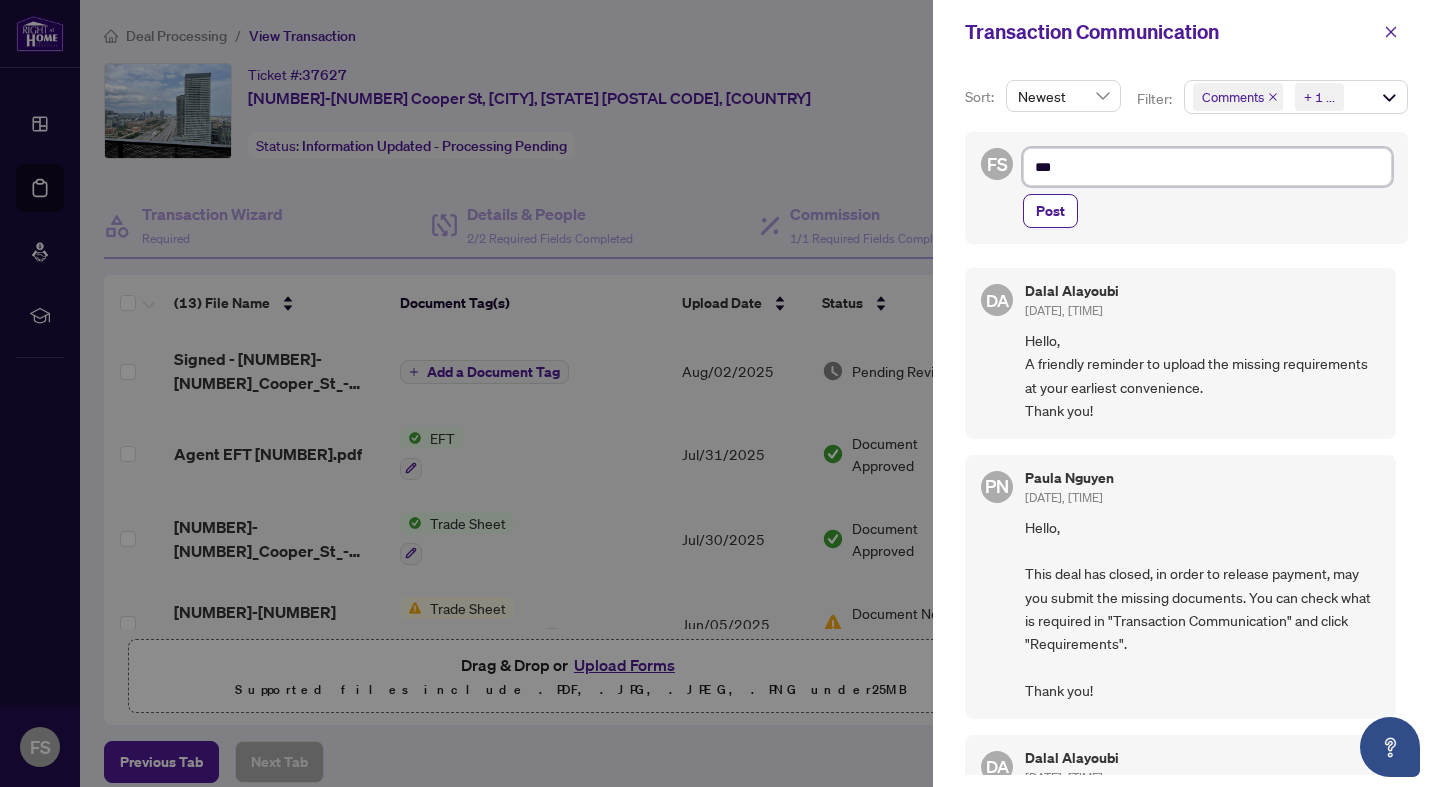 type on "**" 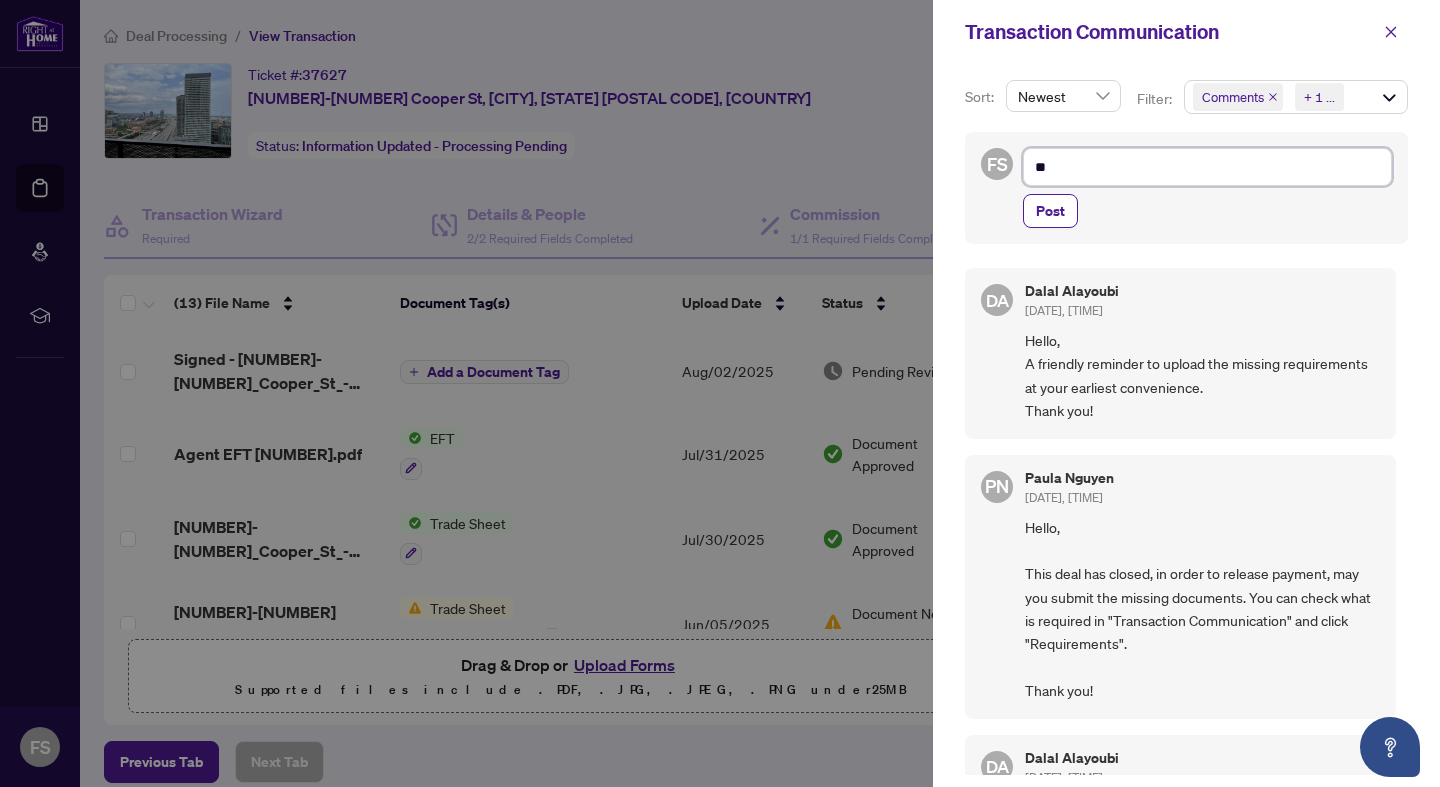type on "**" 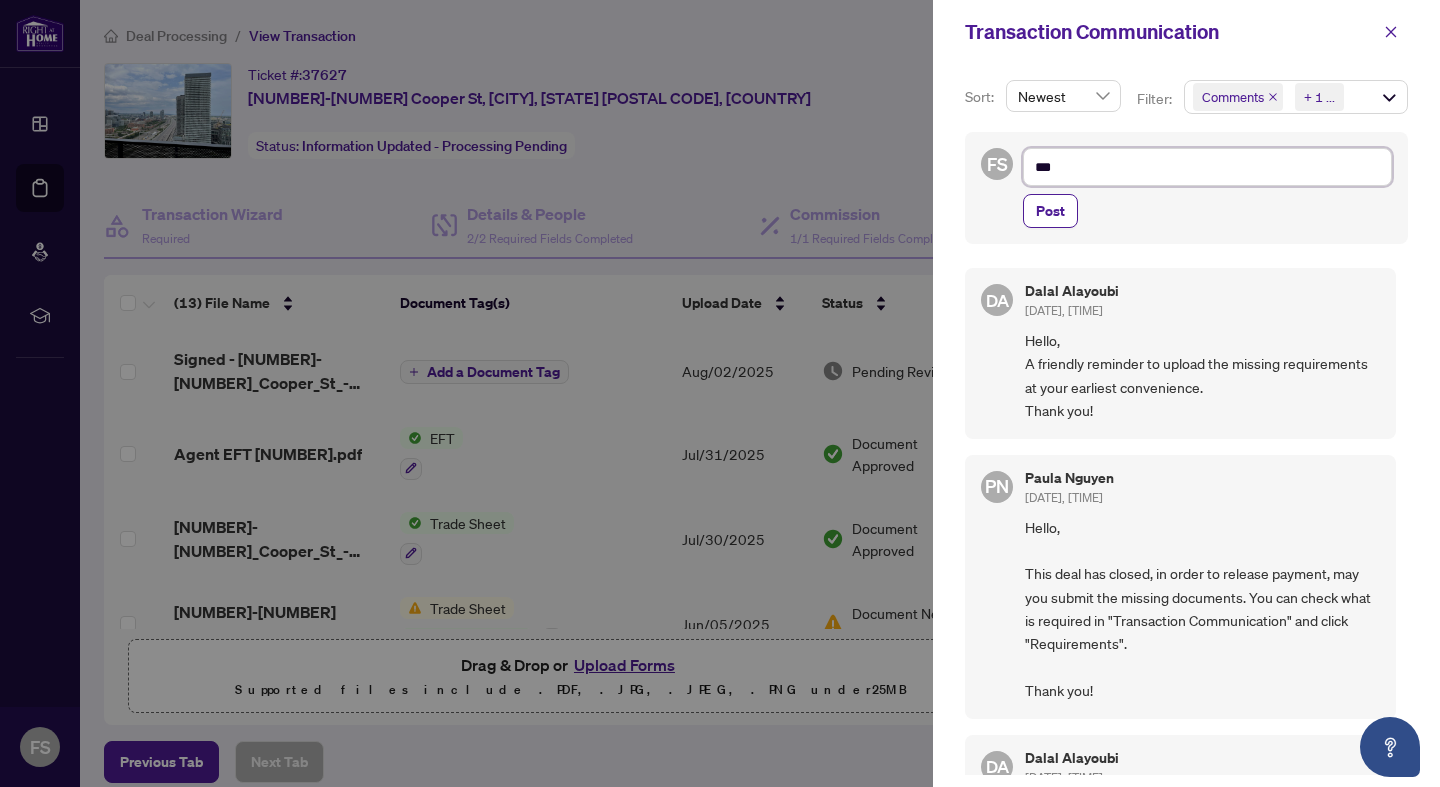 type on "****" 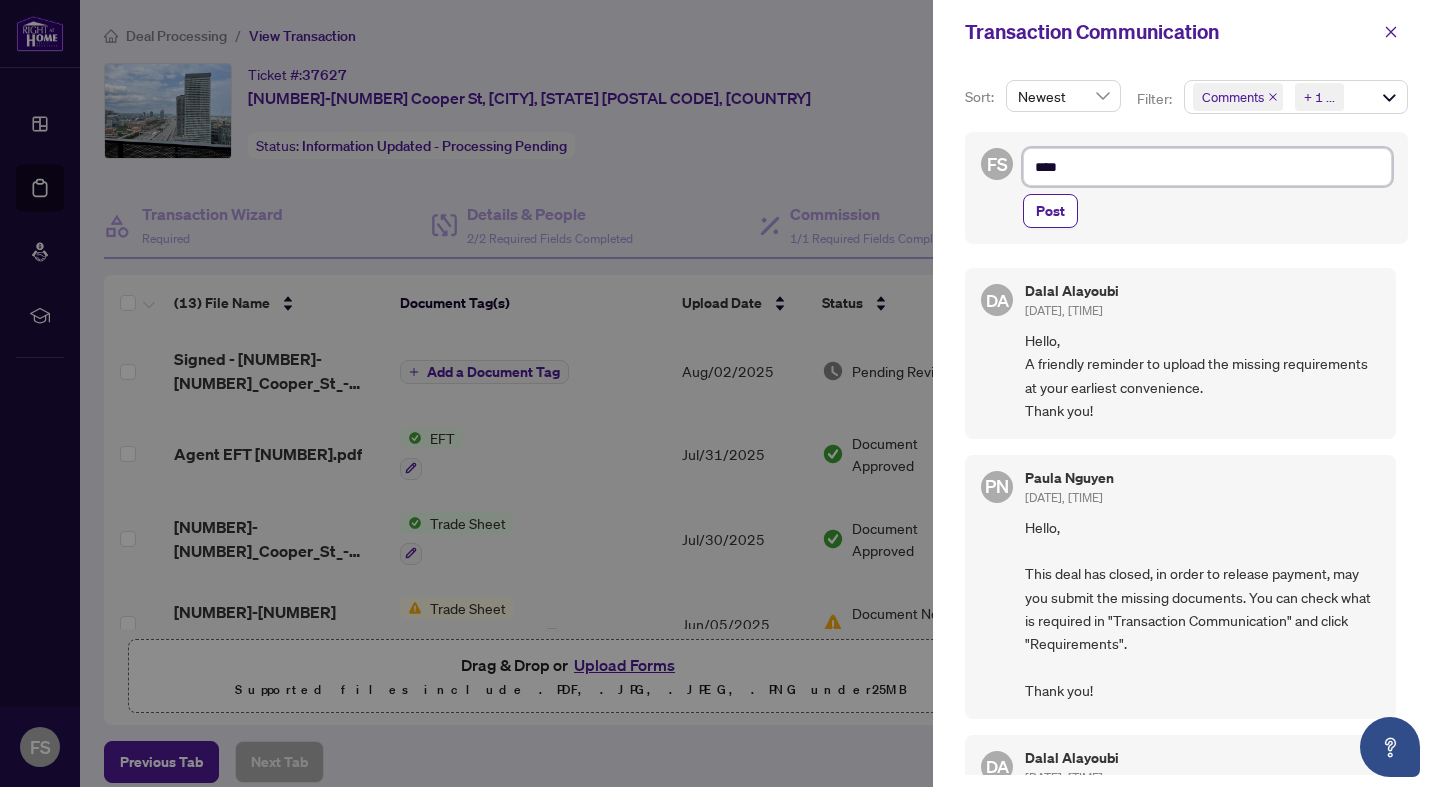 type on "*****" 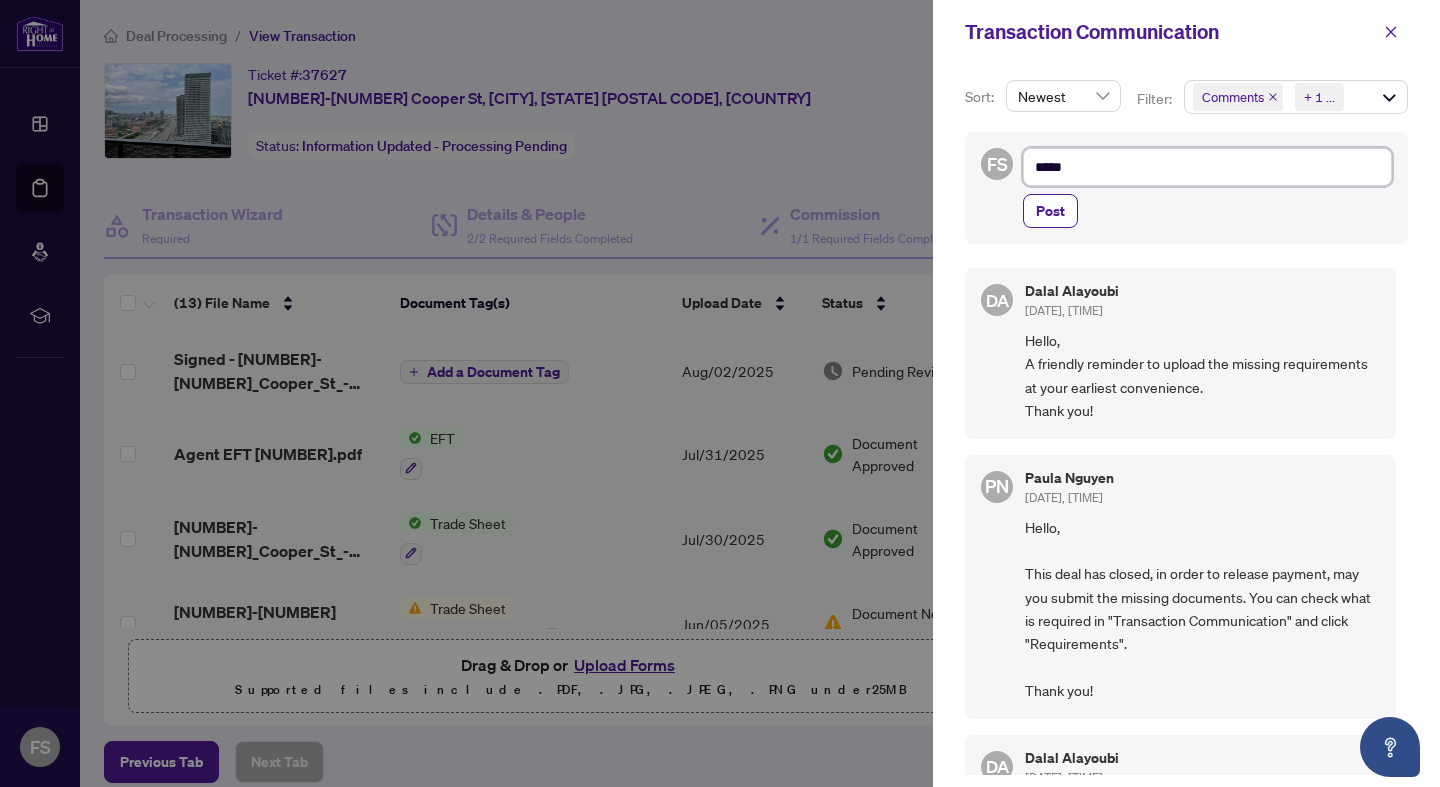 type on "******" 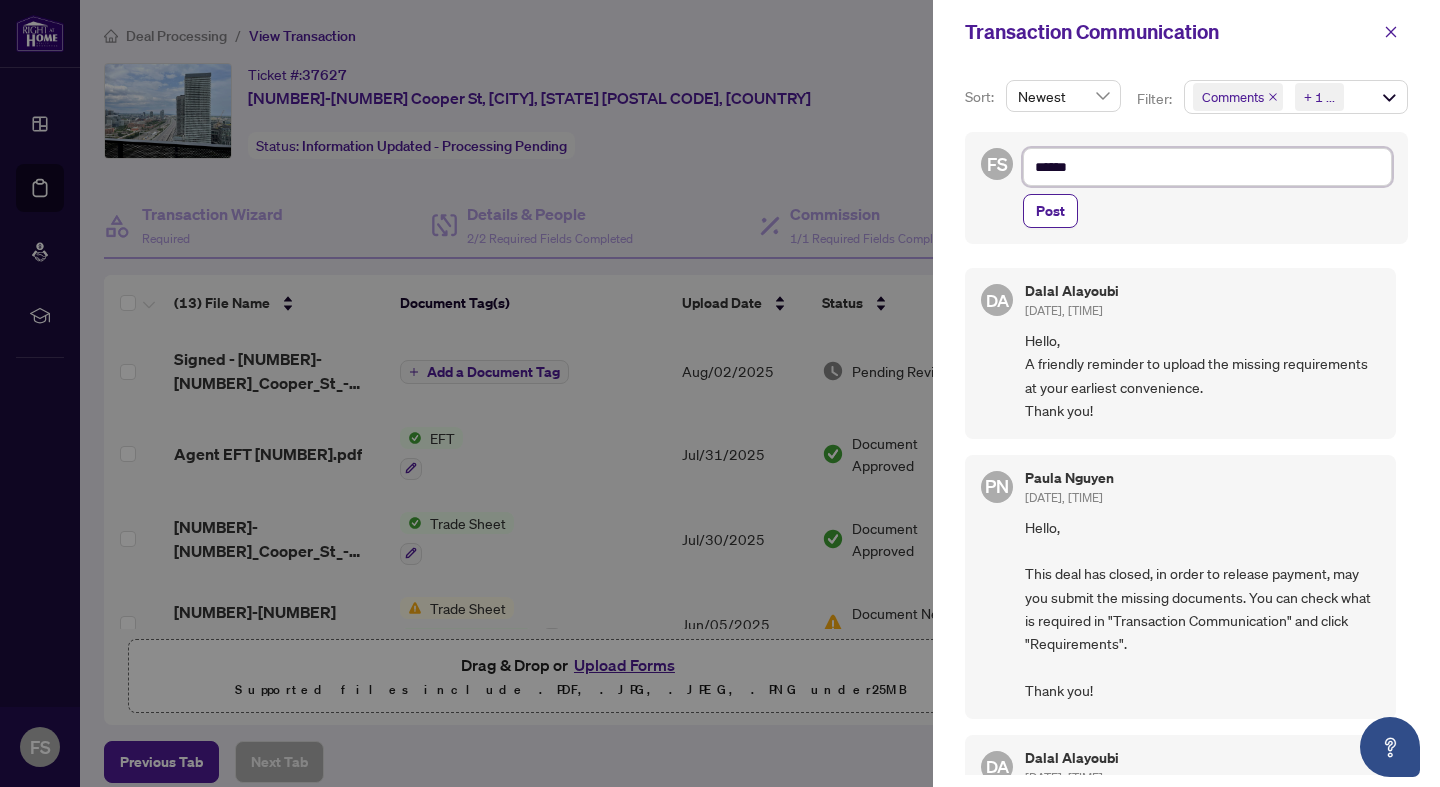 type on "*******" 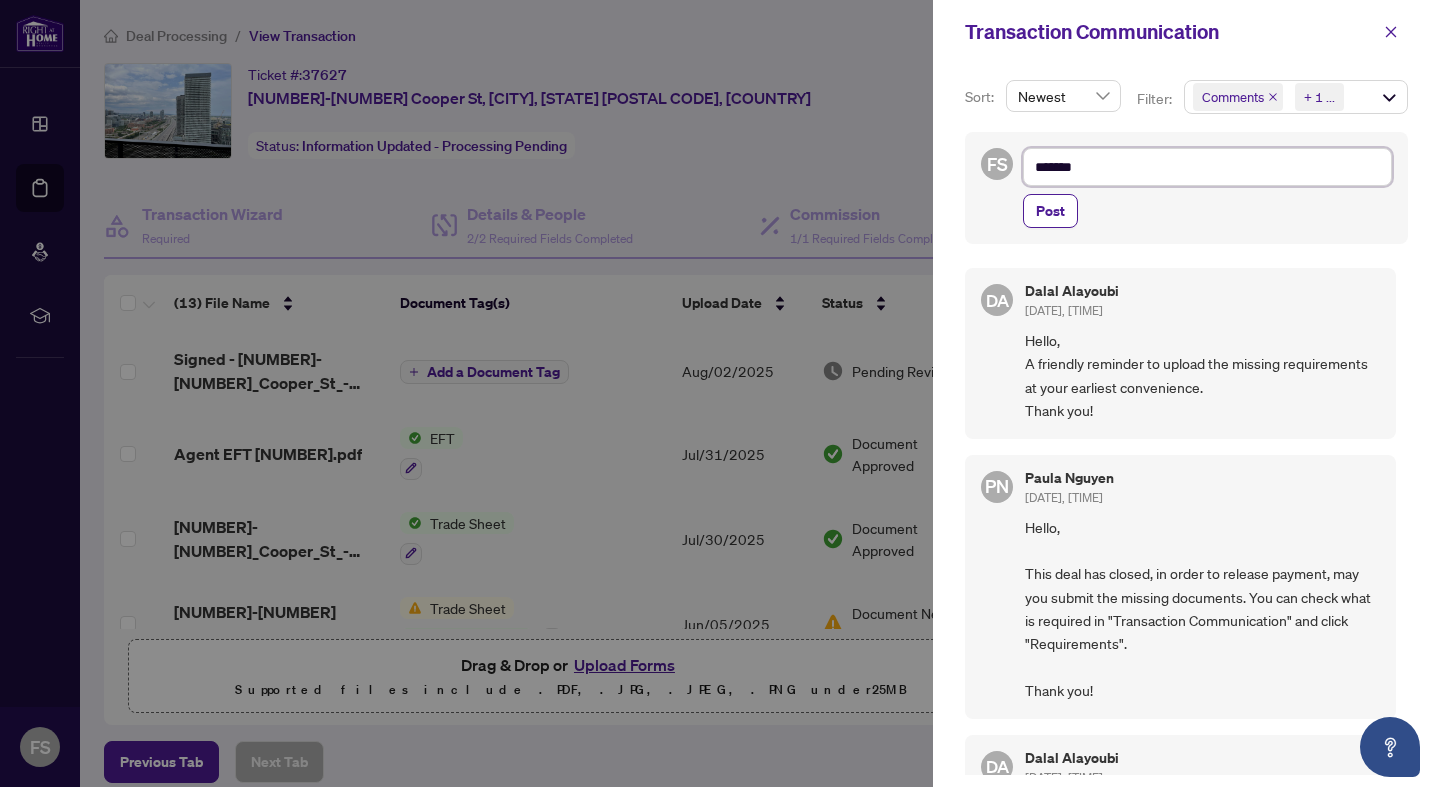 type on "********" 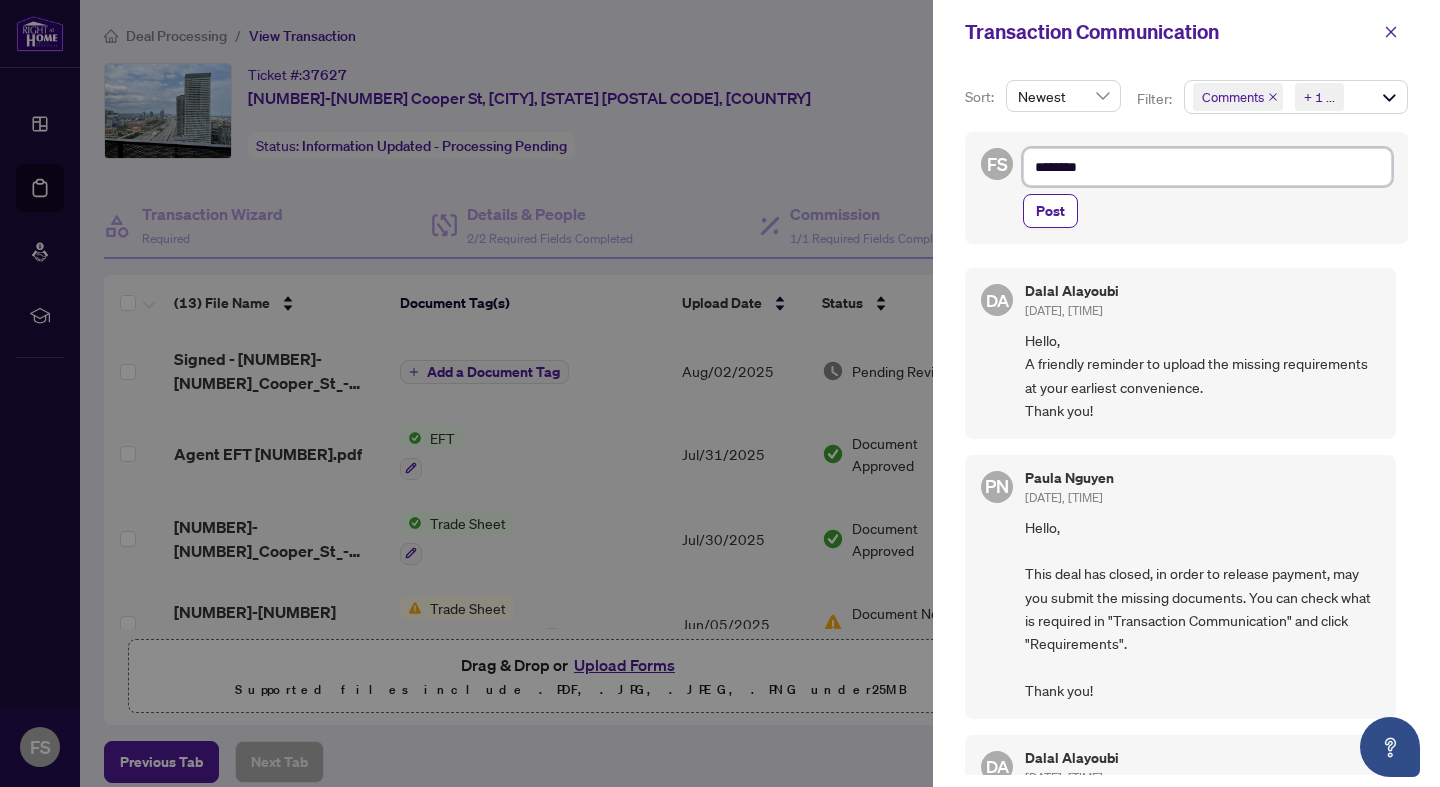 type on "*********" 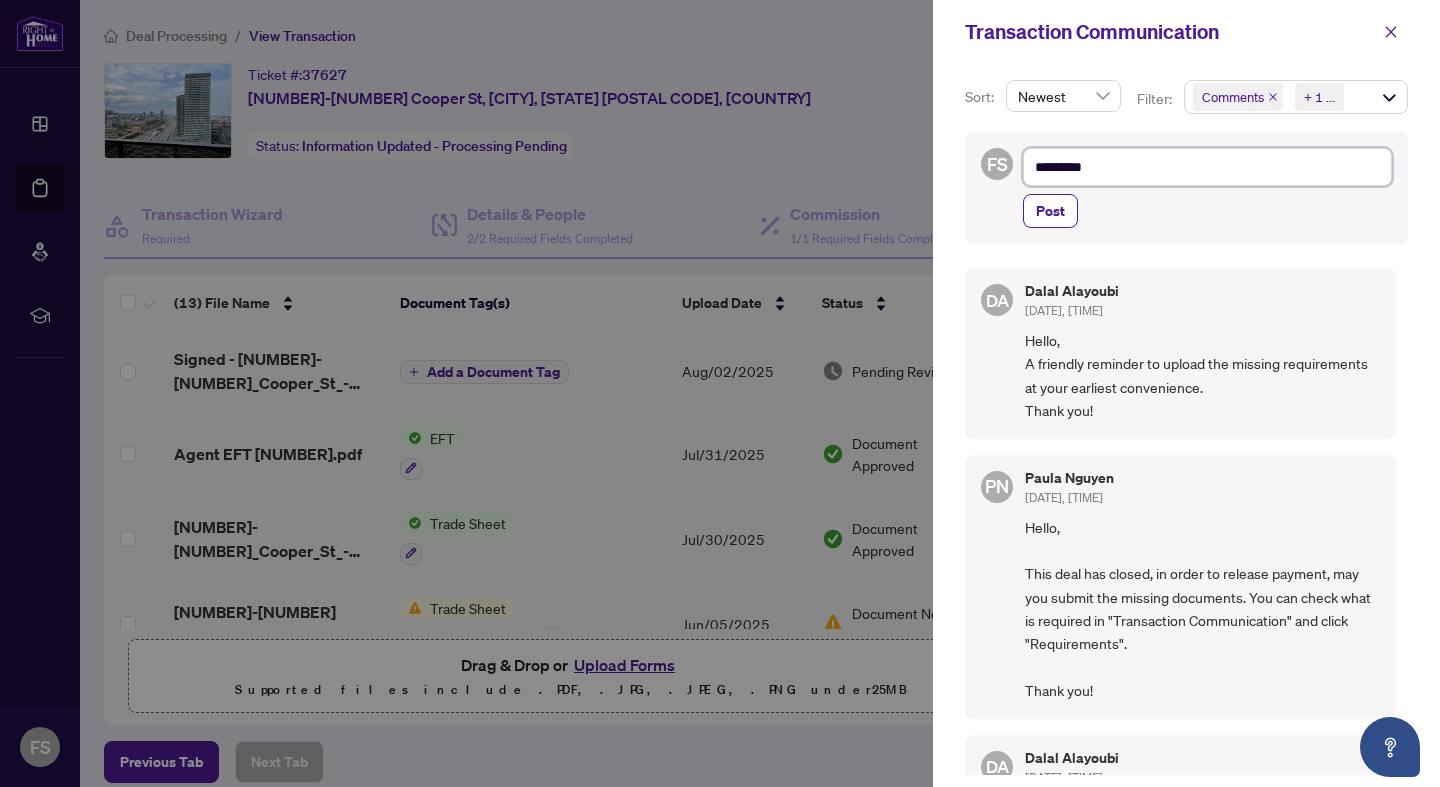 type on "*********" 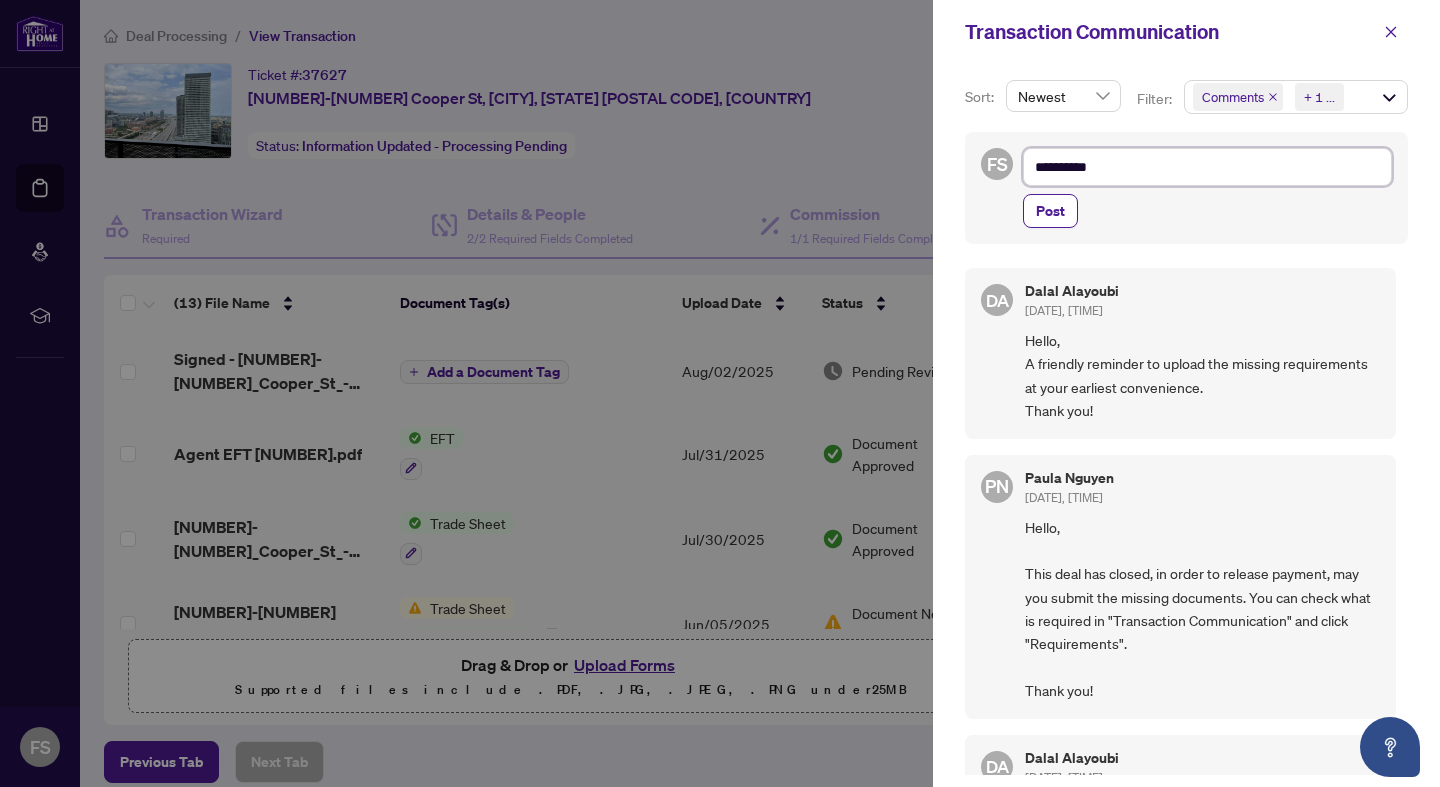 type on "**********" 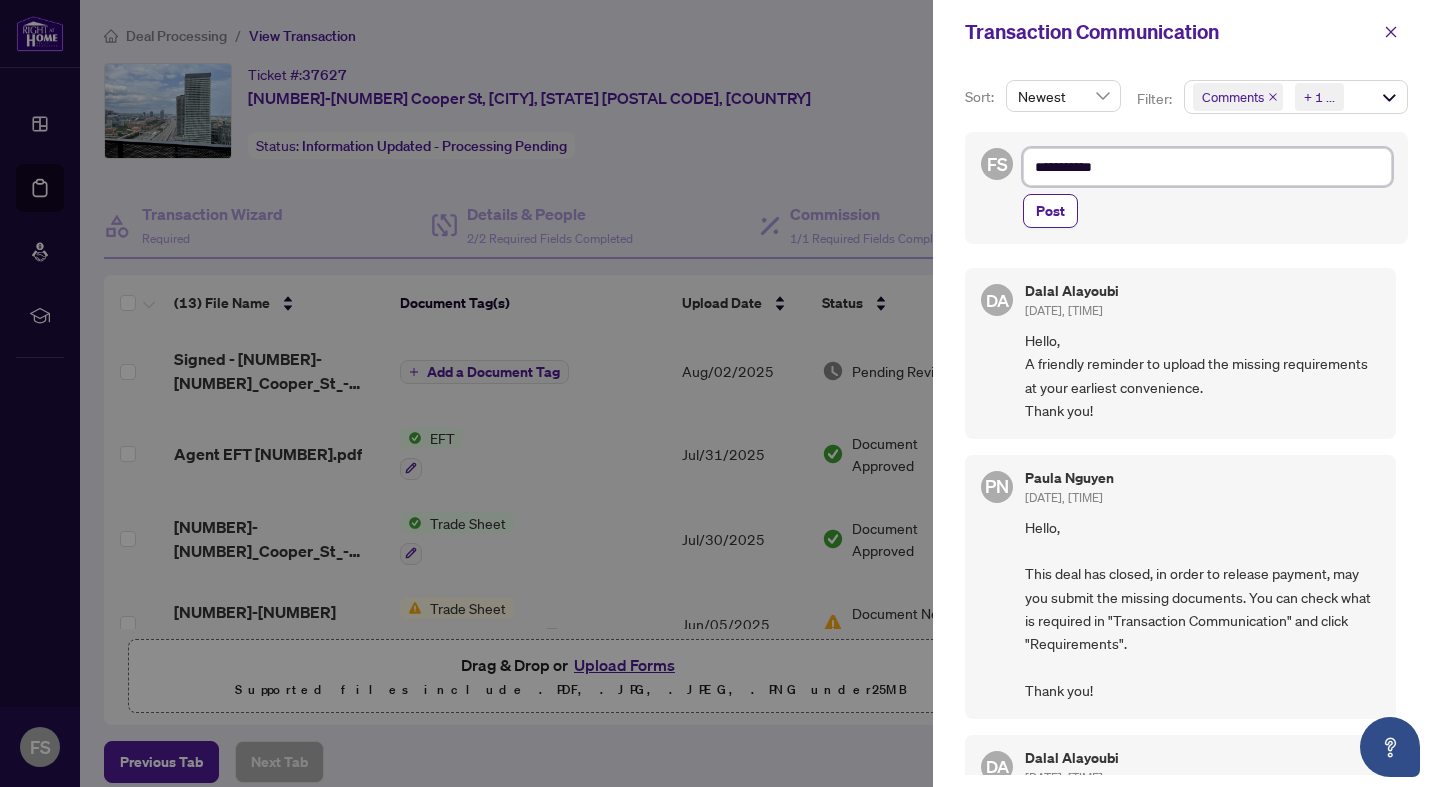 type on "**********" 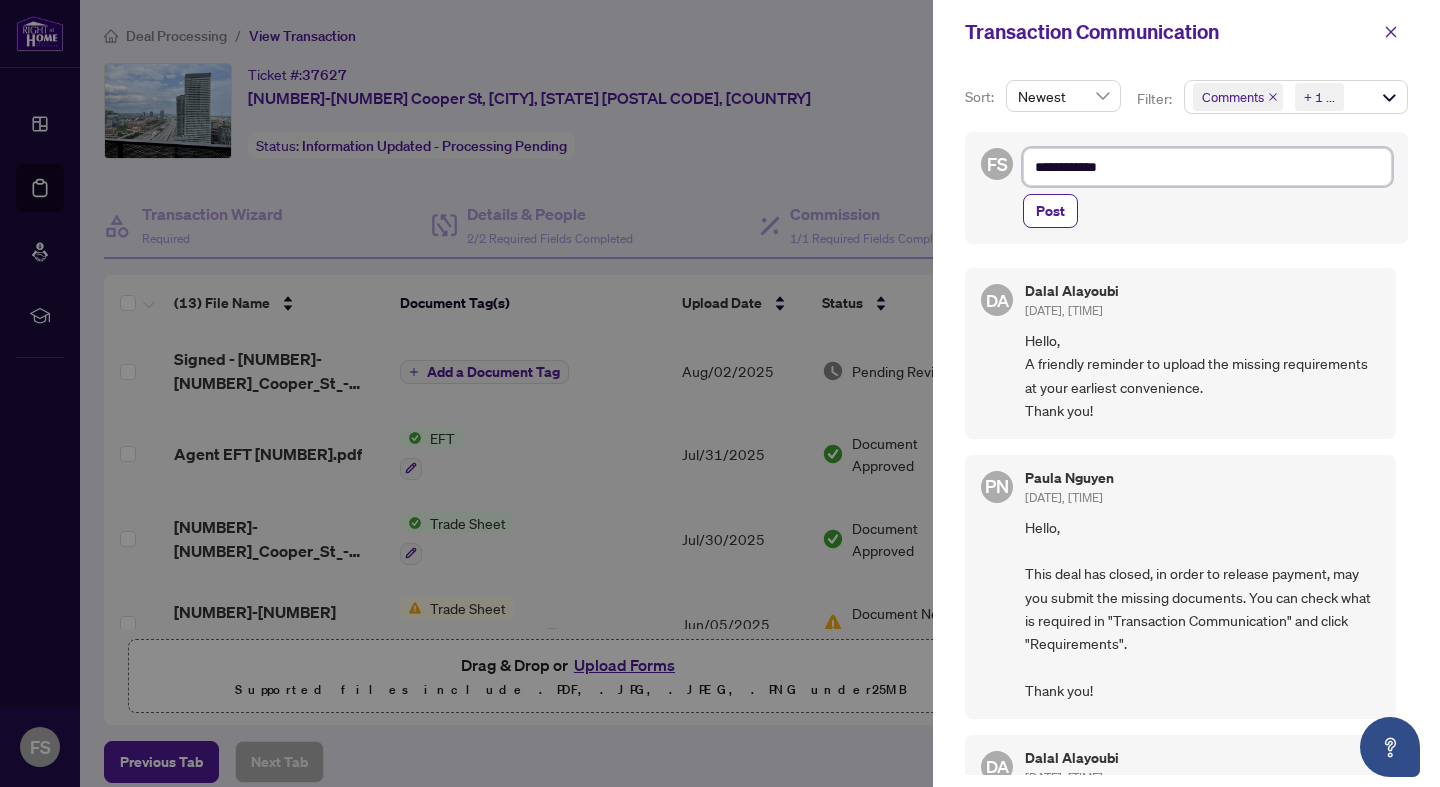 type on "**********" 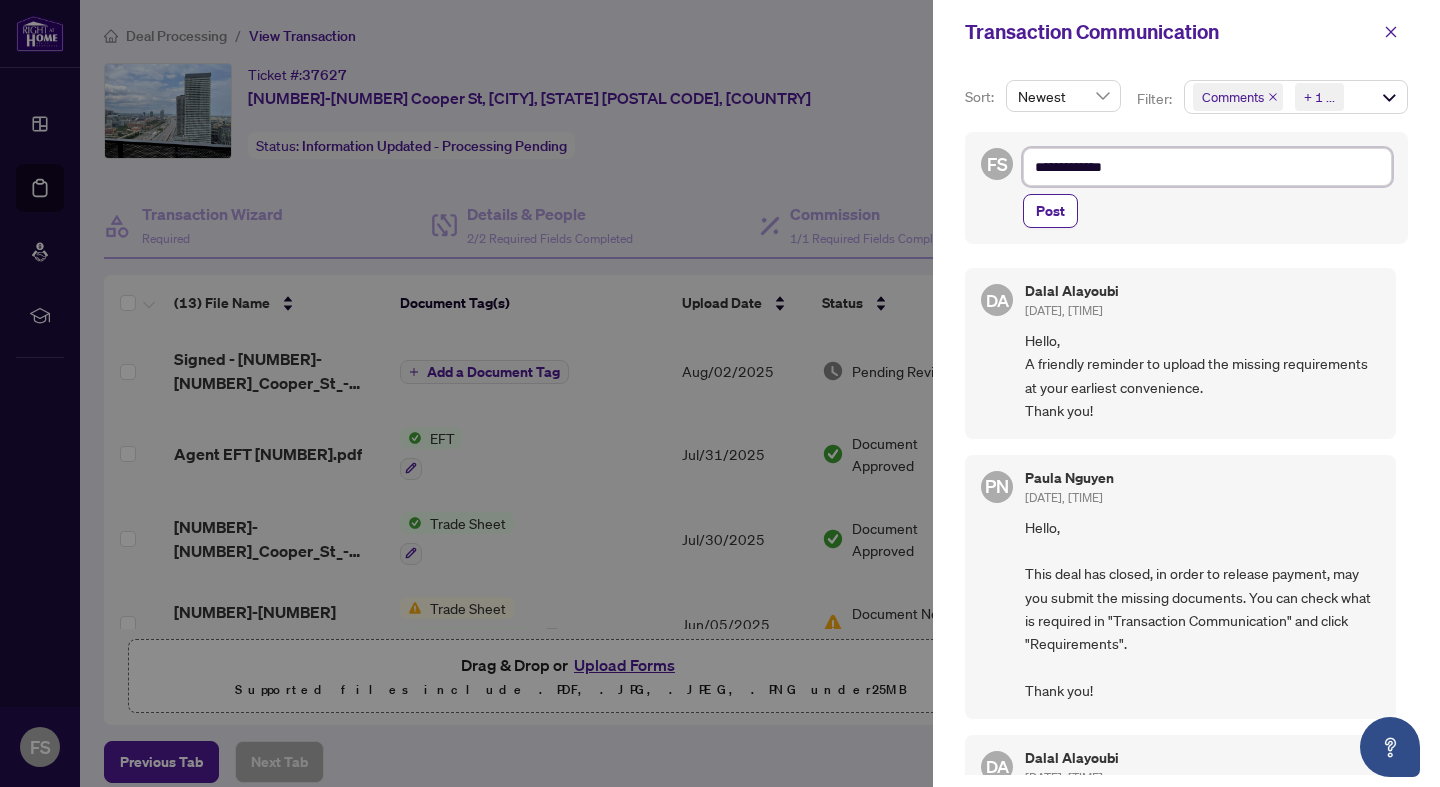type on "**********" 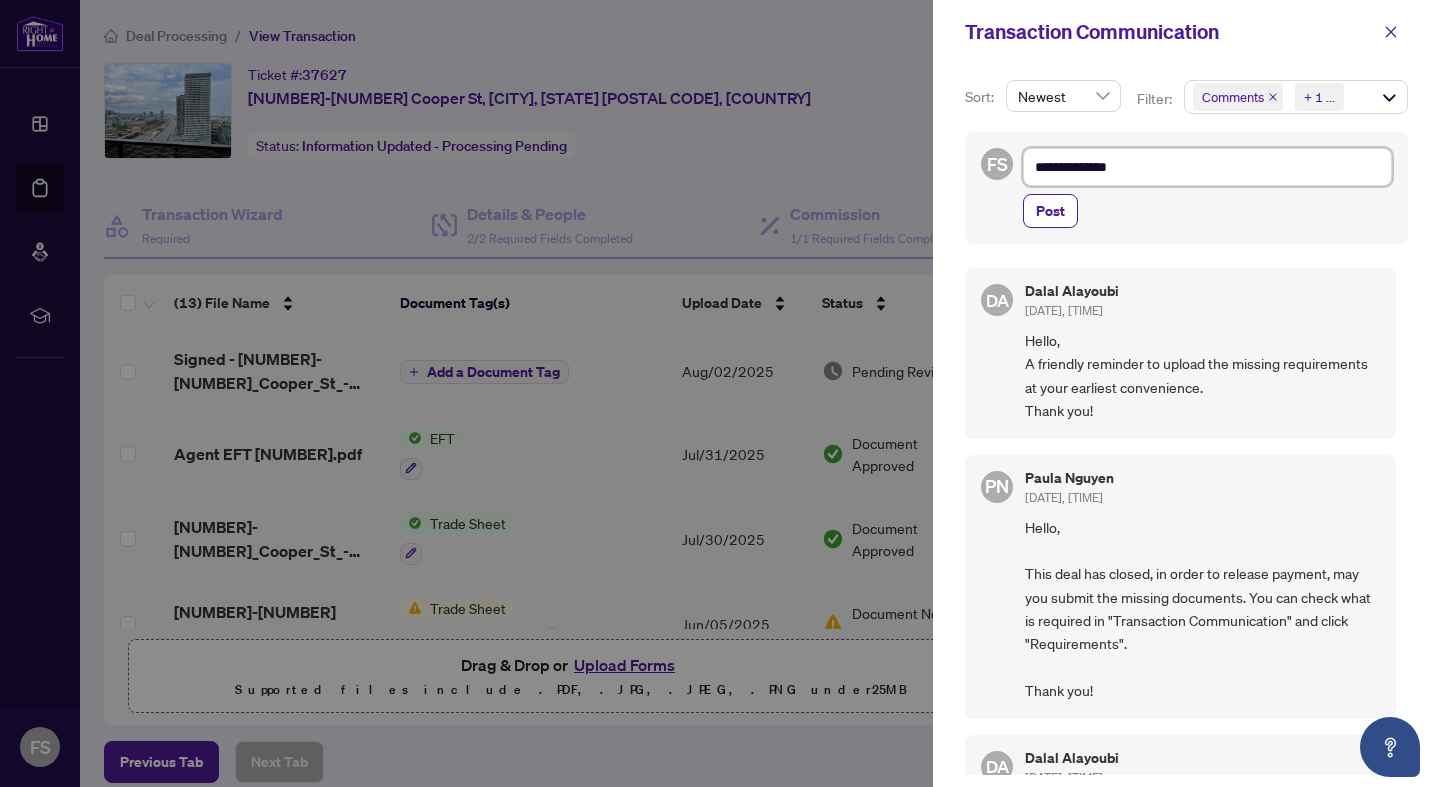 type on "**********" 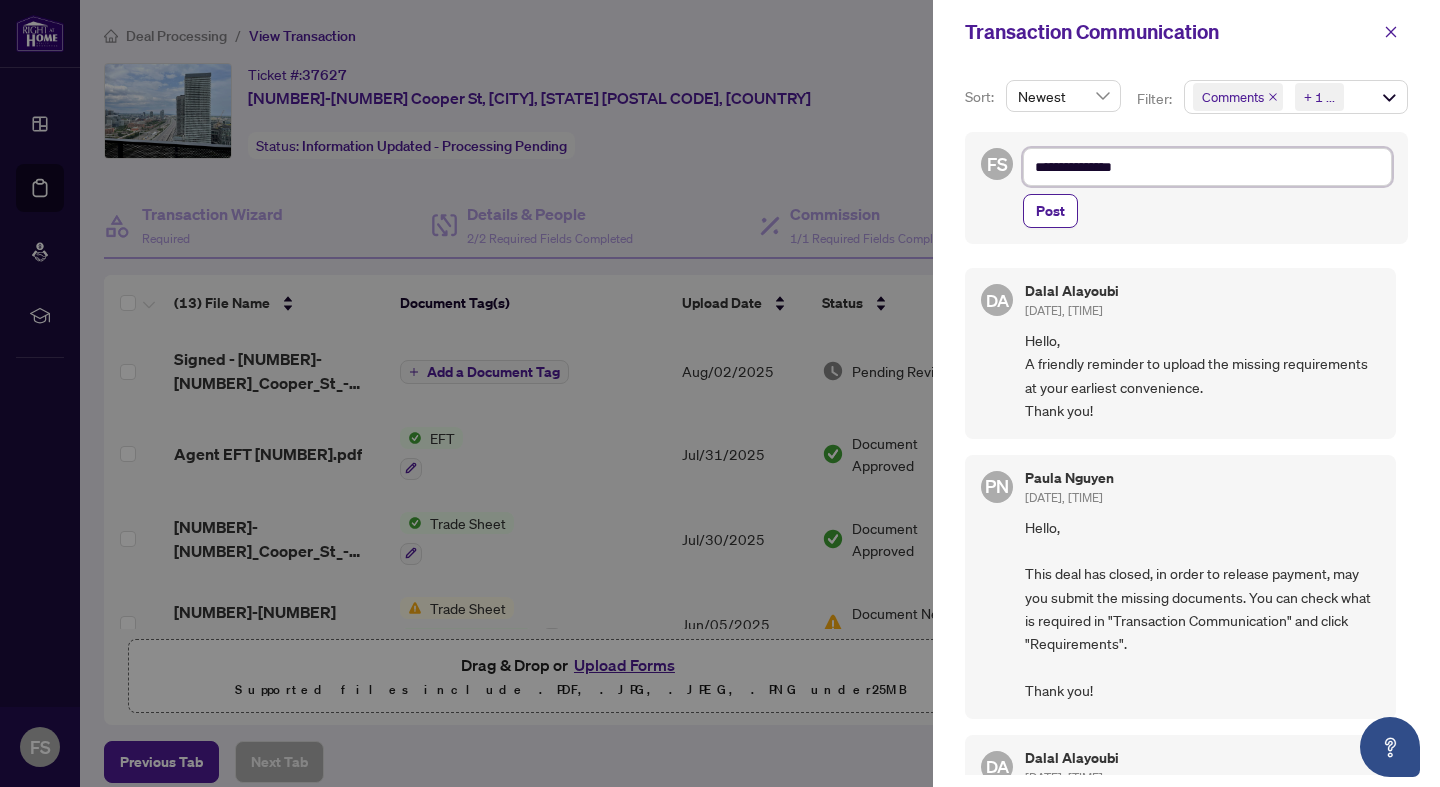 type on "**********" 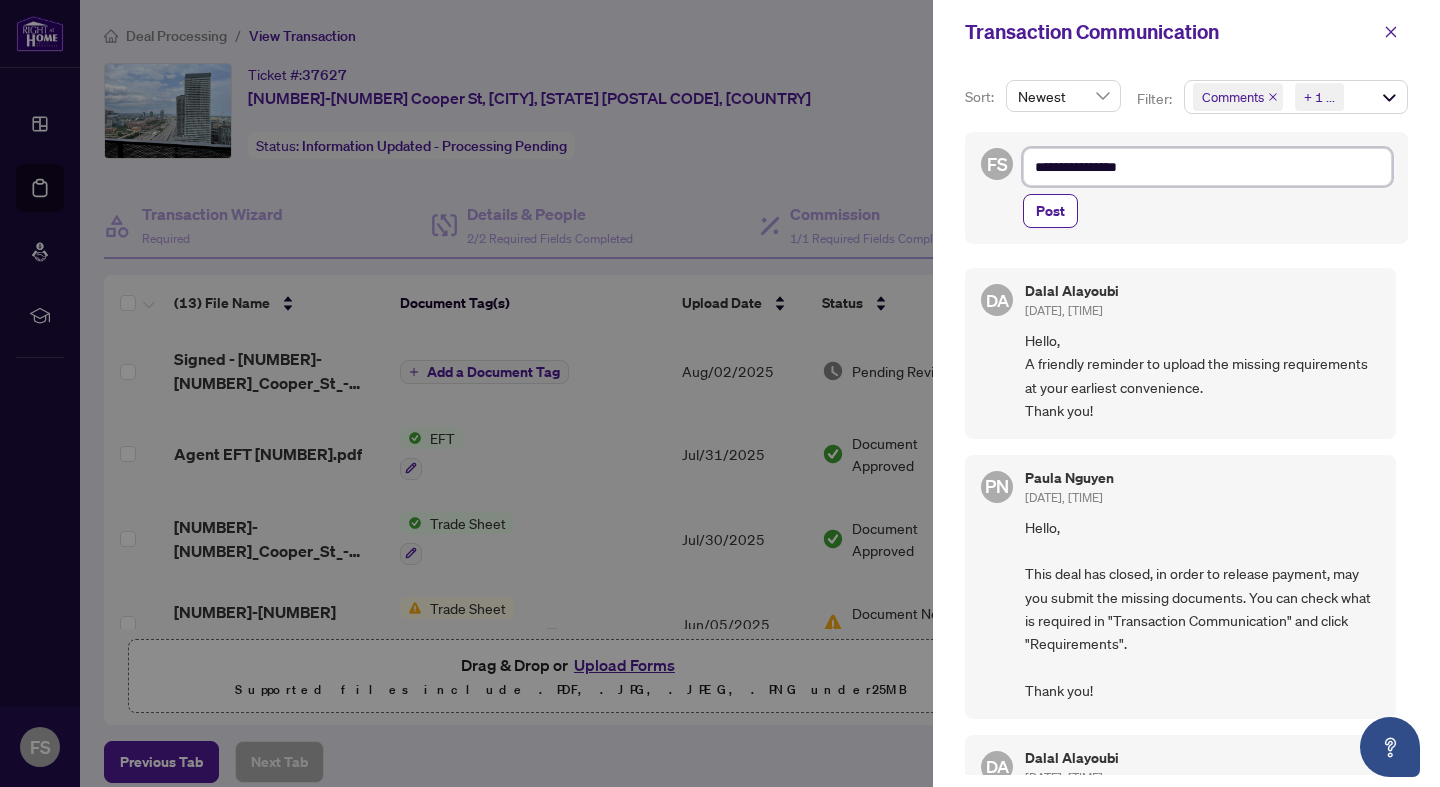 type on "**********" 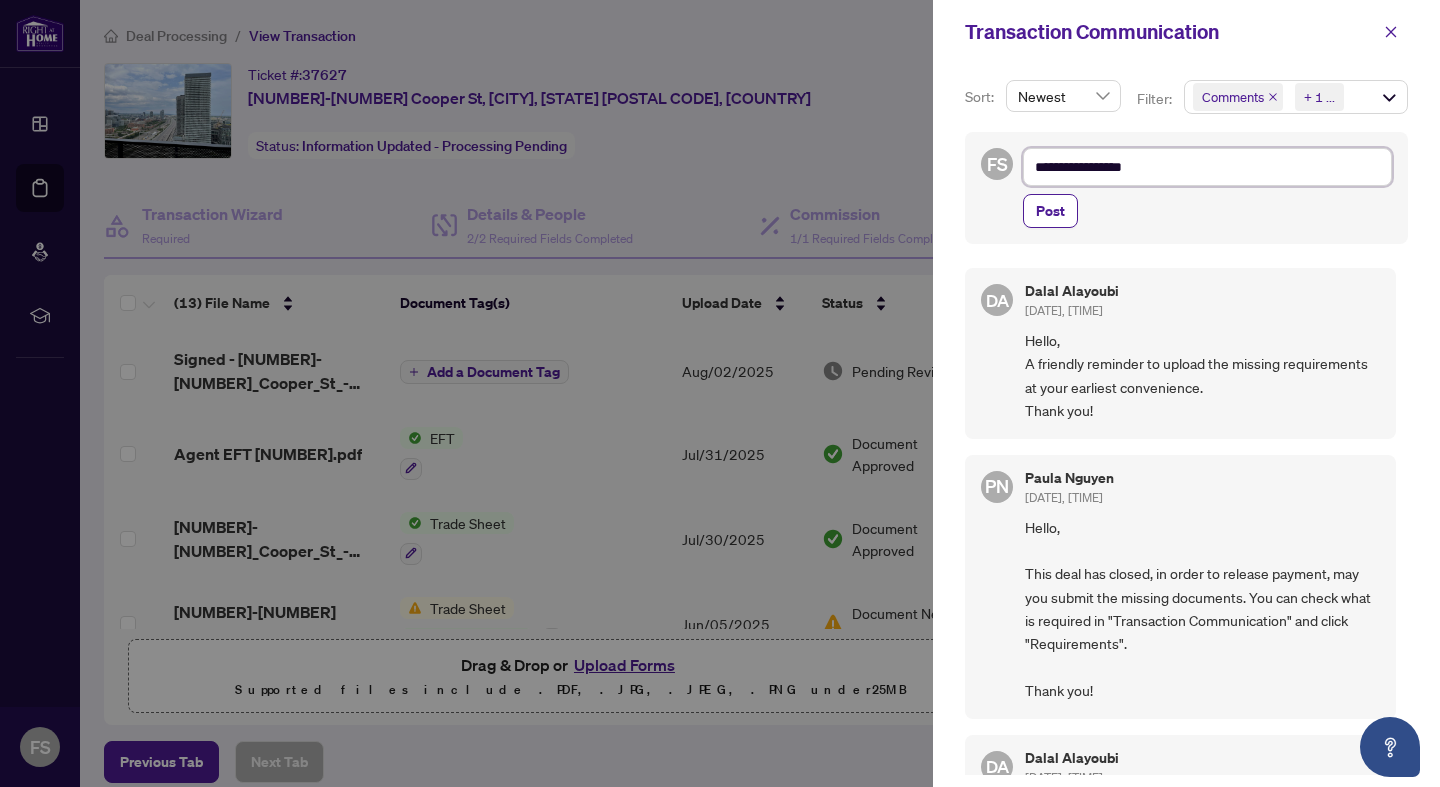 type on "**********" 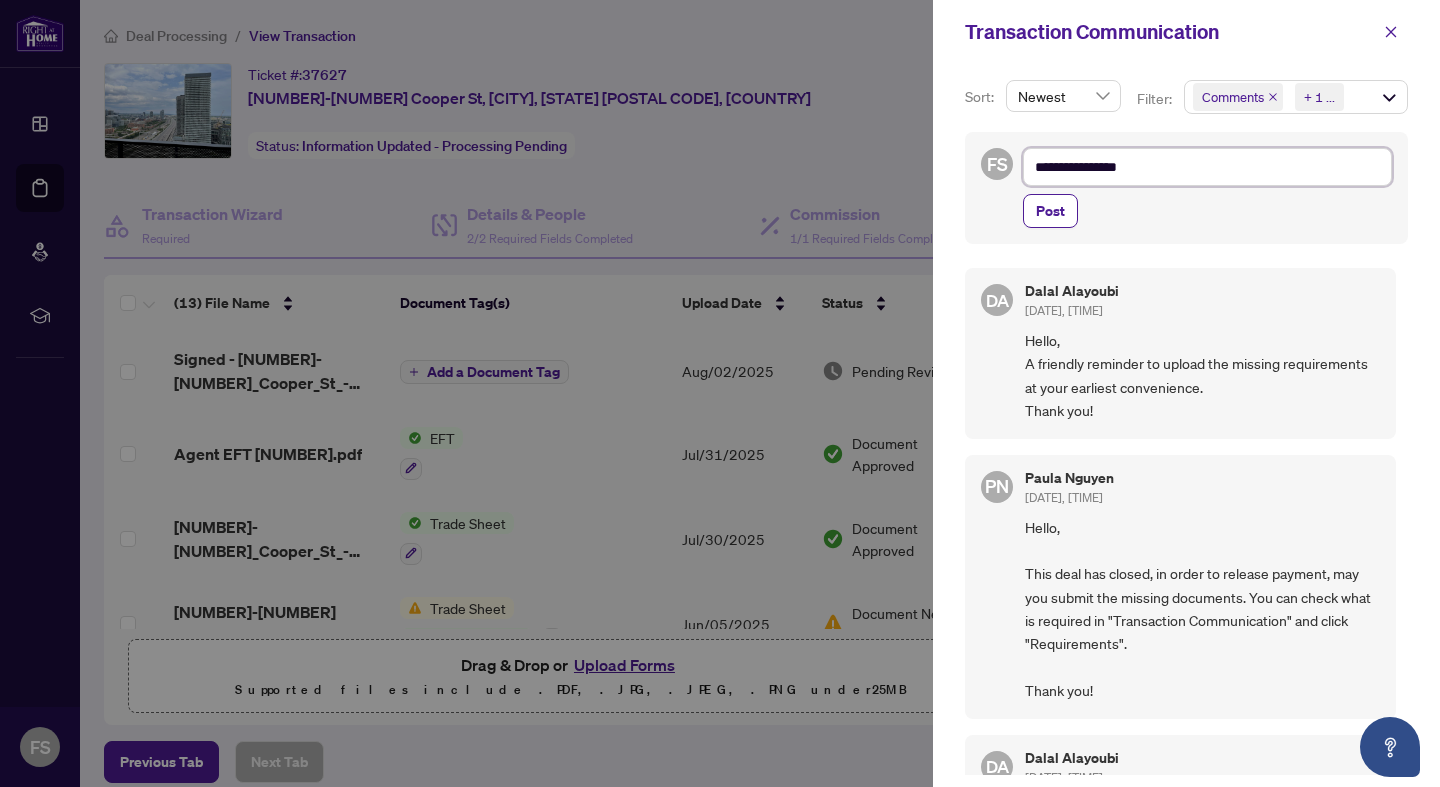 type on "**********" 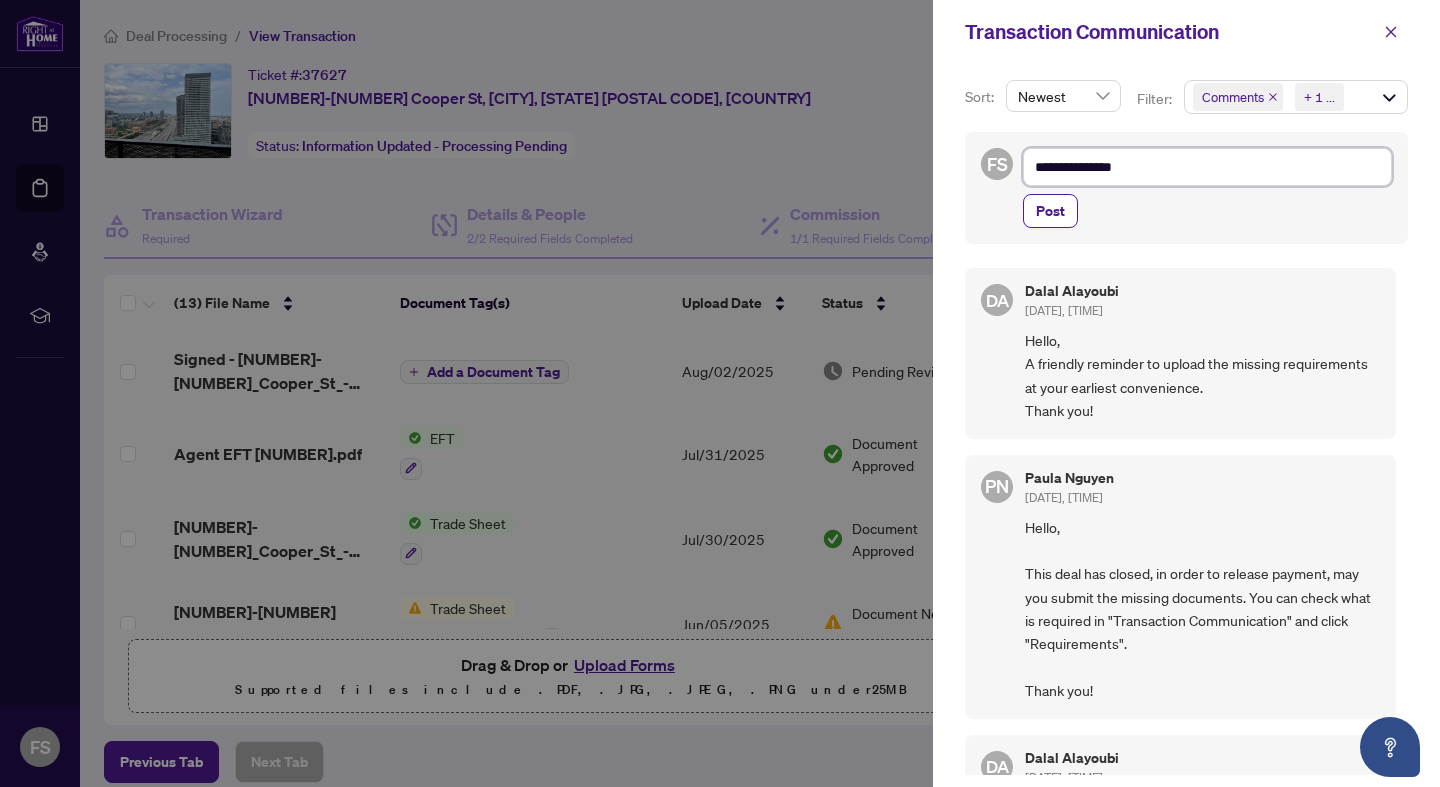 type on "**********" 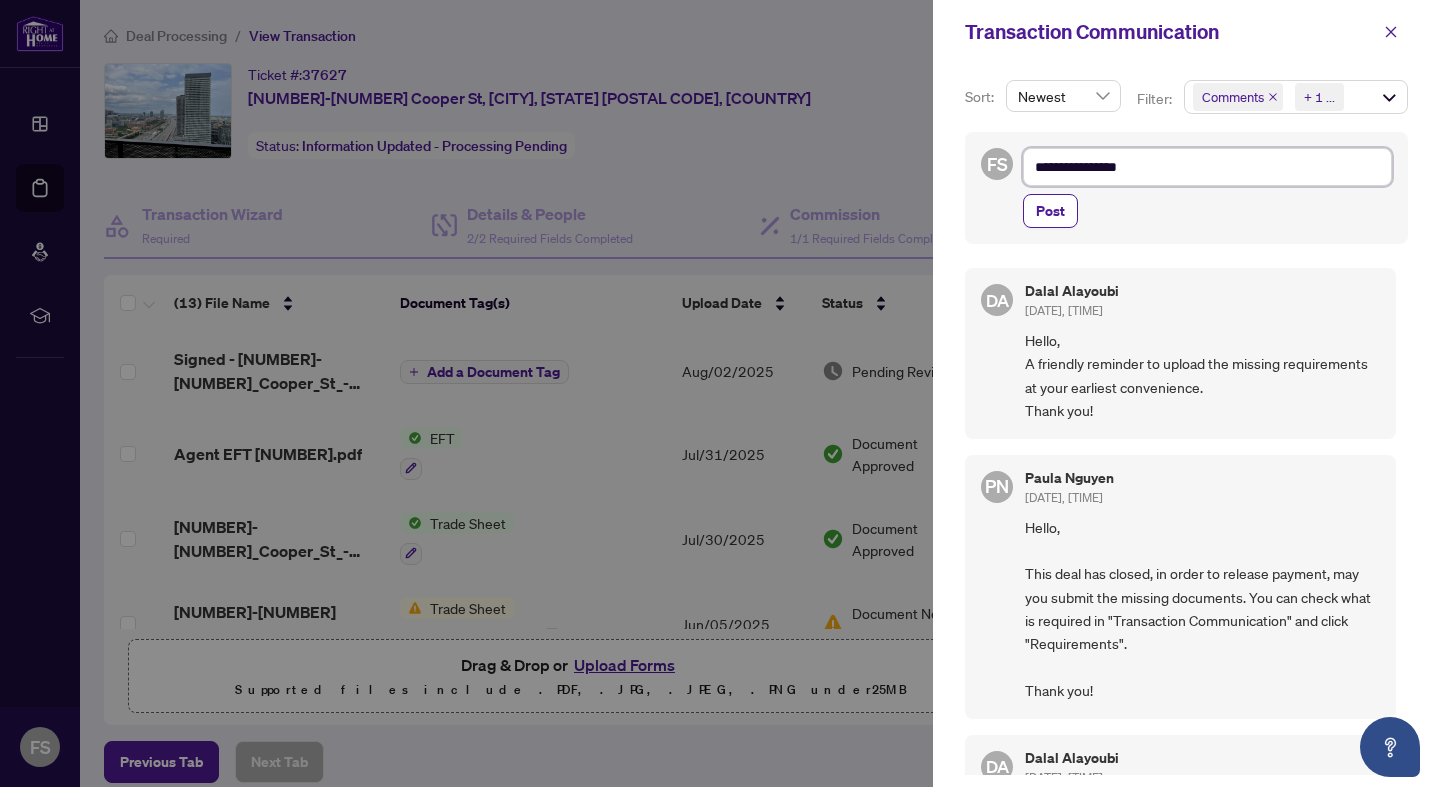 type on "**********" 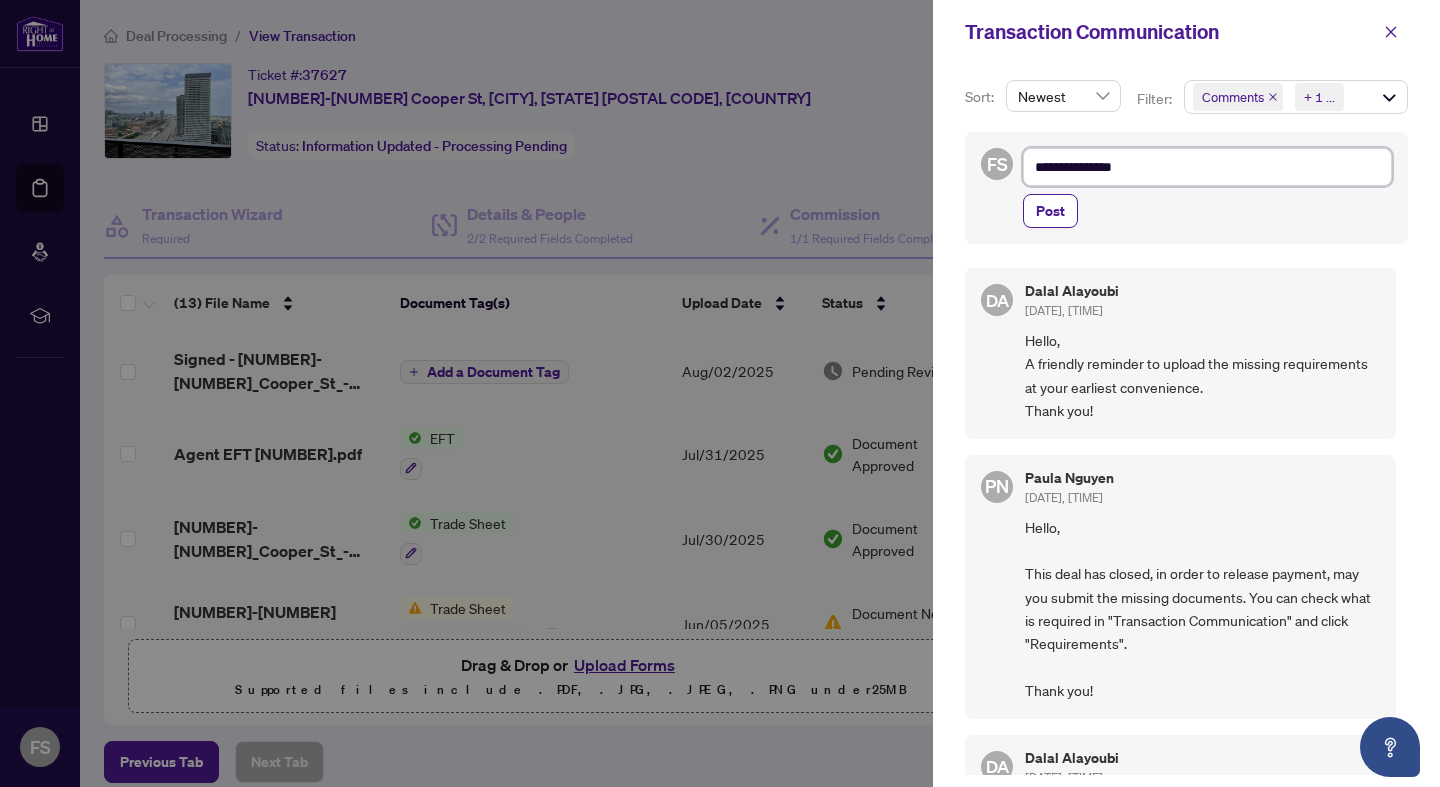 type on "**********" 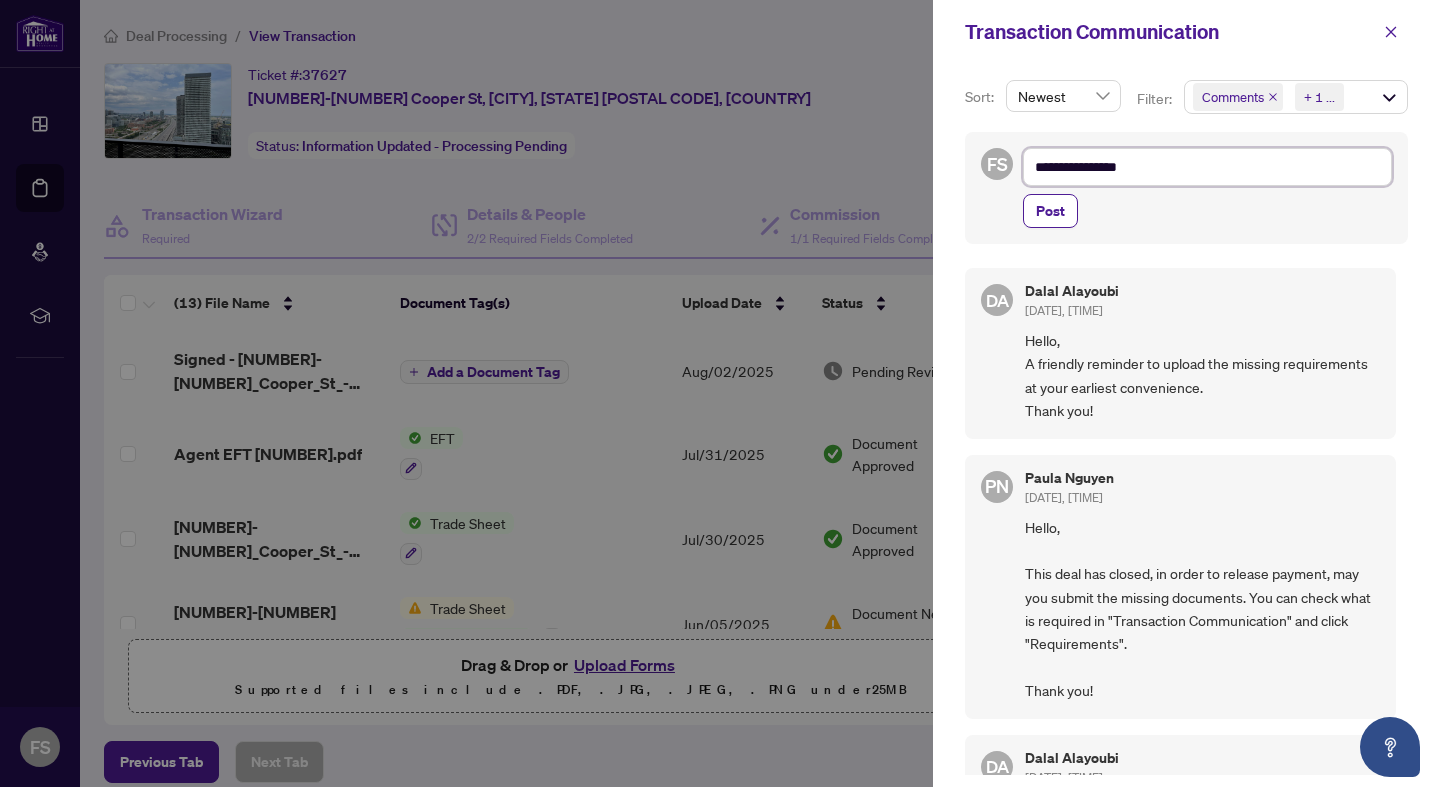 type on "**********" 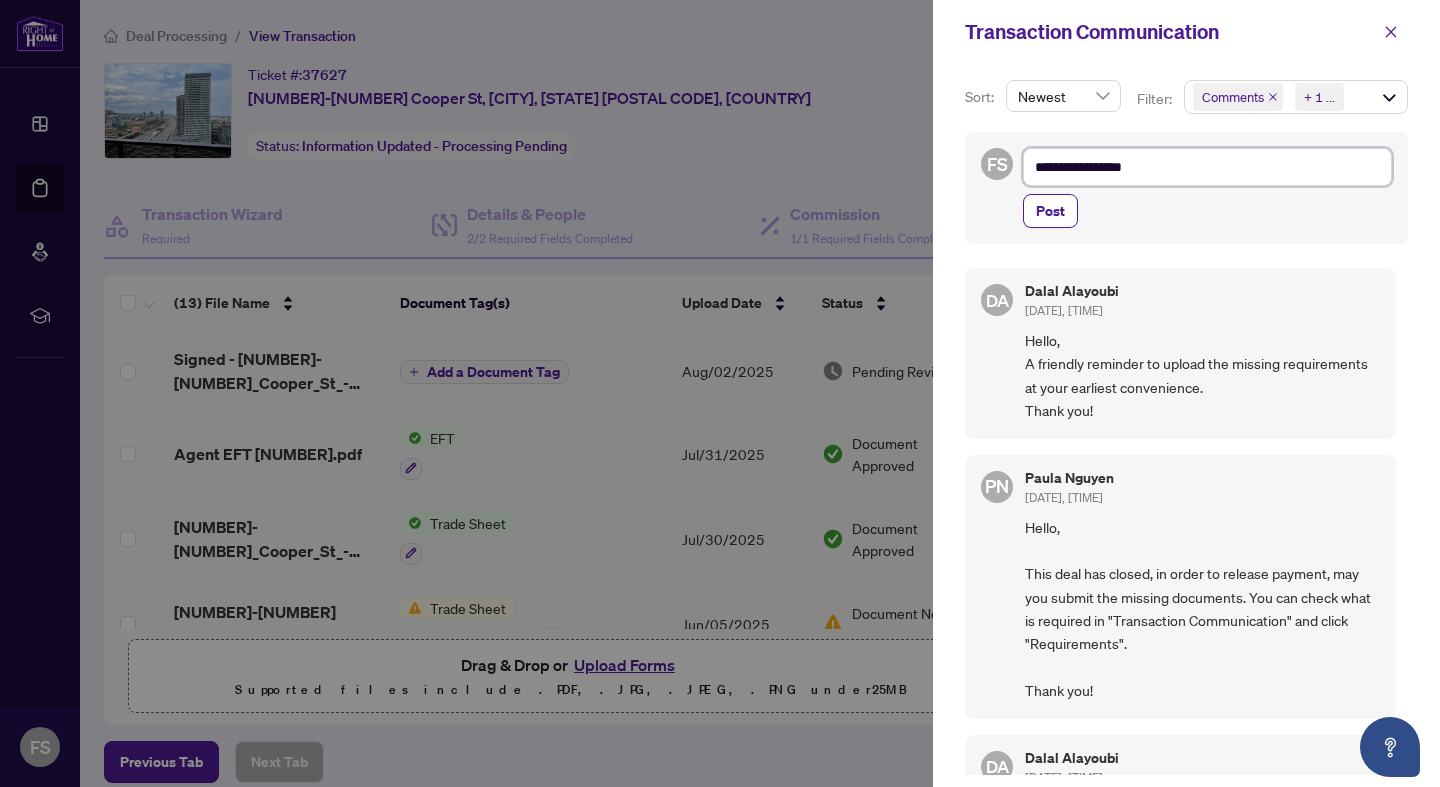 type on "**********" 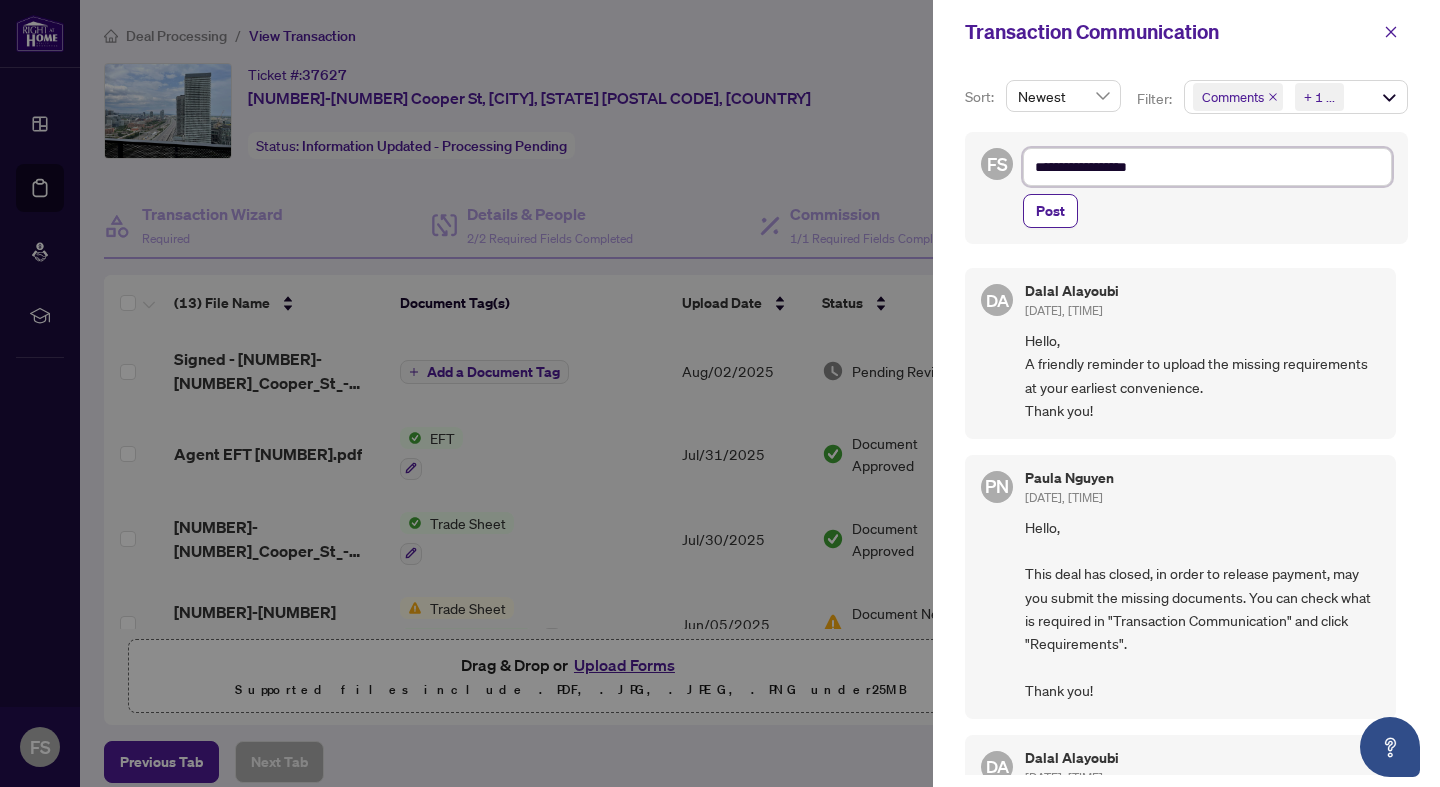 type on "**********" 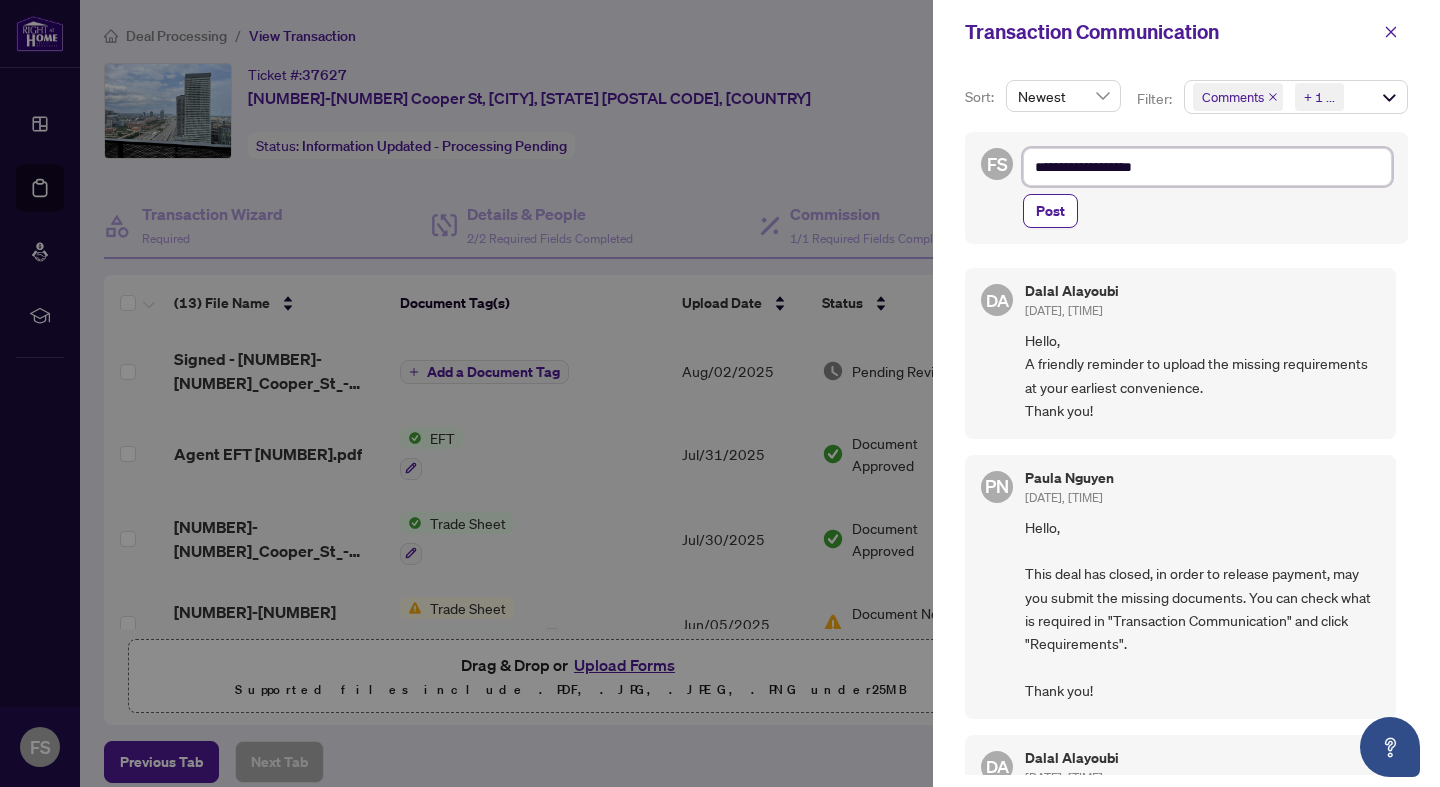 type on "**********" 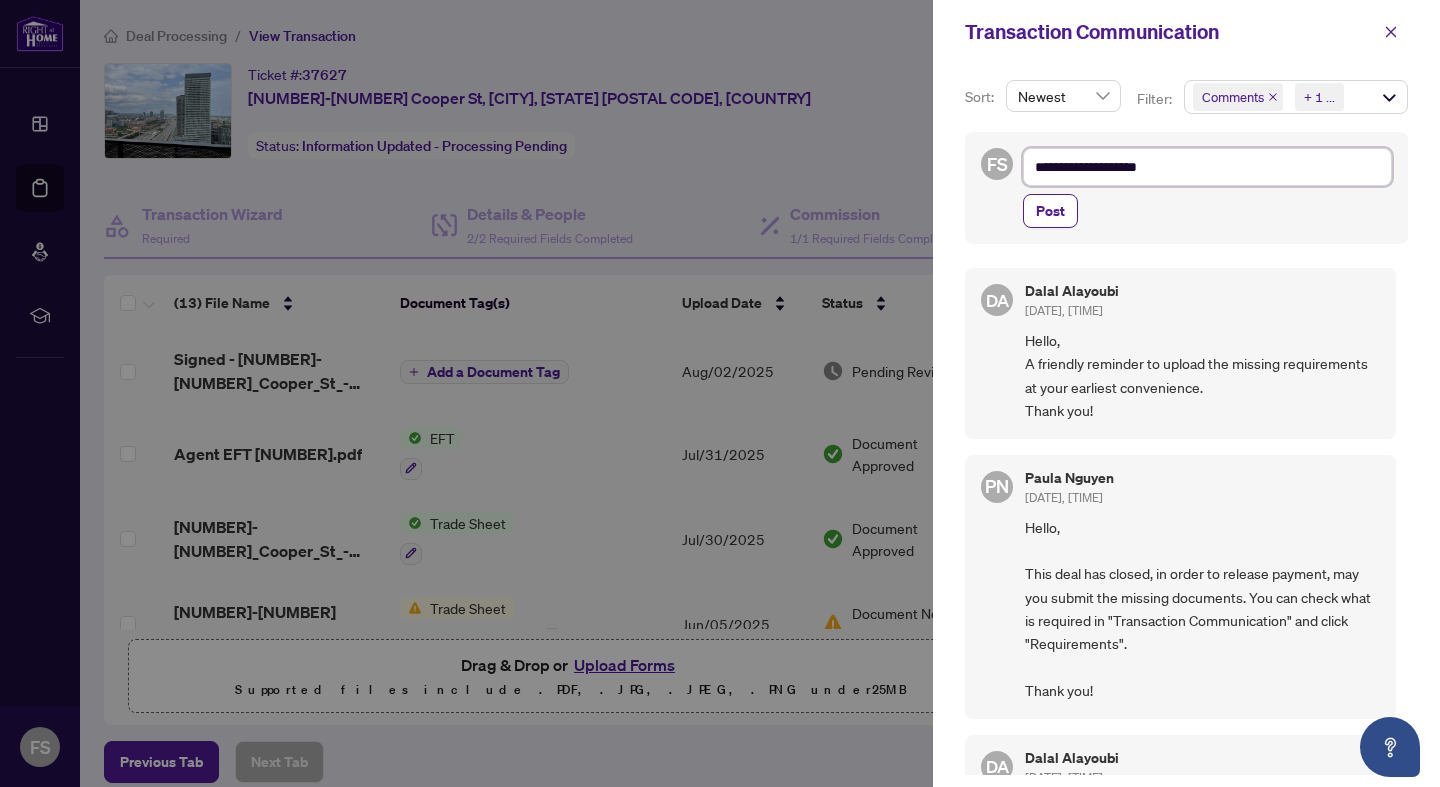type on "**********" 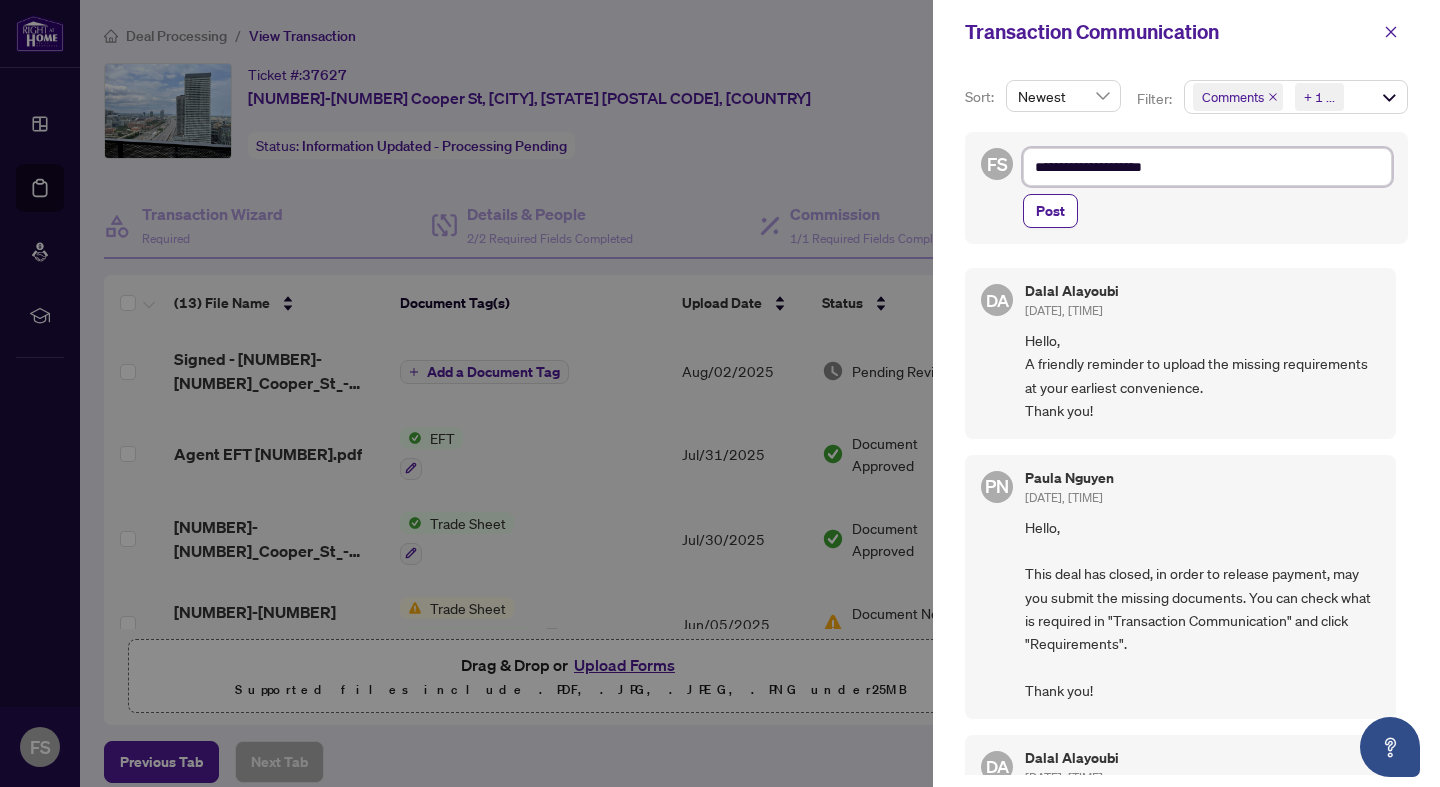 type on "**********" 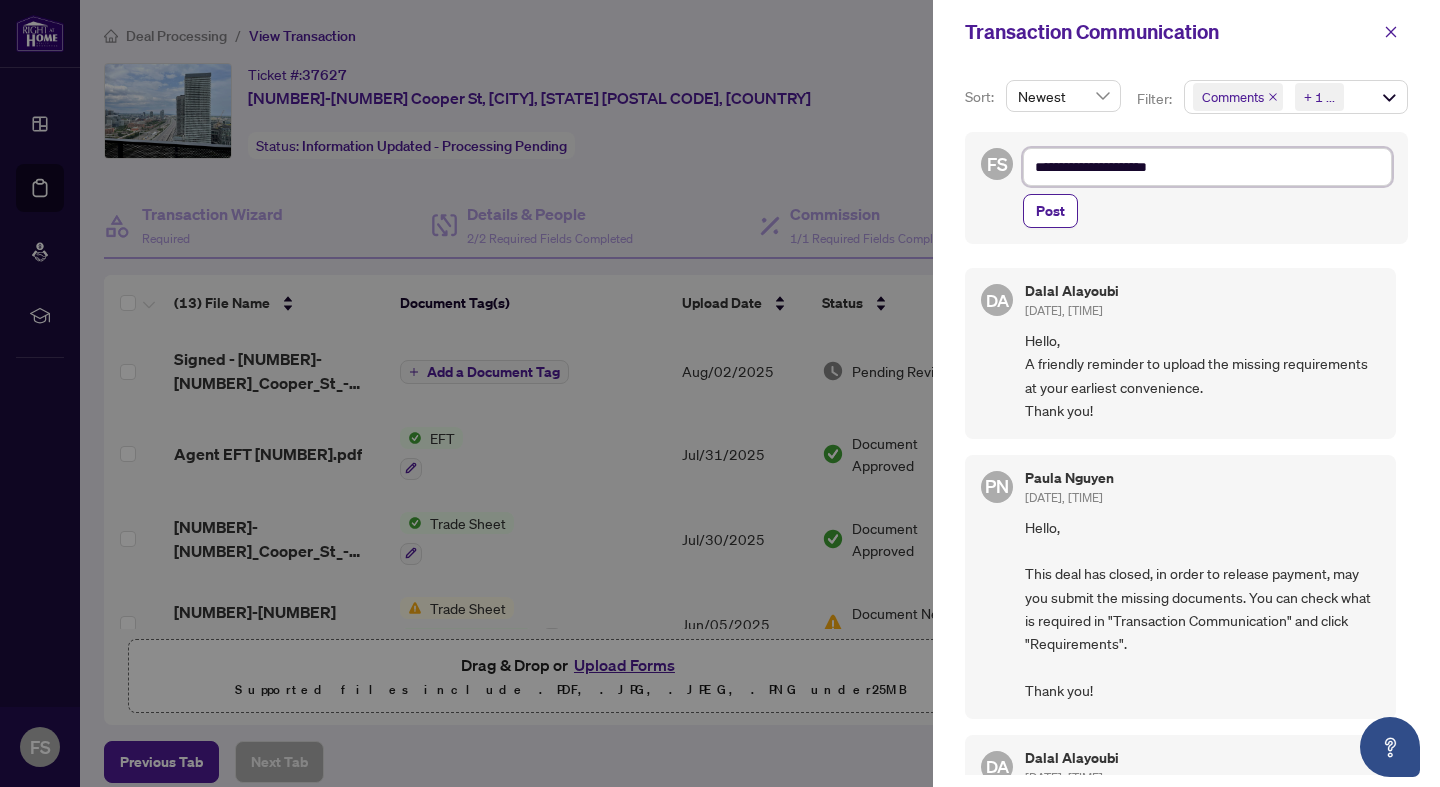 type on "**********" 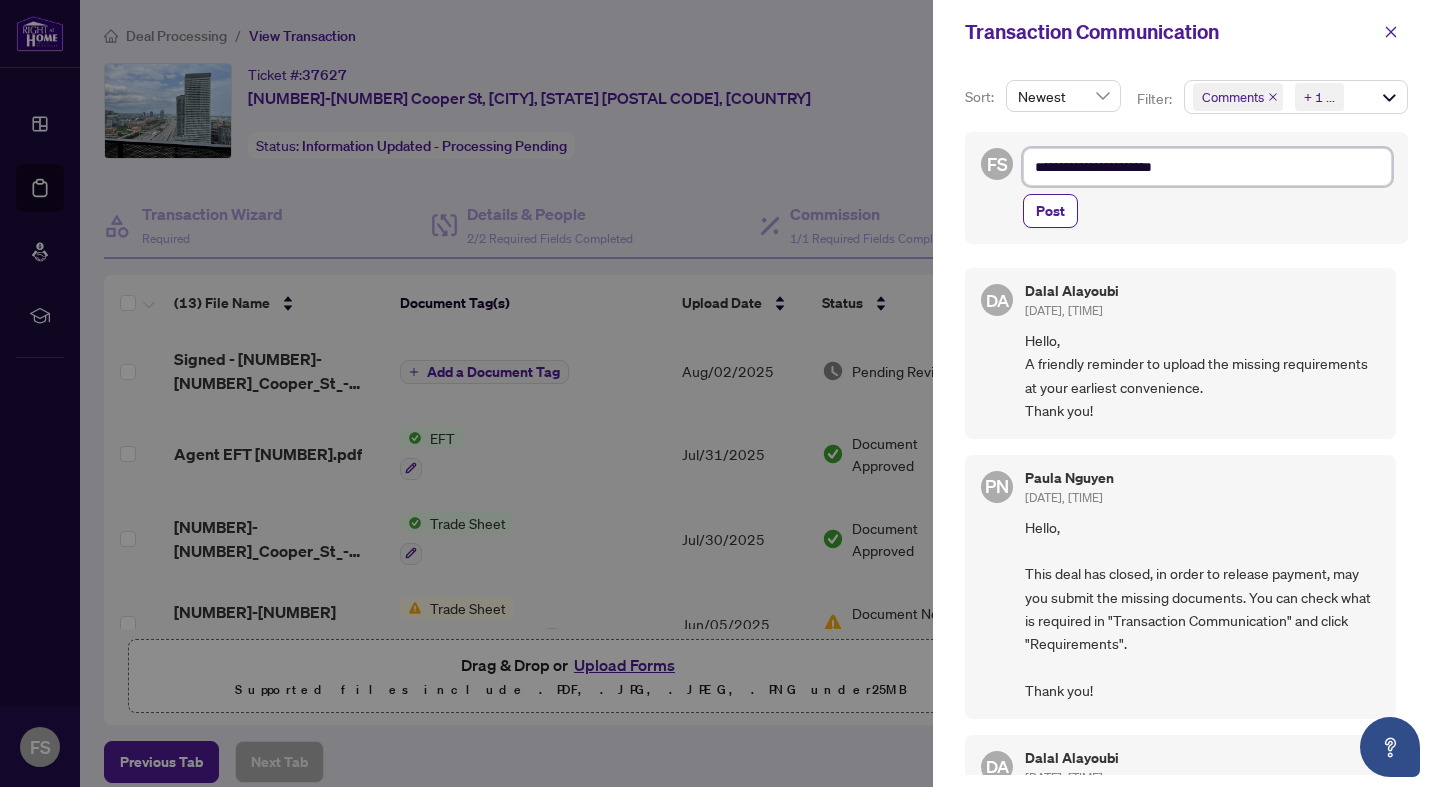 type on "**********" 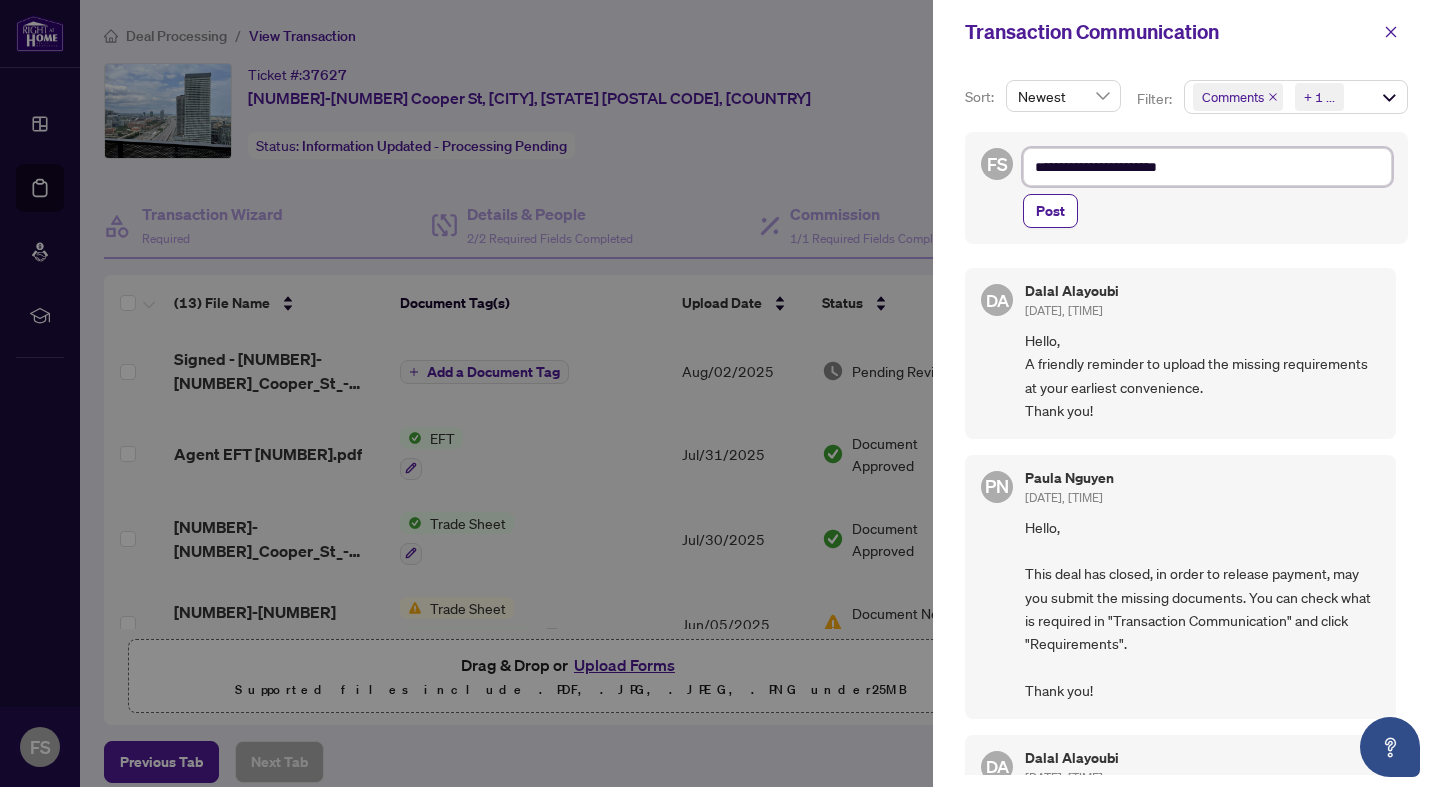 type on "**********" 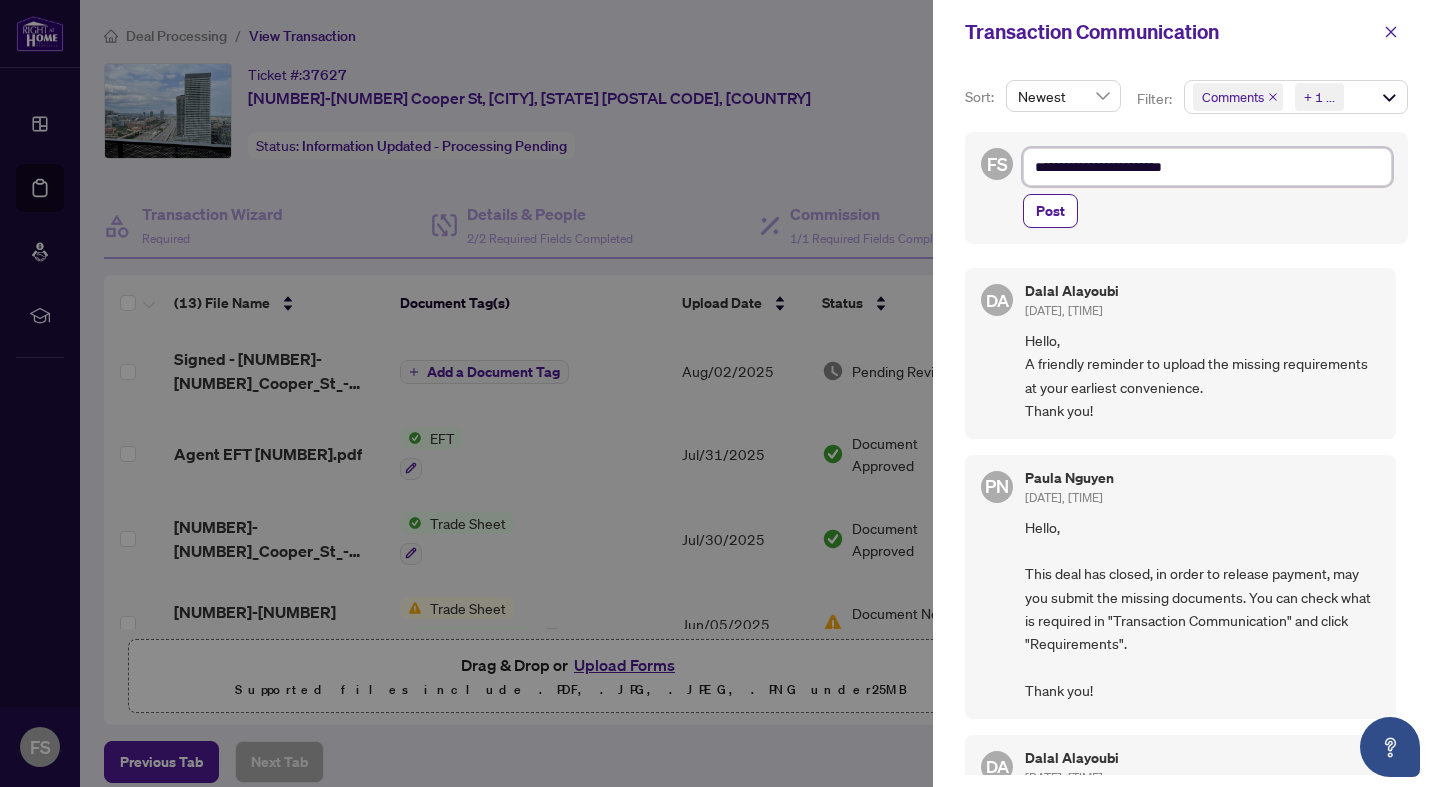 type on "**********" 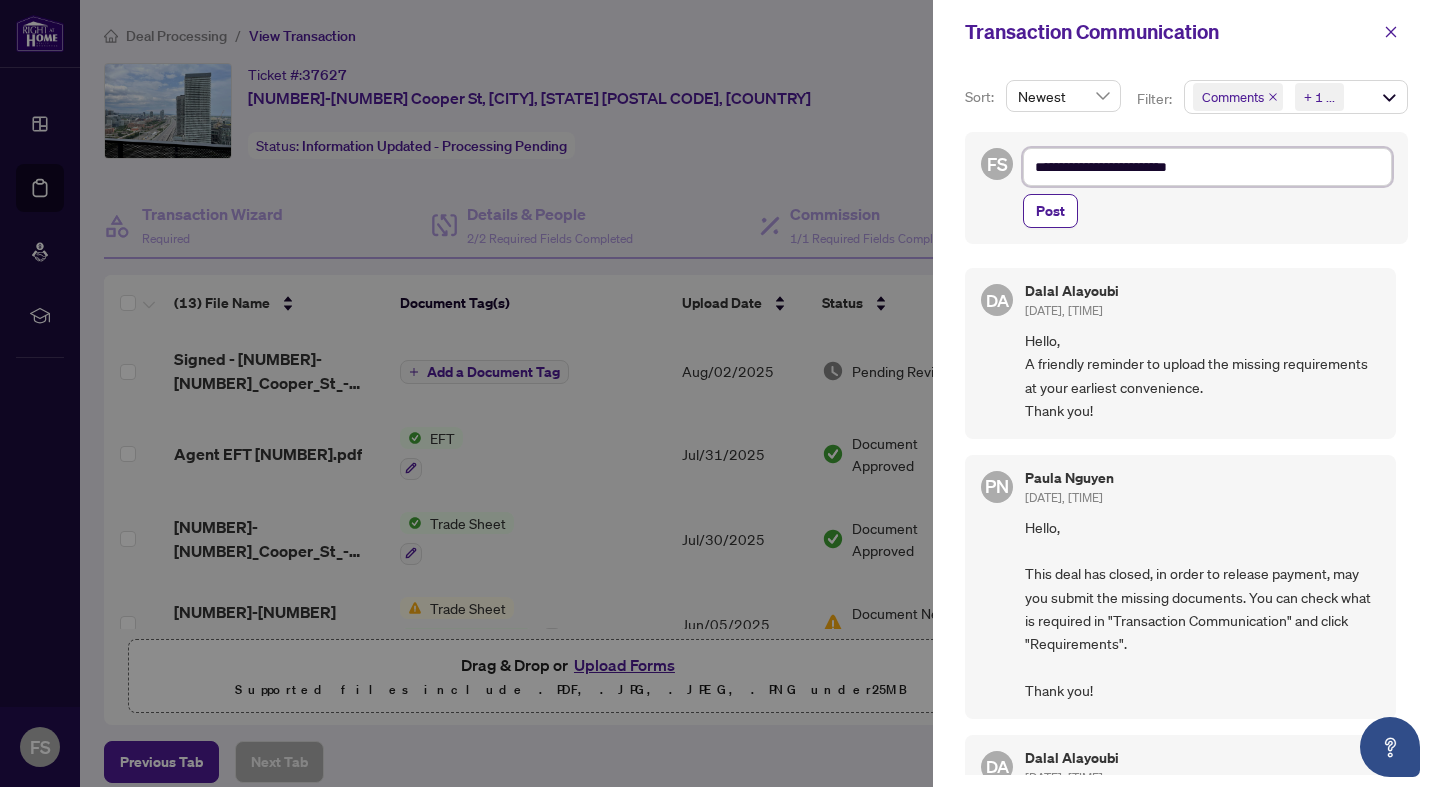 type on "**********" 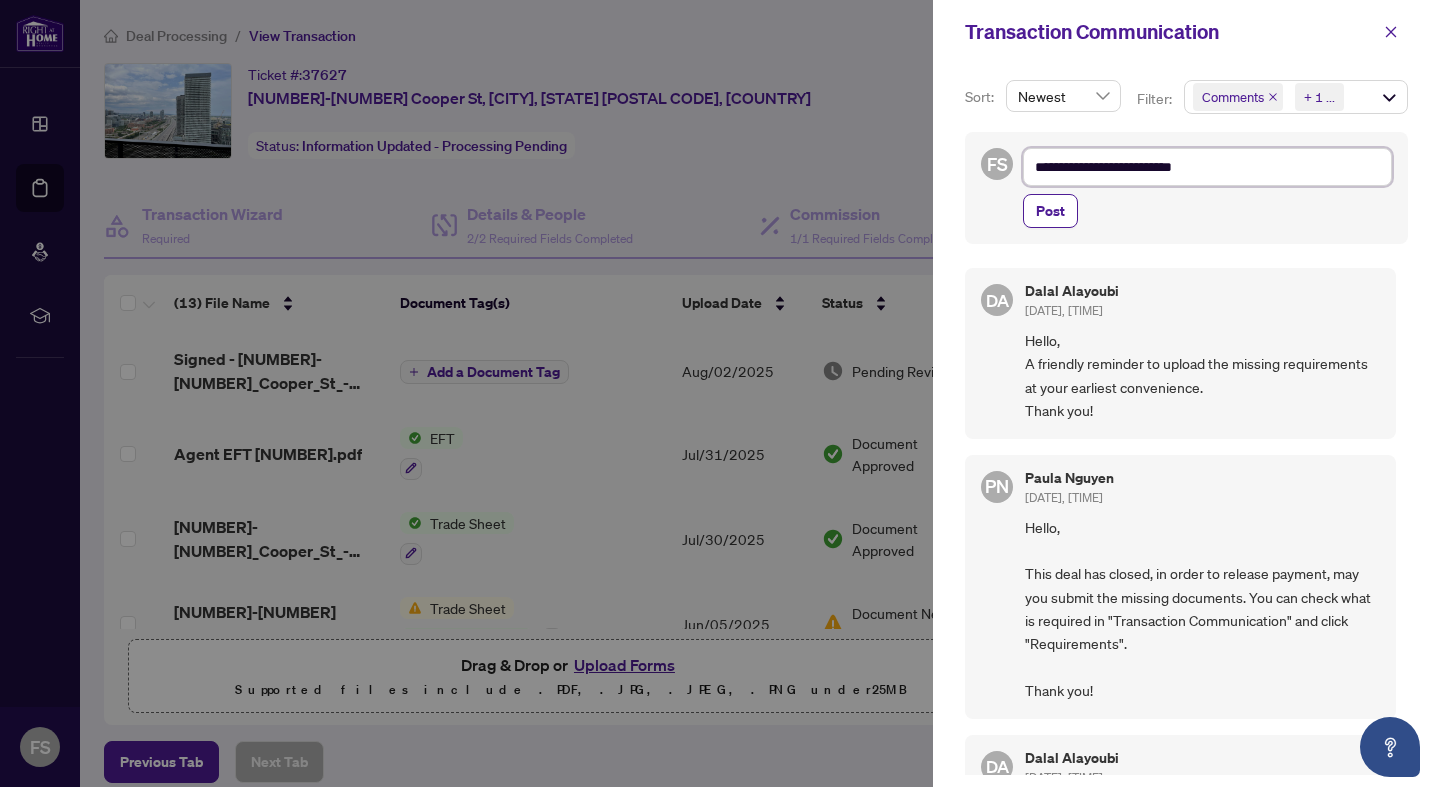 type on "**********" 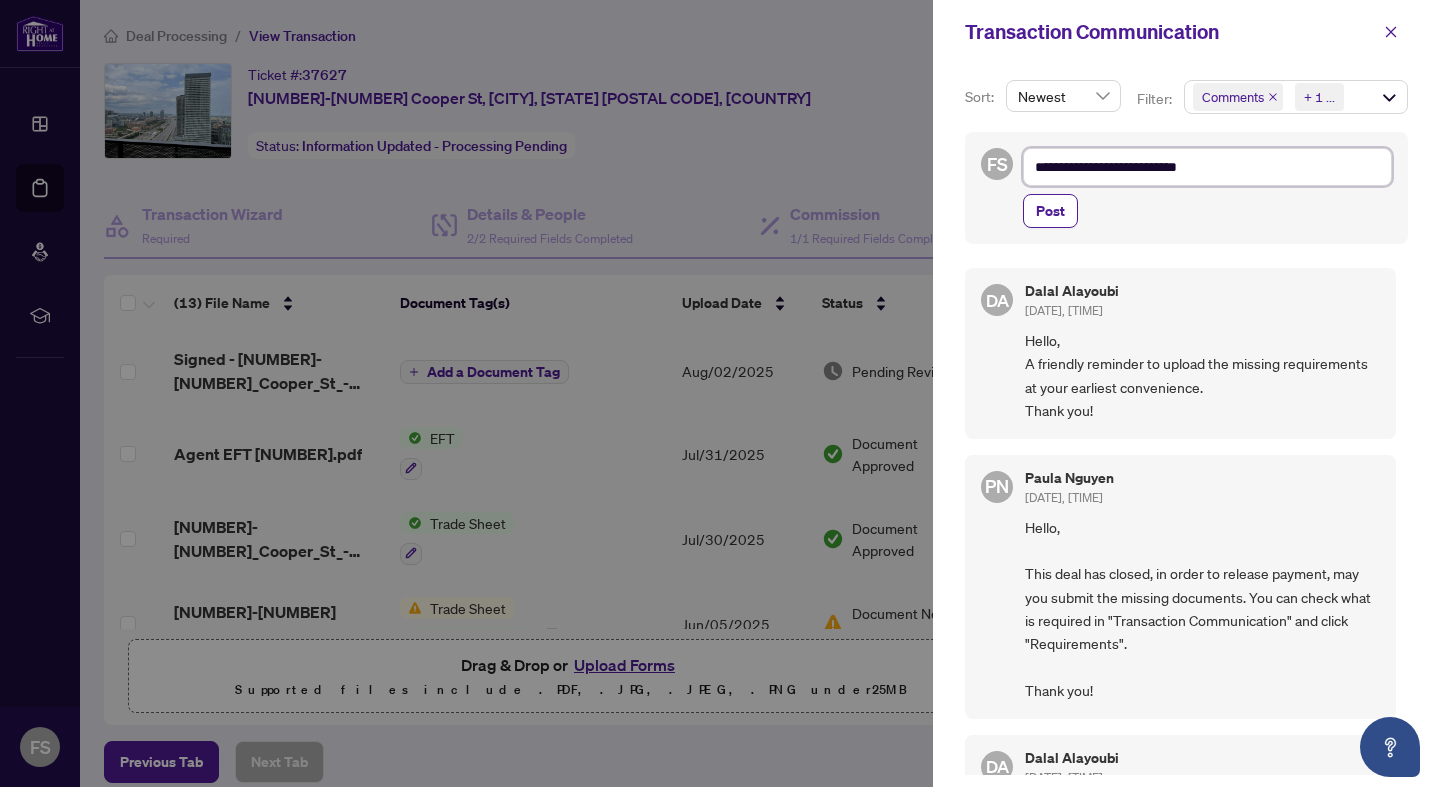 type on "**********" 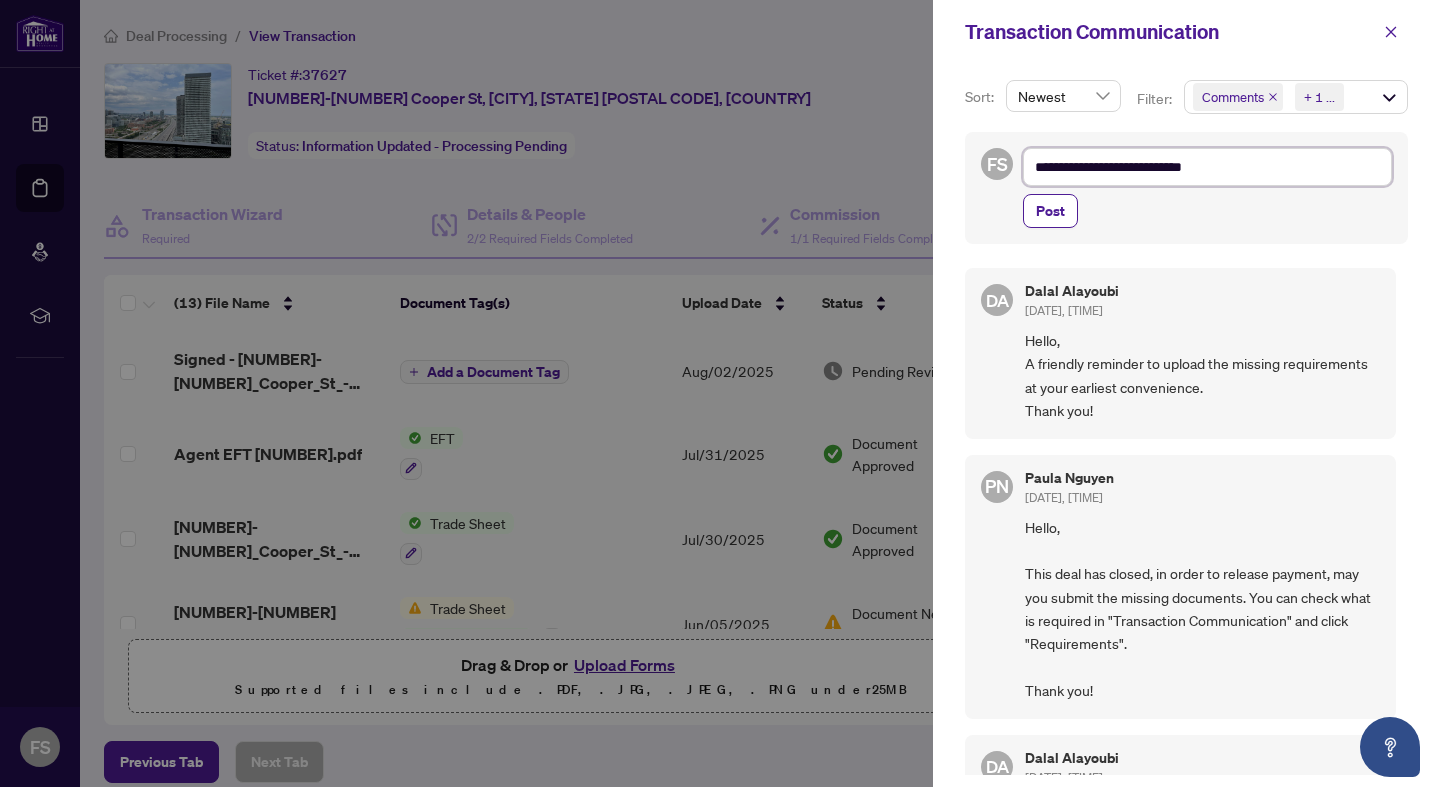 type on "**********" 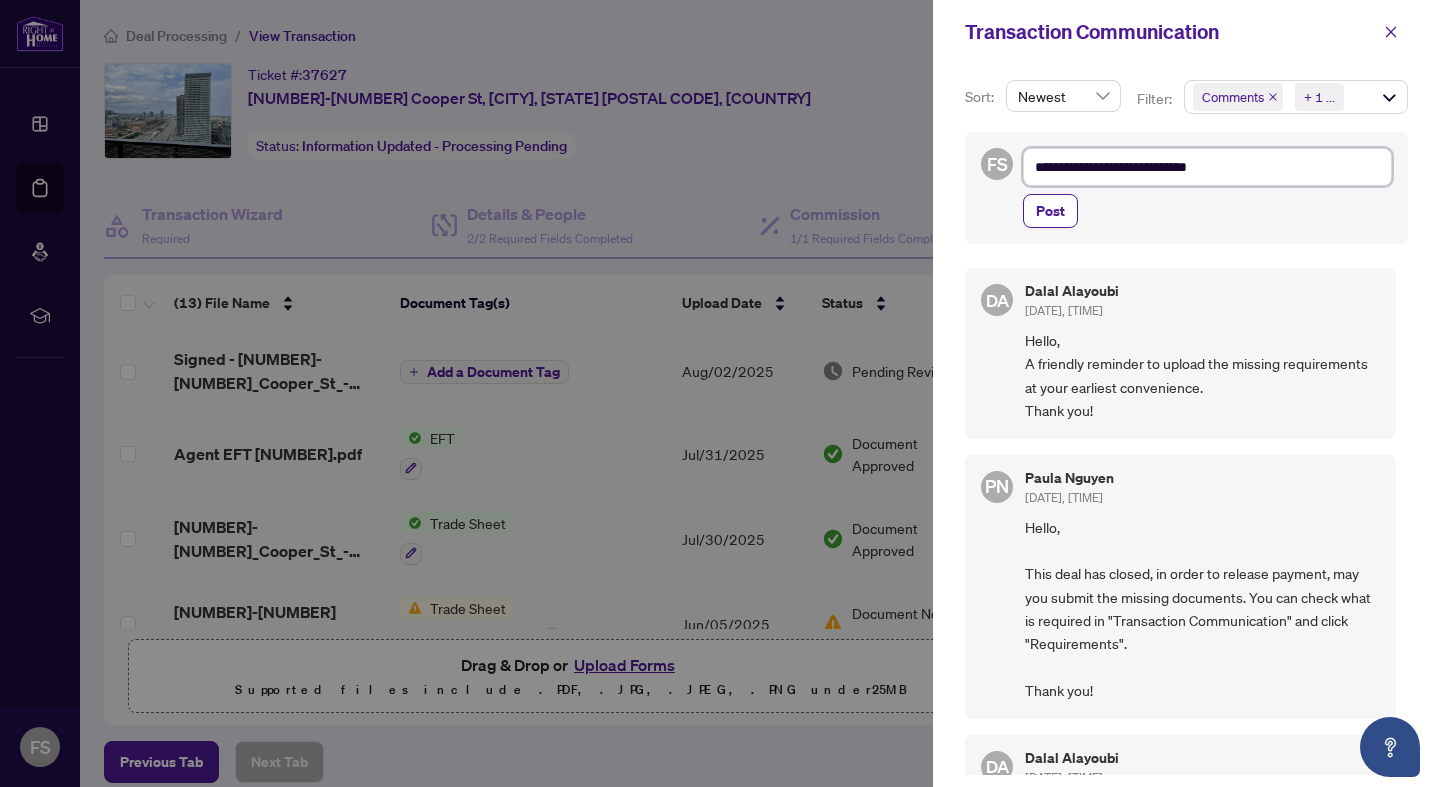 type on "**********" 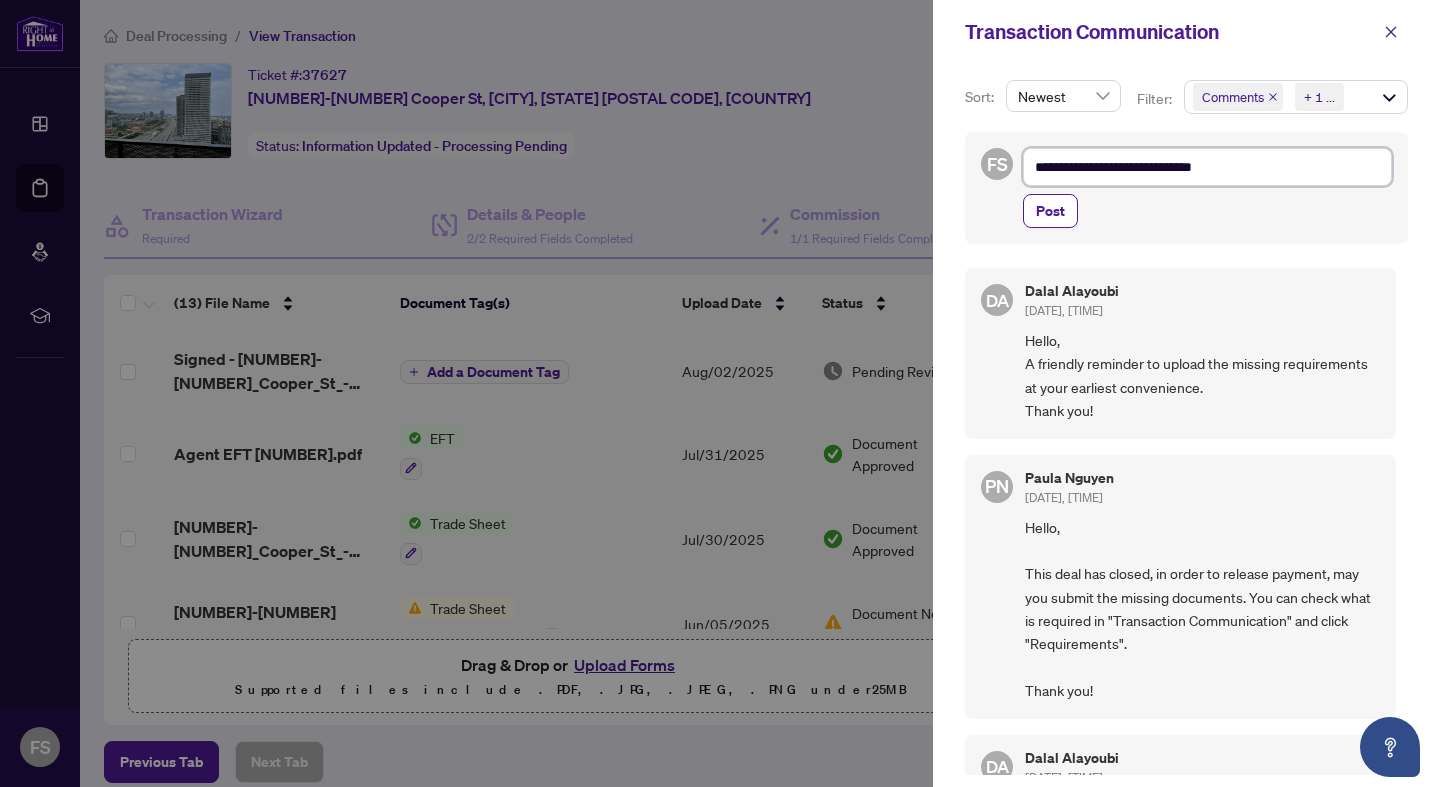 type on "**********" 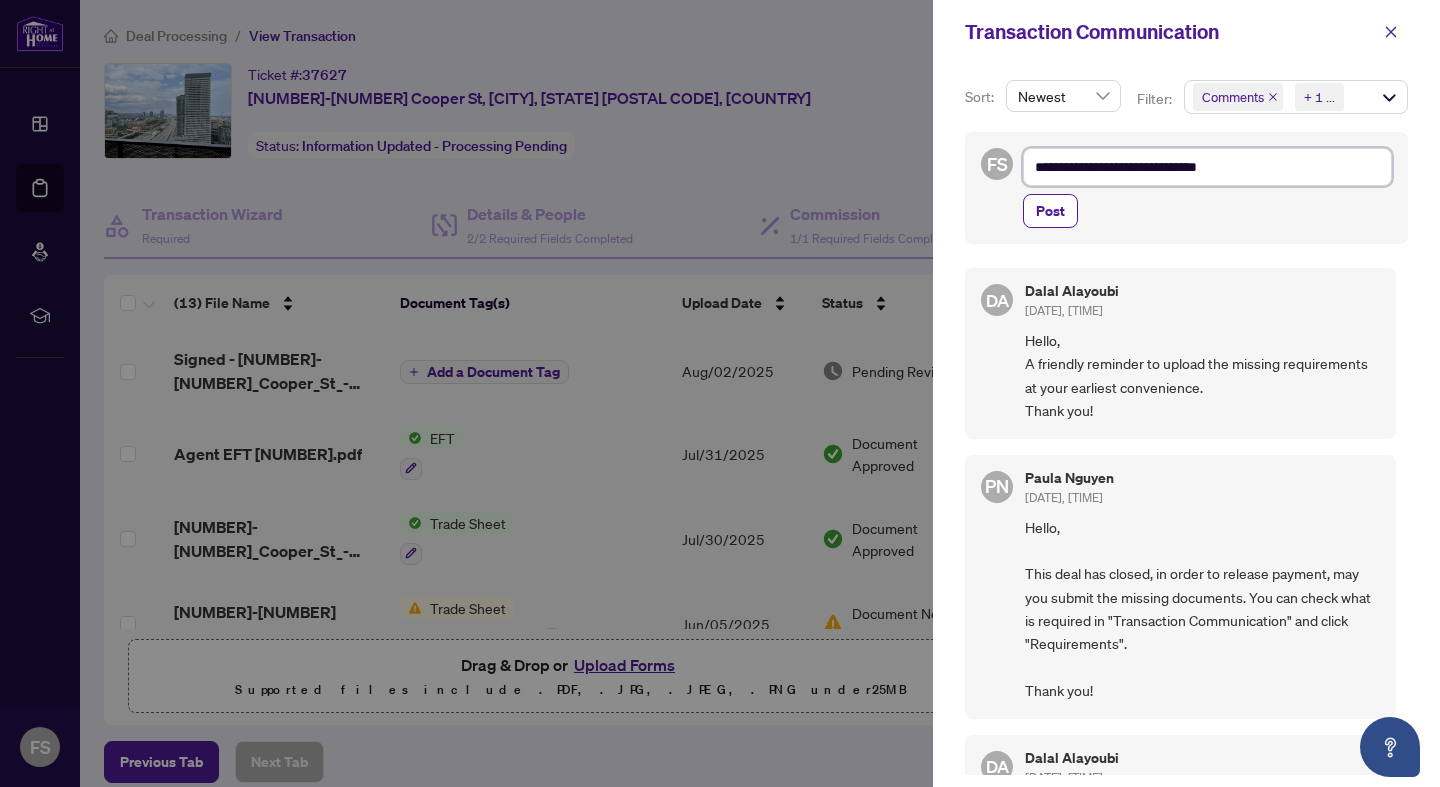 type on "**********" 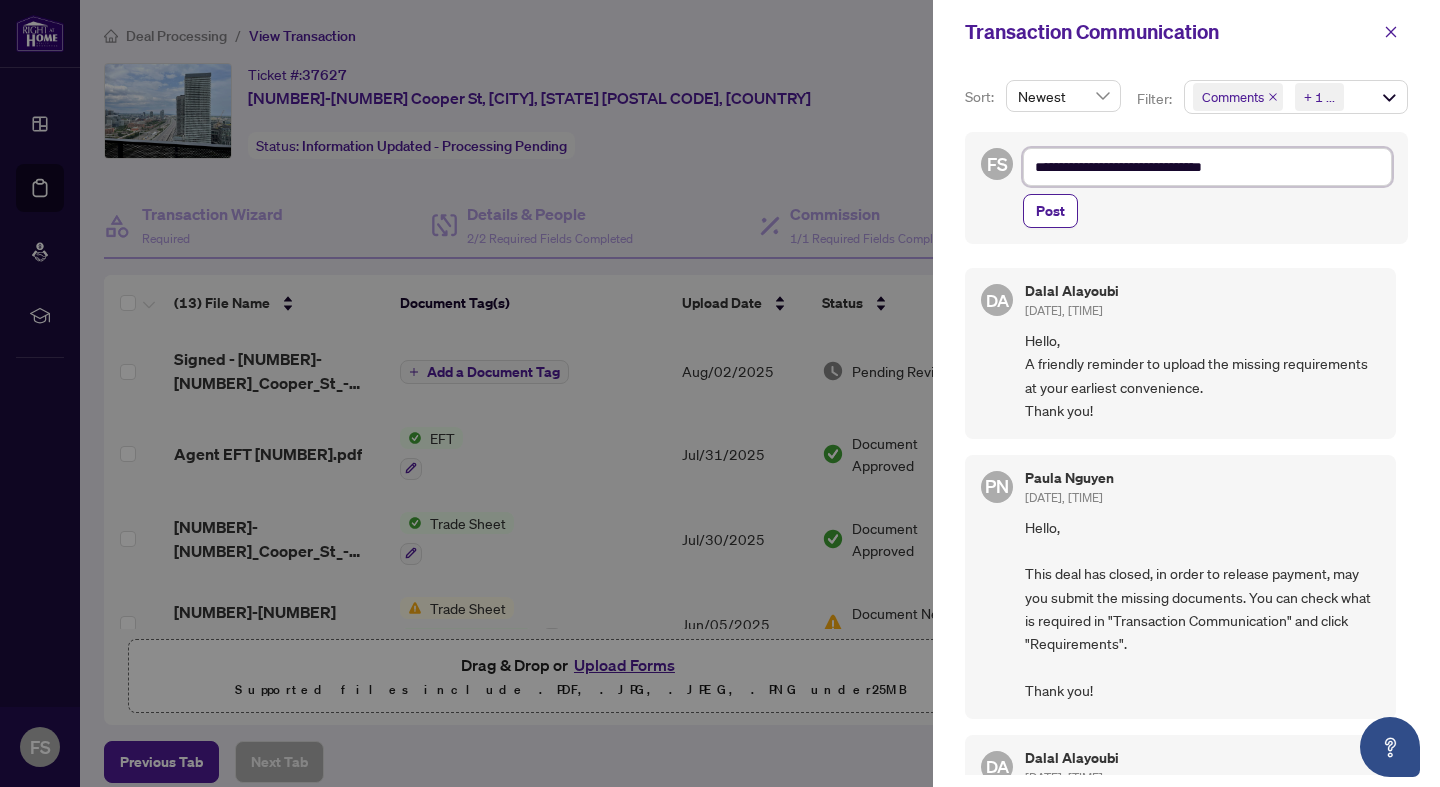 type on "**********" 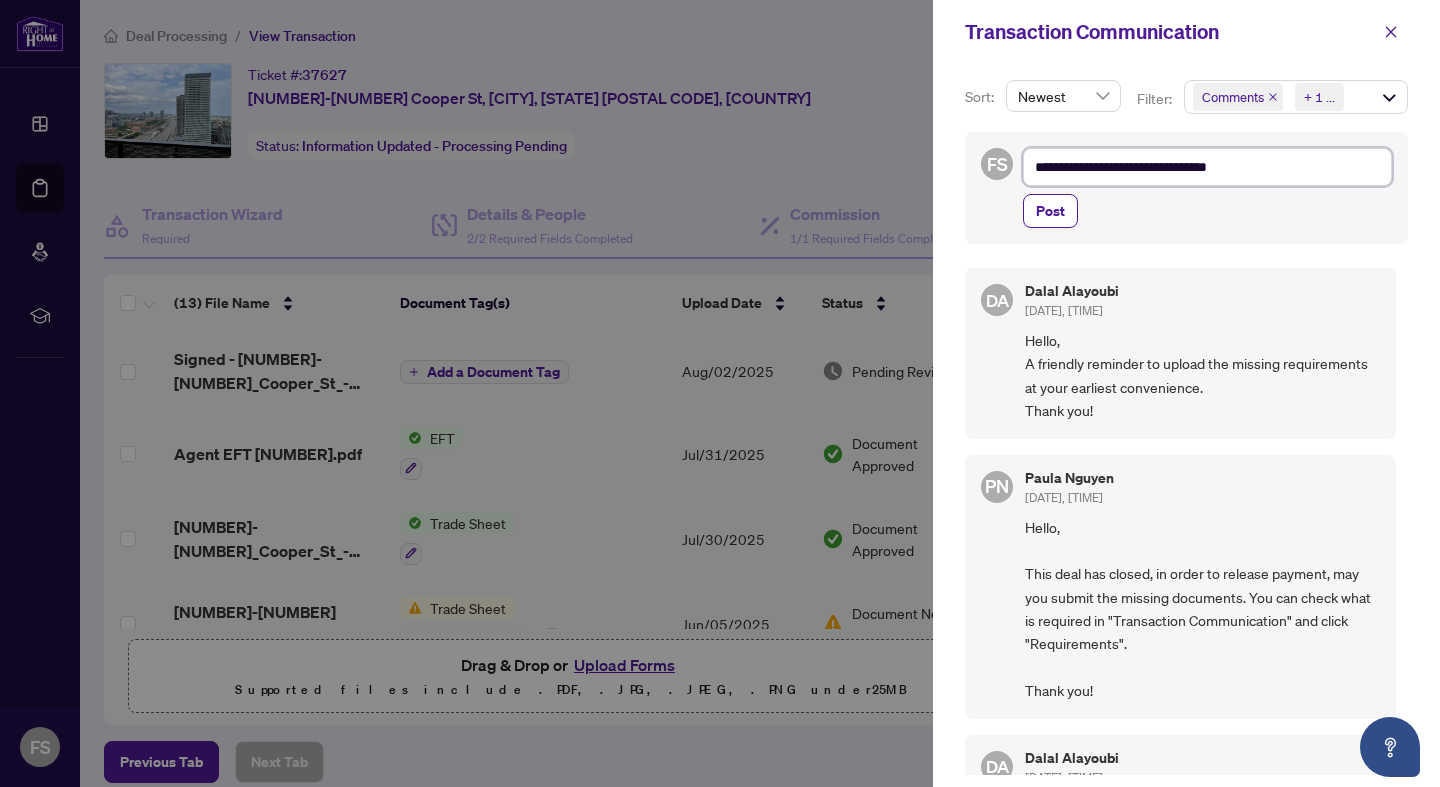 type on "**********" 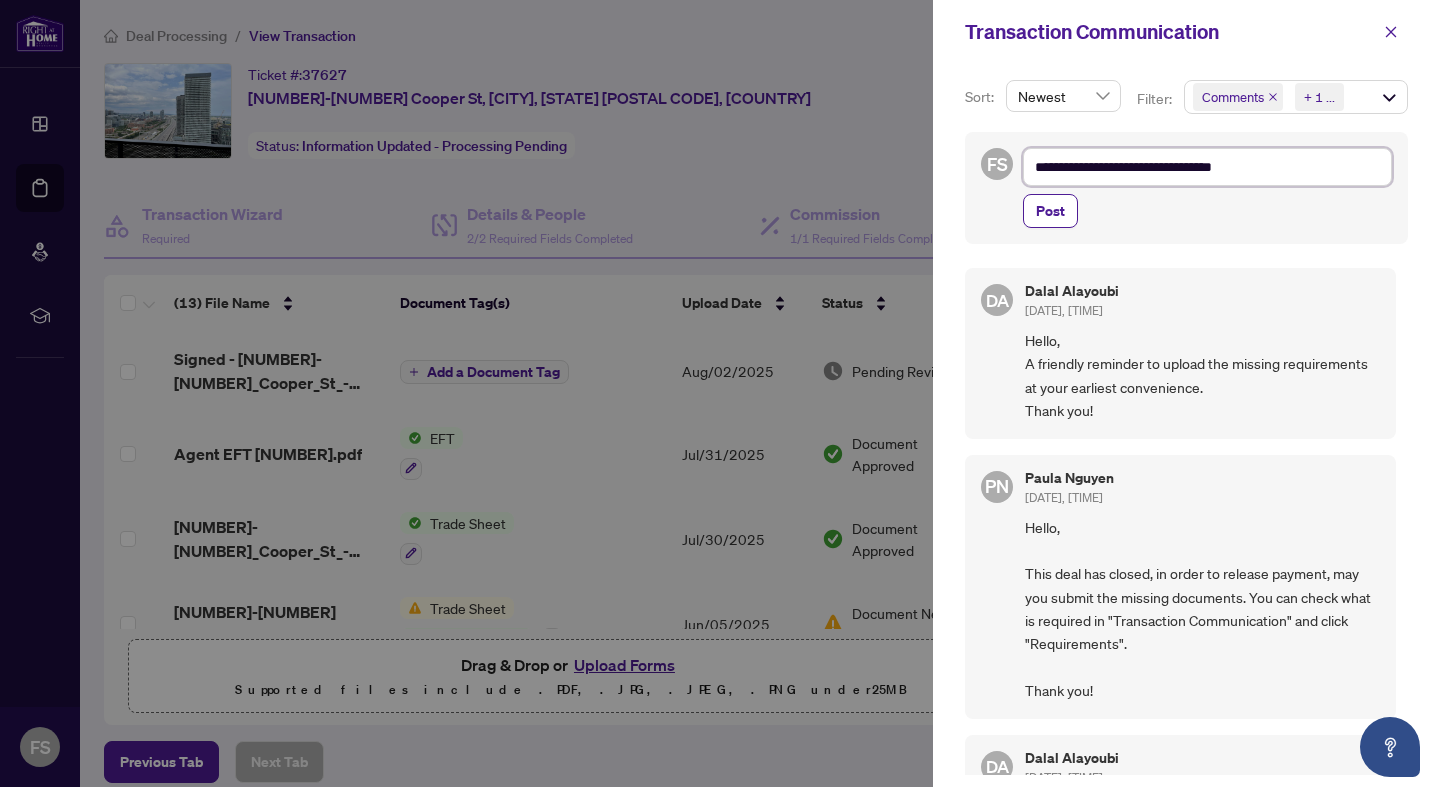 type on "**********" 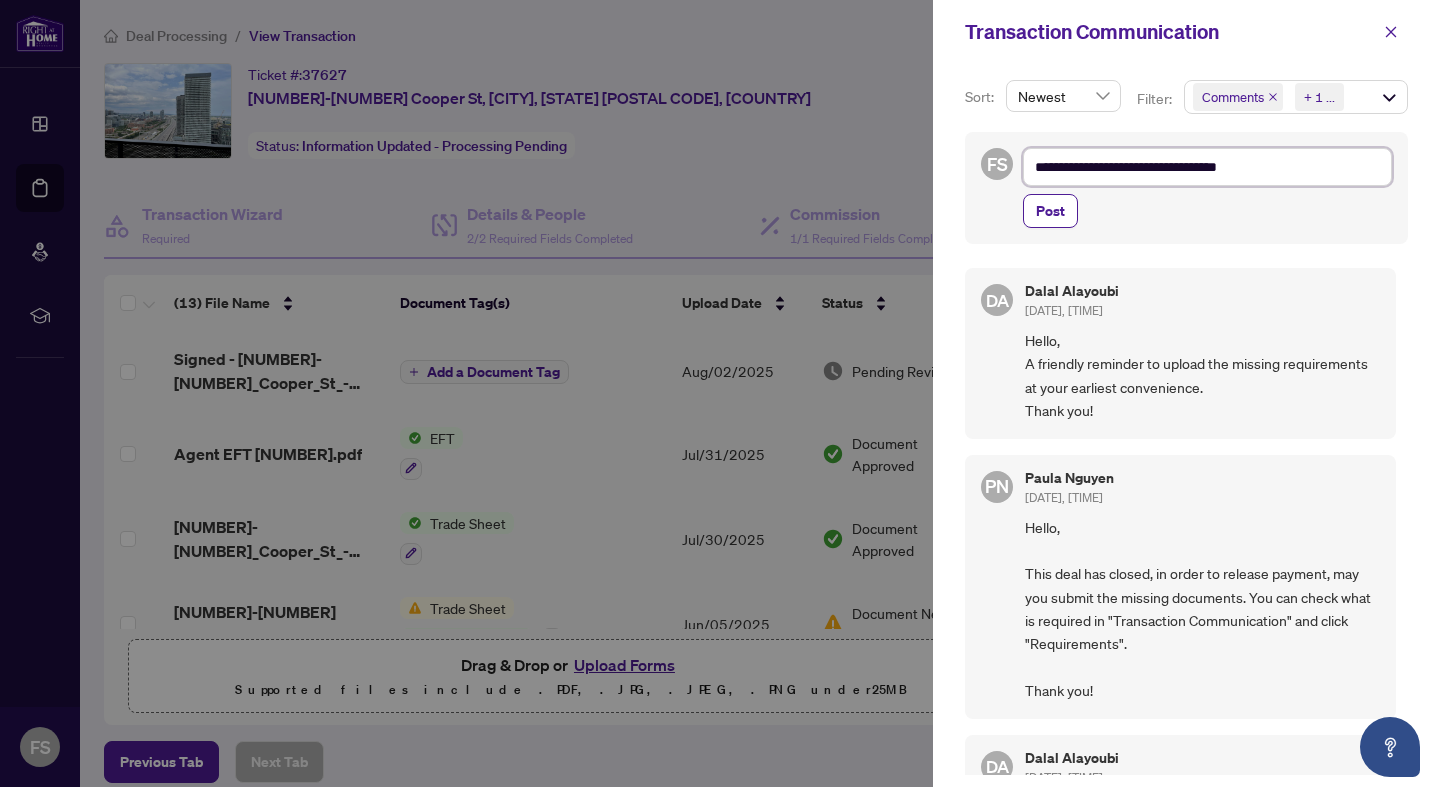 type on "**********" 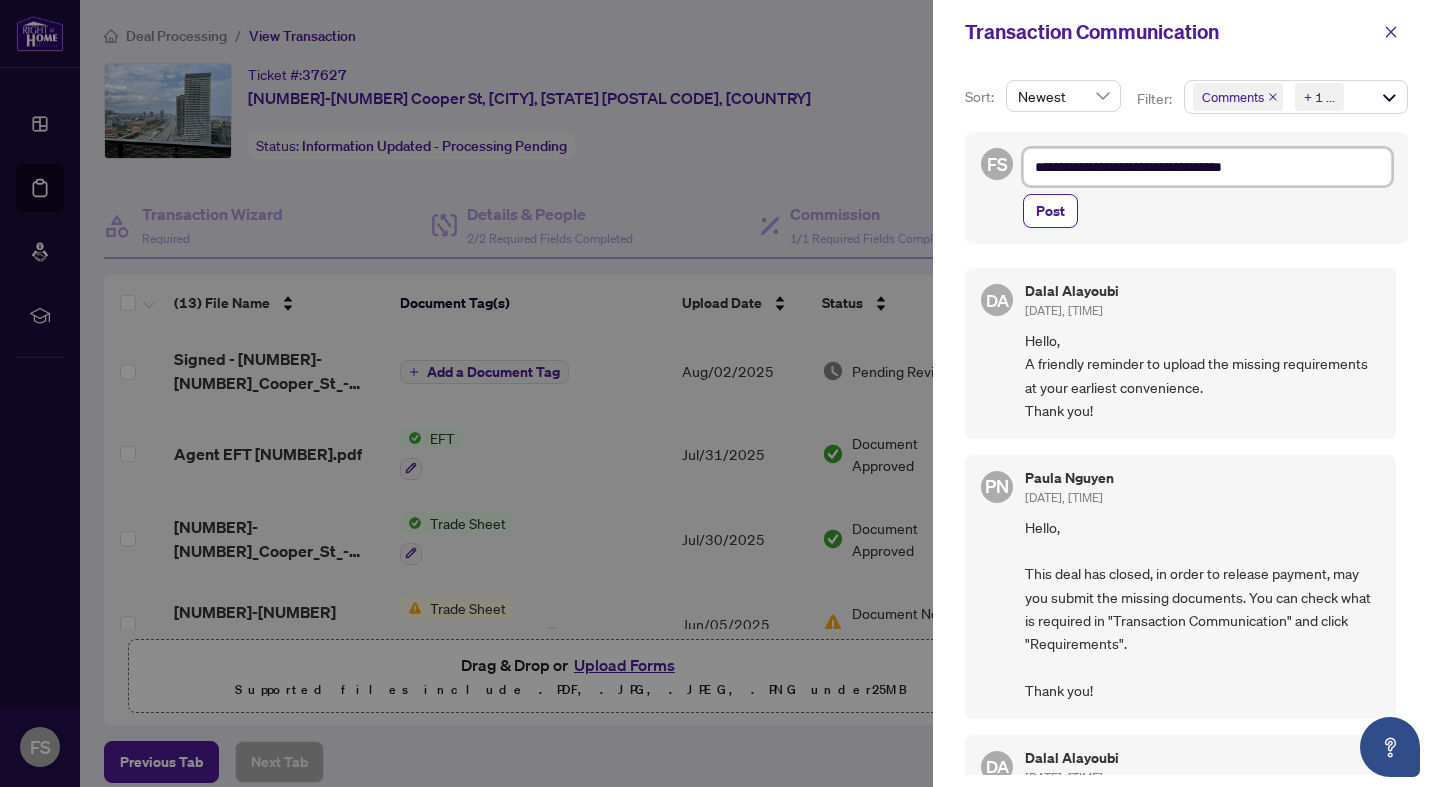 type on "**********" 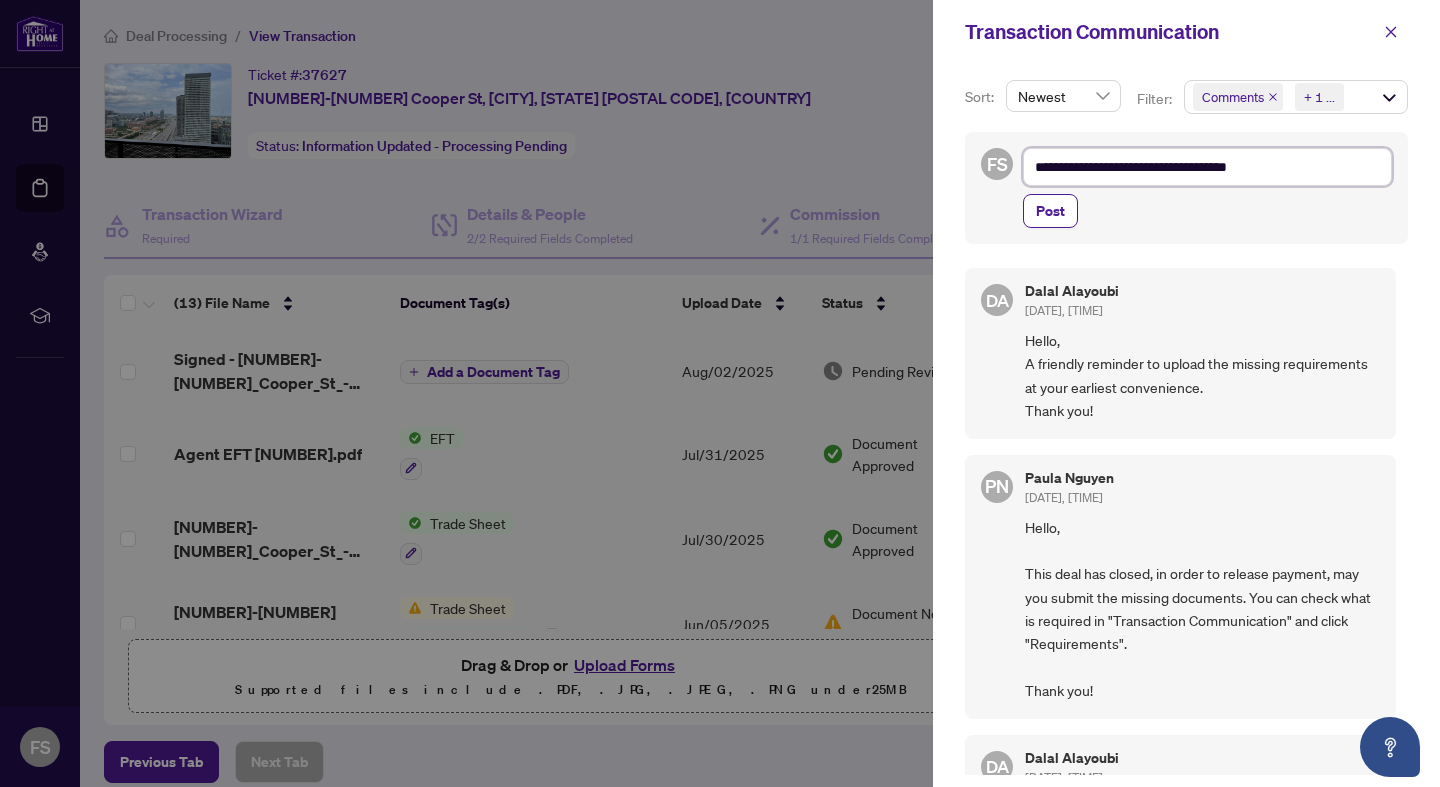 type on "**********" 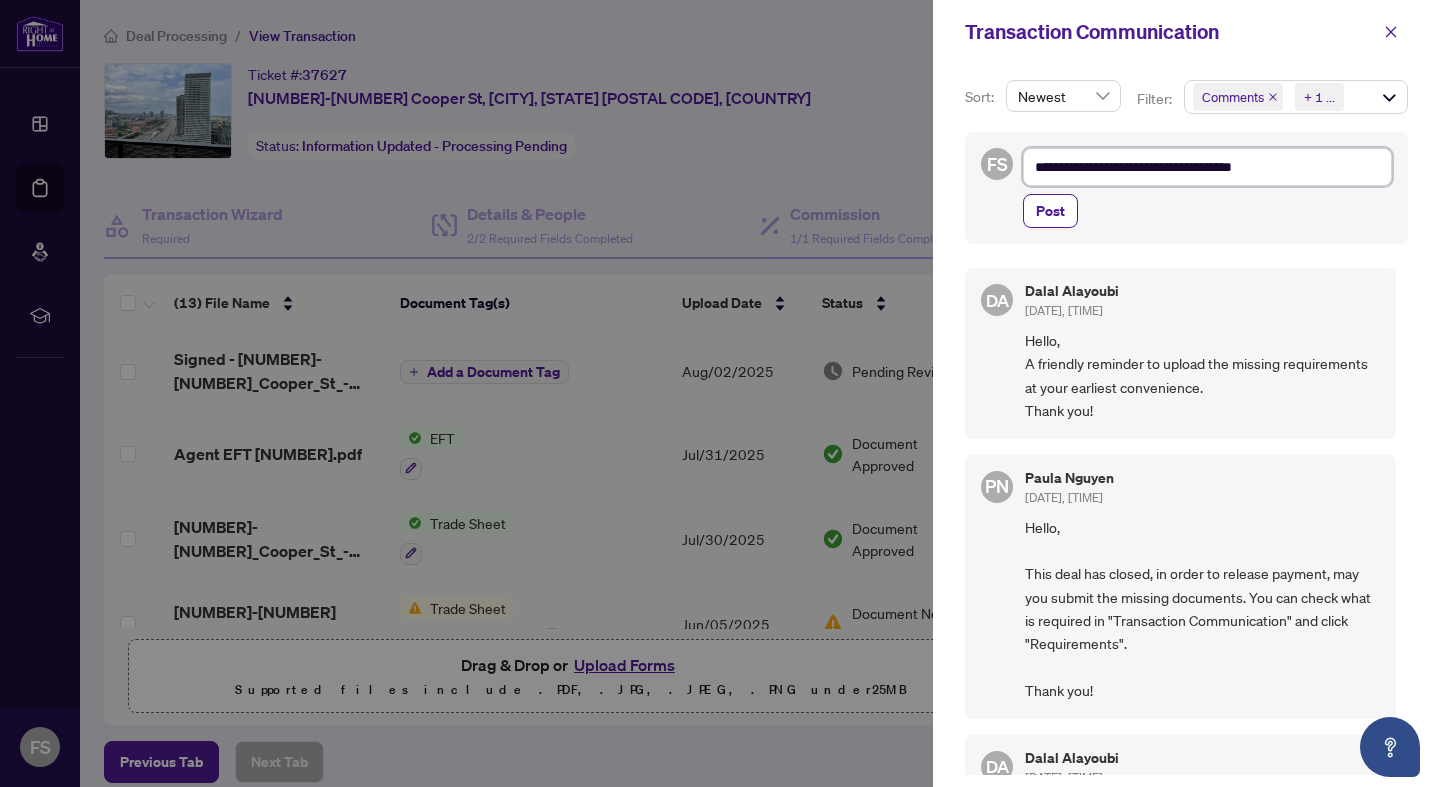 type on "**********" 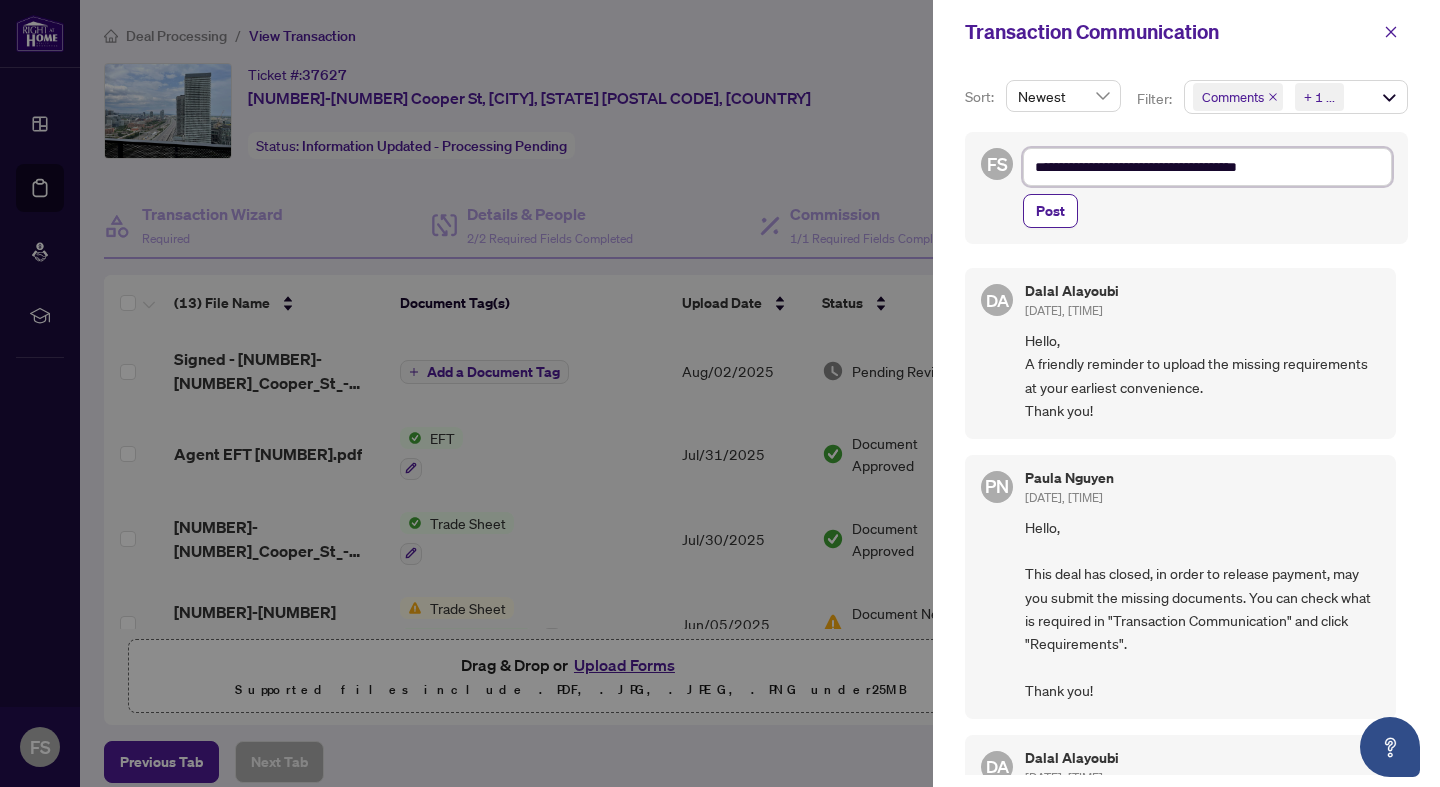 type on "**********" 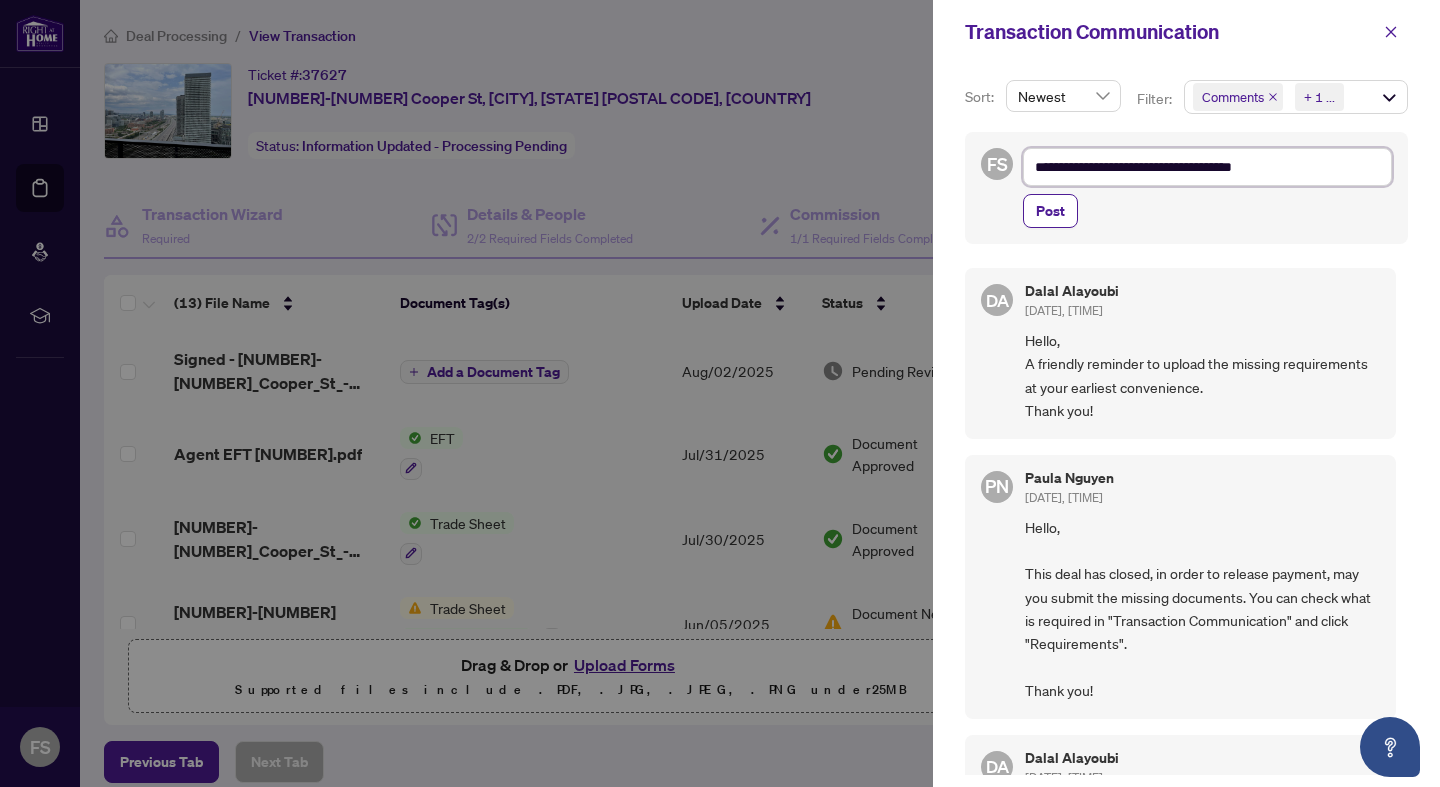 type on "**********" 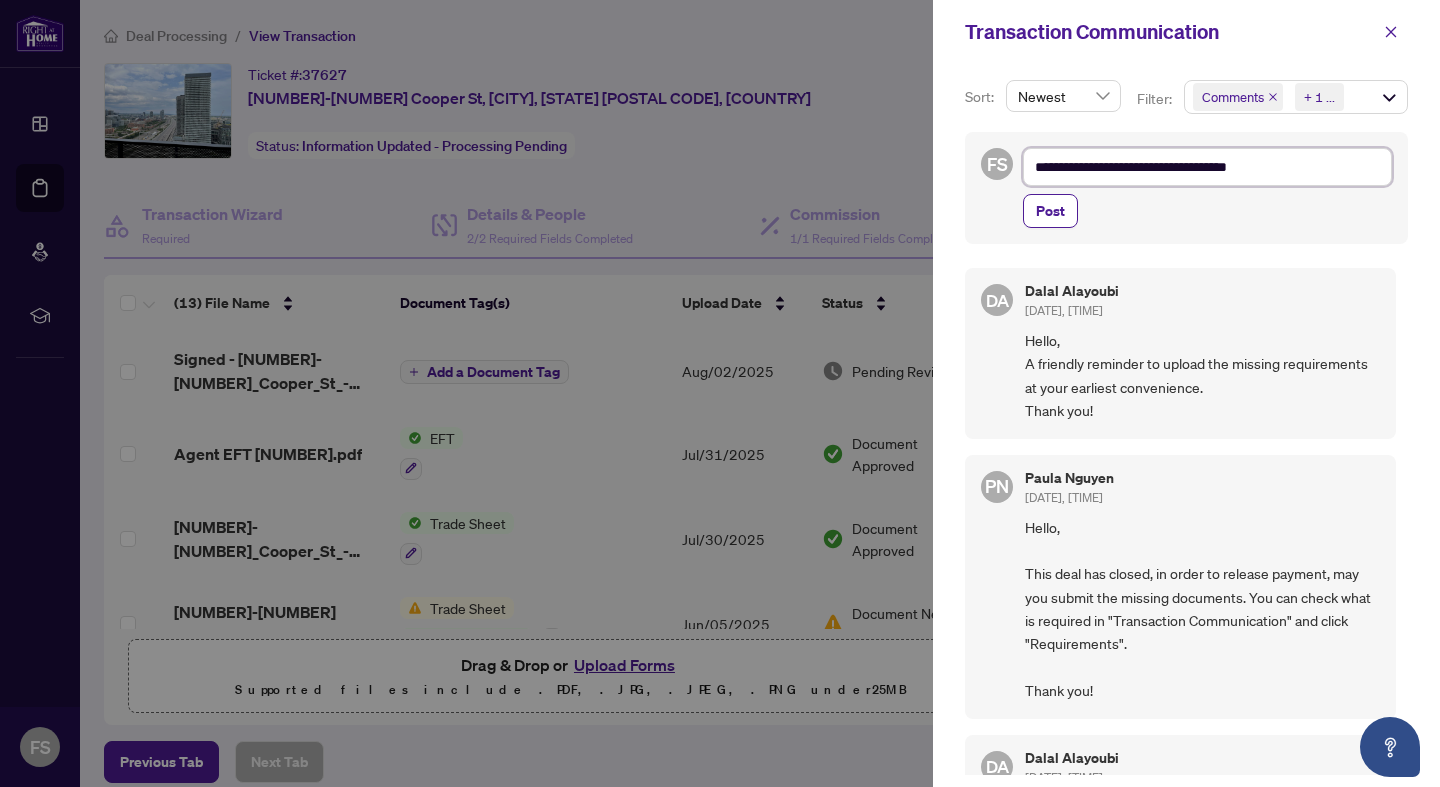 type on "**********" 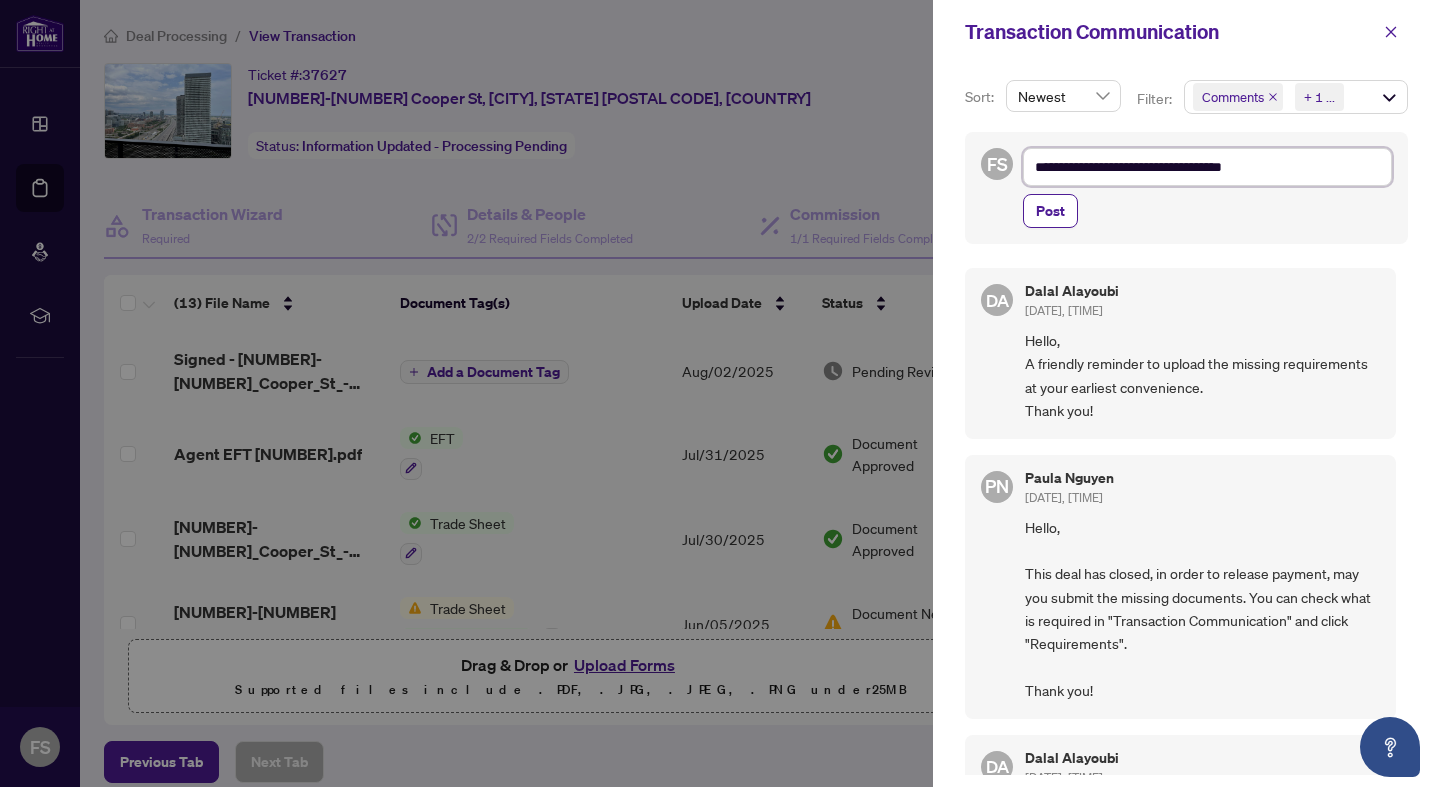 type on "**********" 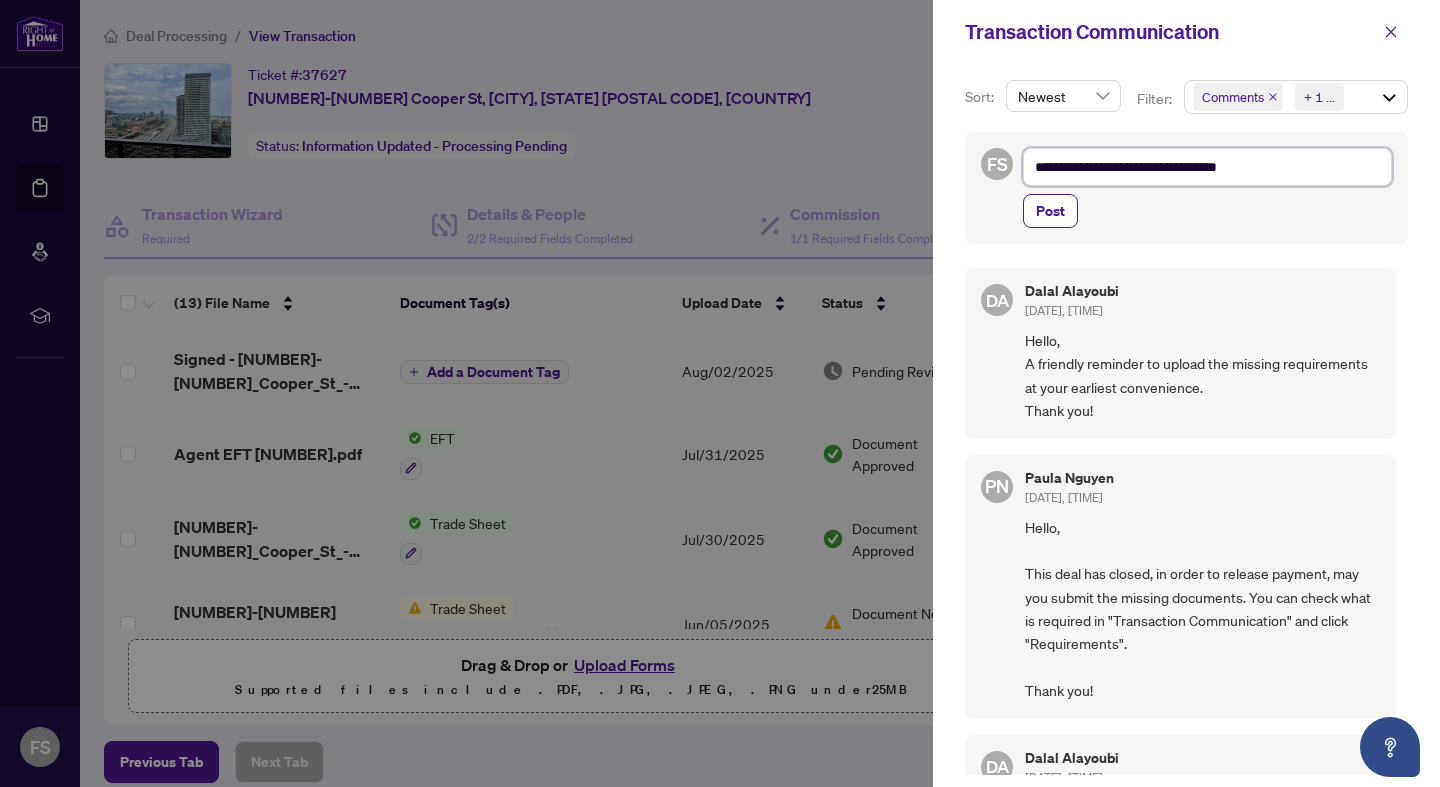 type on "**********" 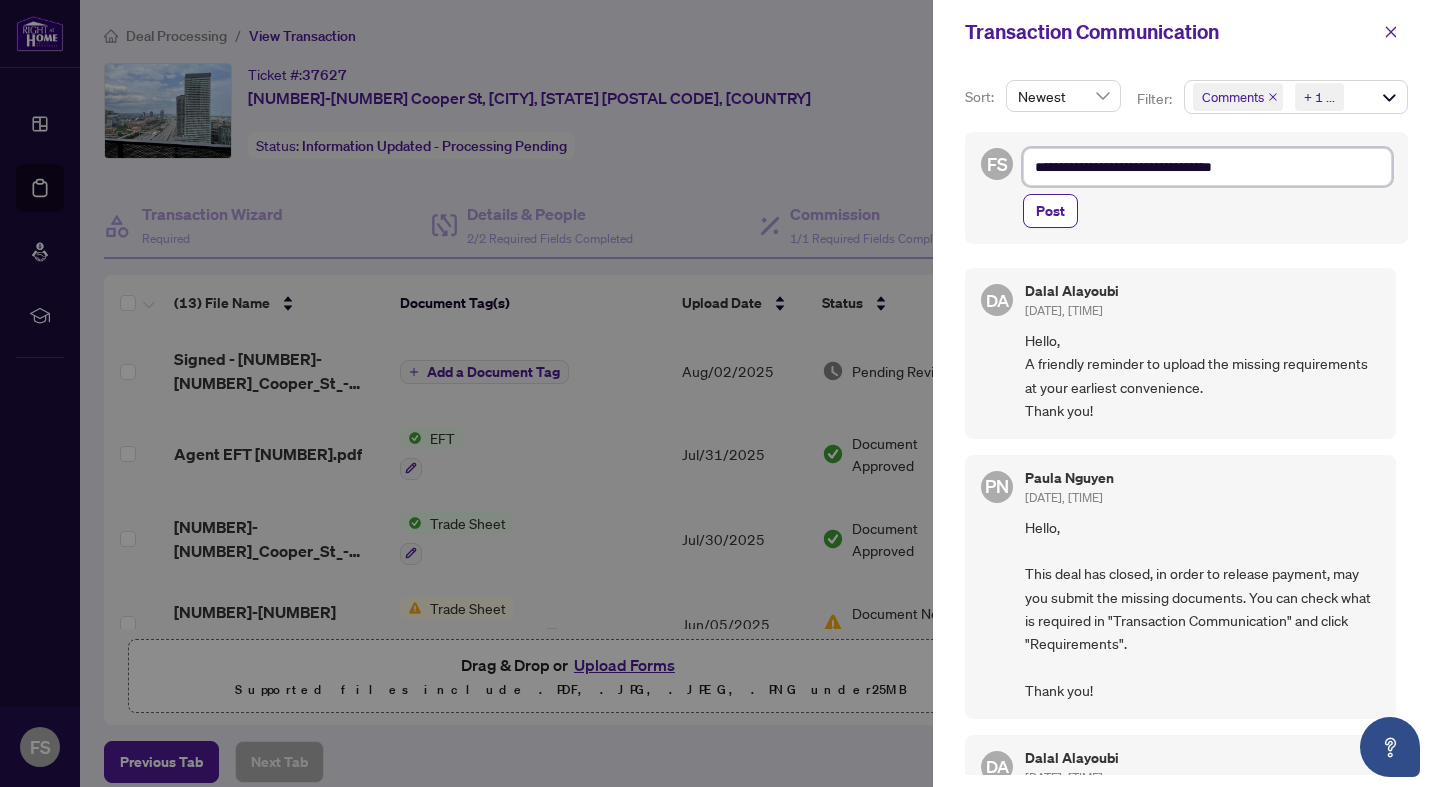 type on "**********" 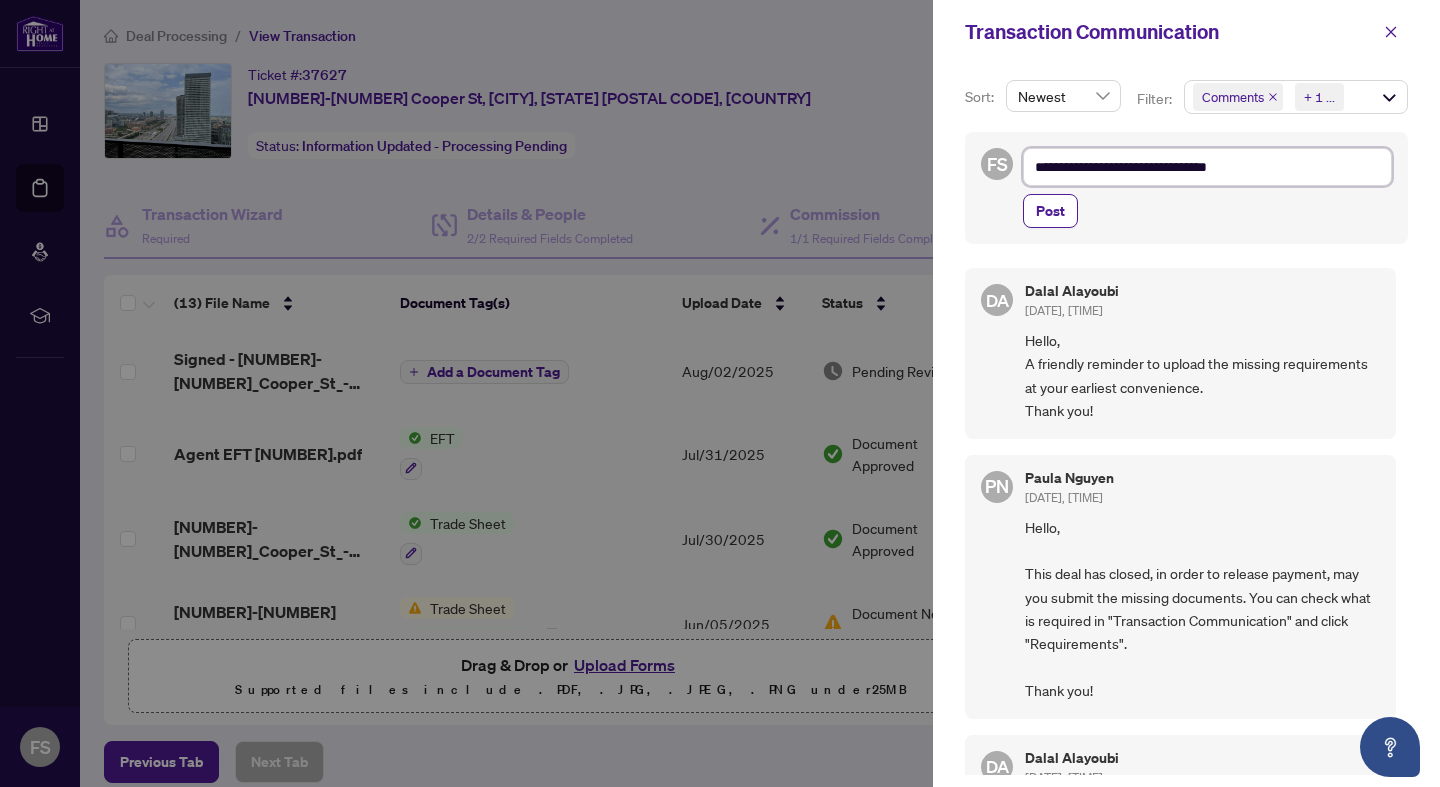 type on "**********" 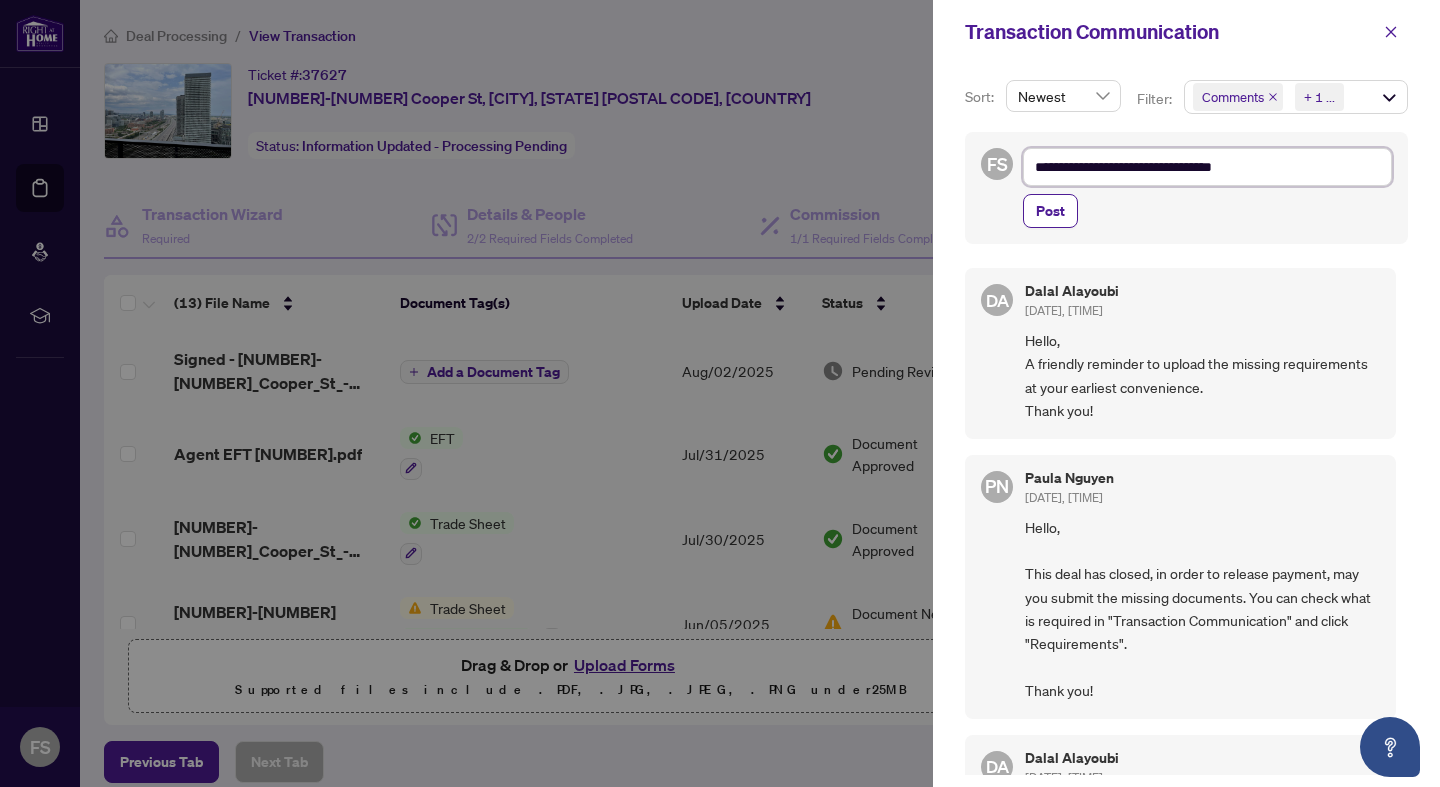type on "**********" 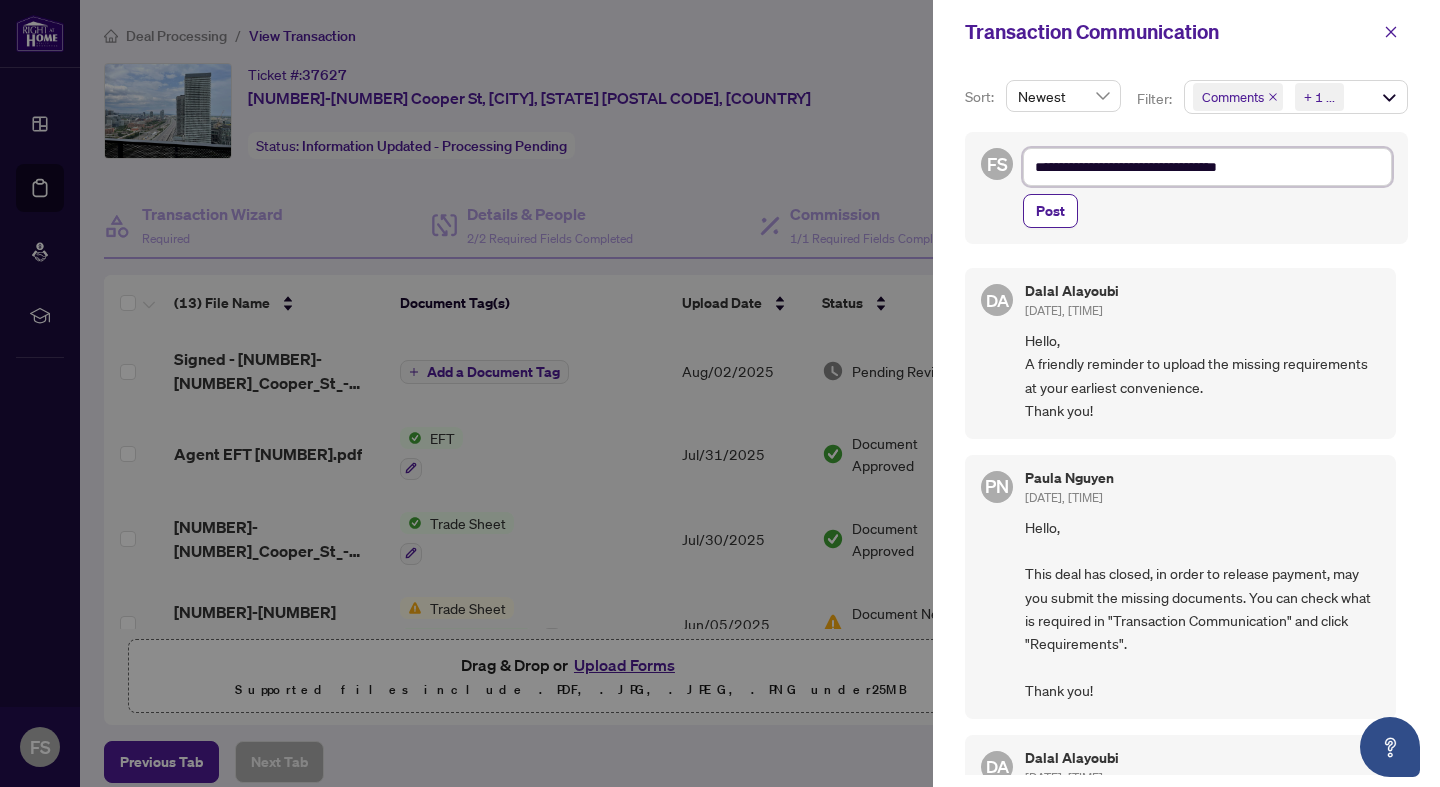 type on "**********" 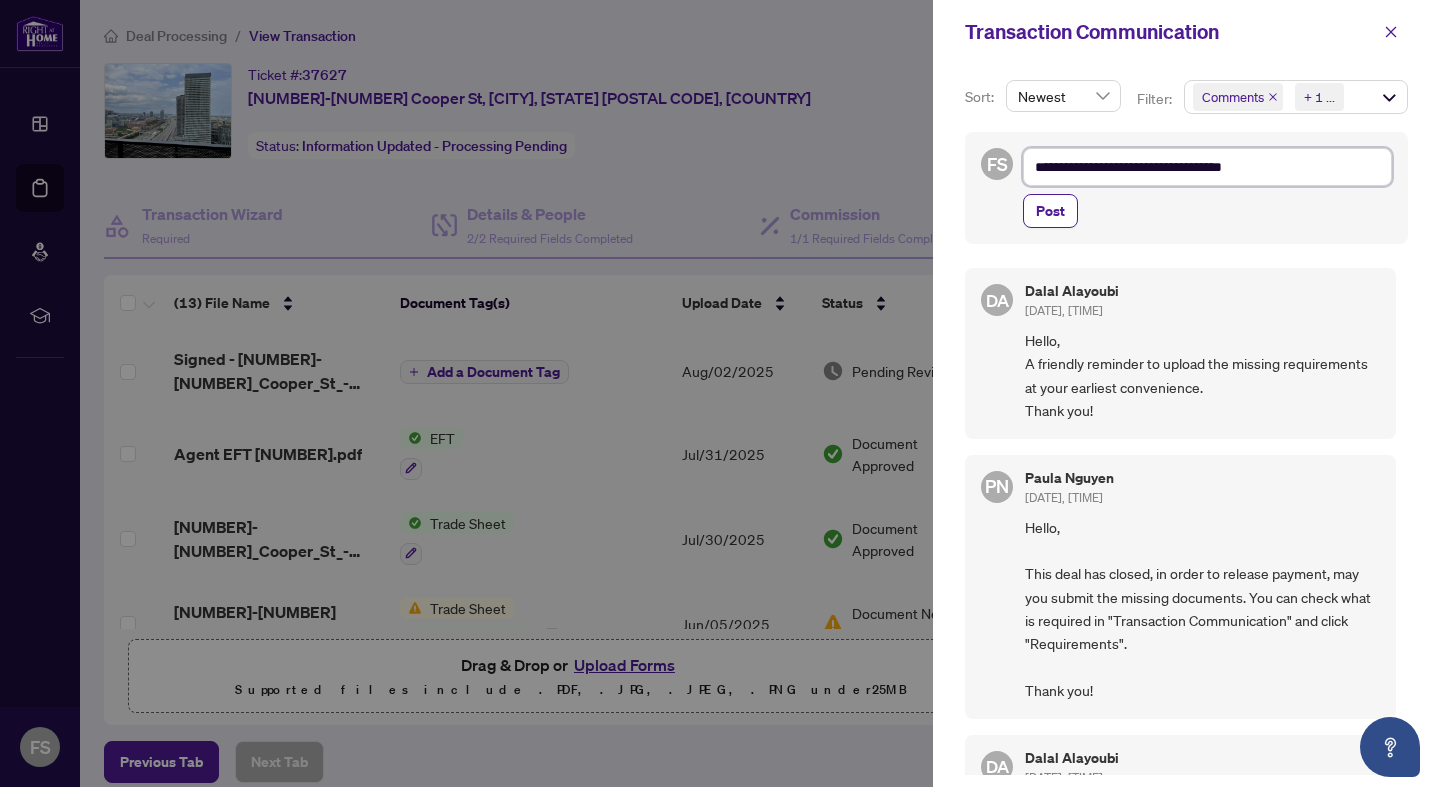 type on "**********" 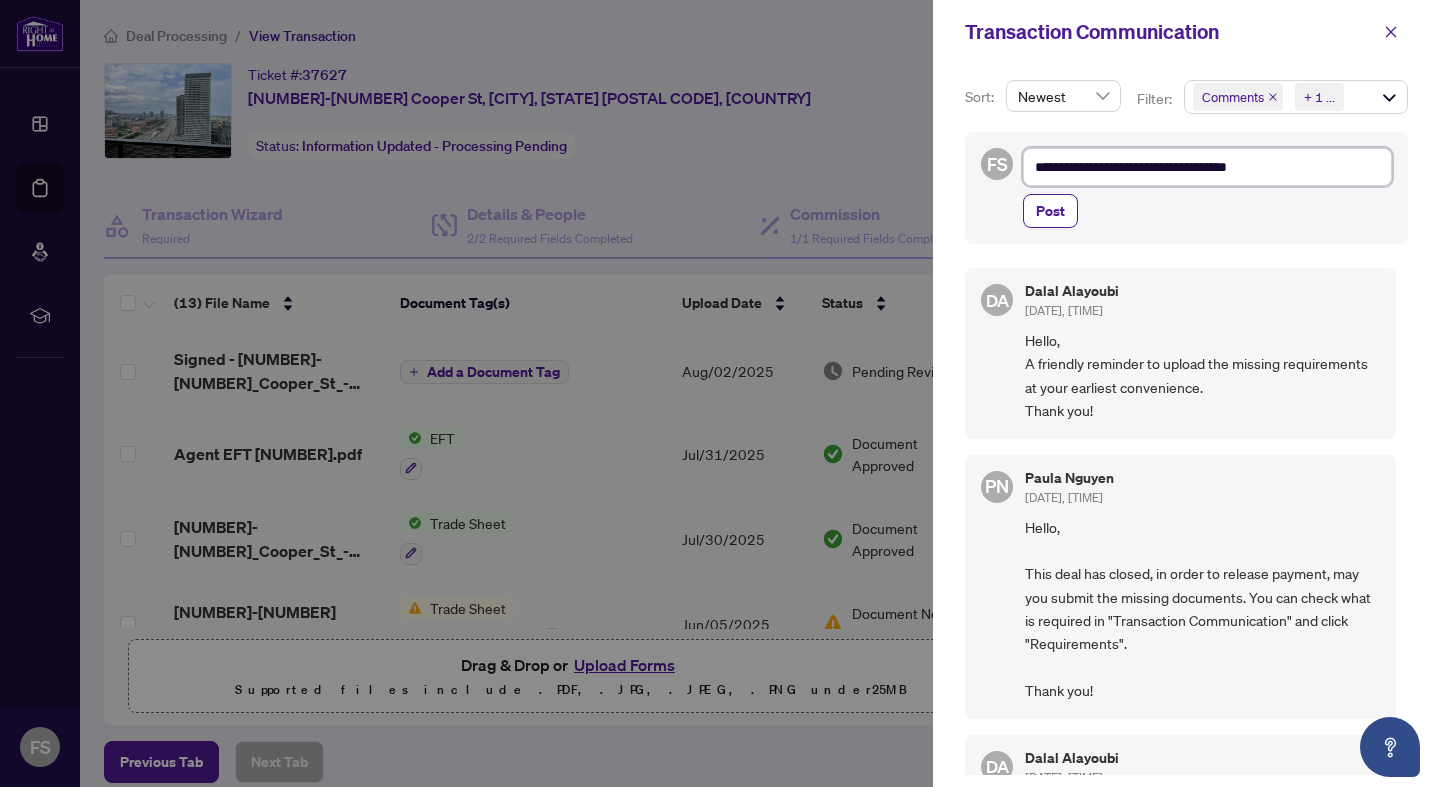 type on "**********" 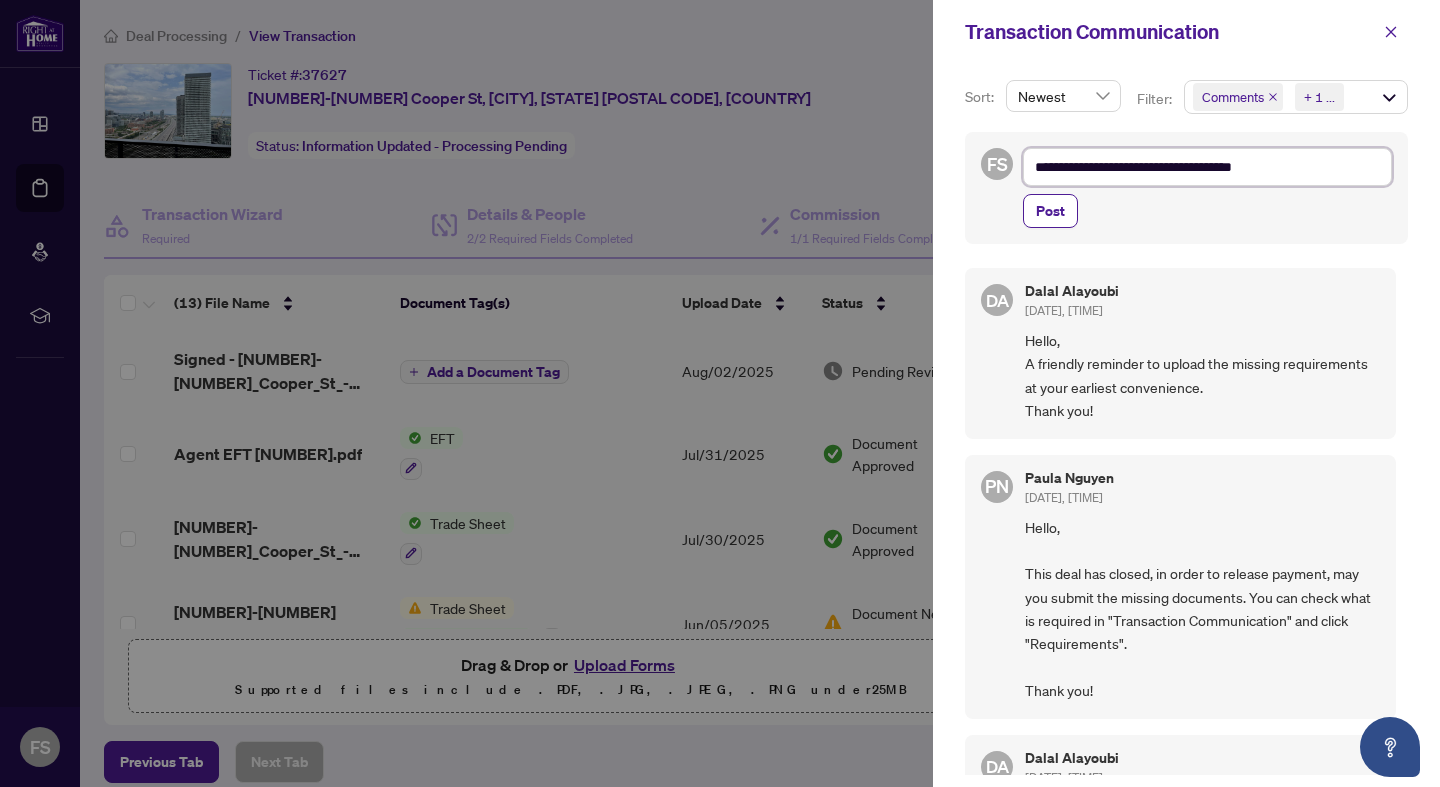 type on "**********" 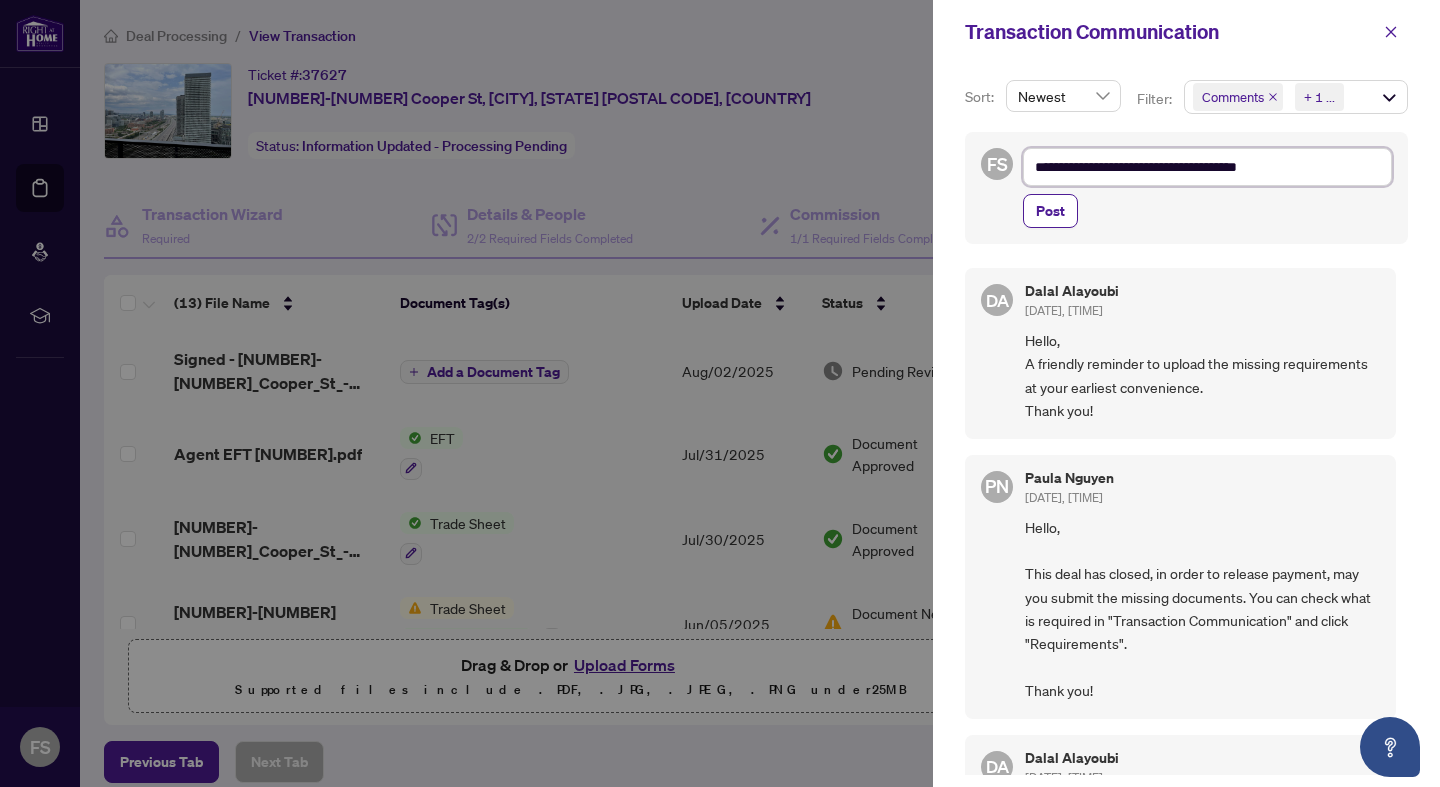 type on "**********" 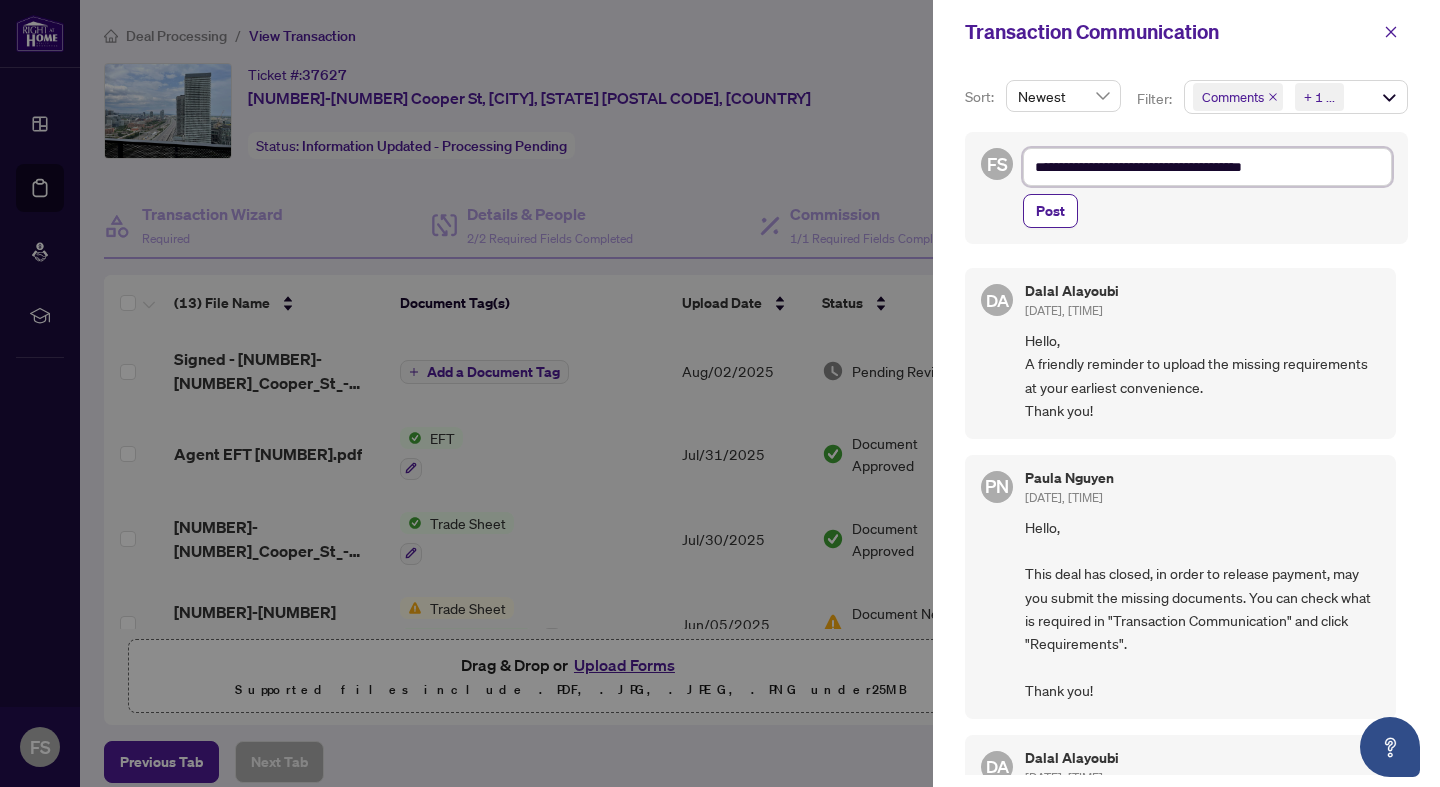 type on "**********" 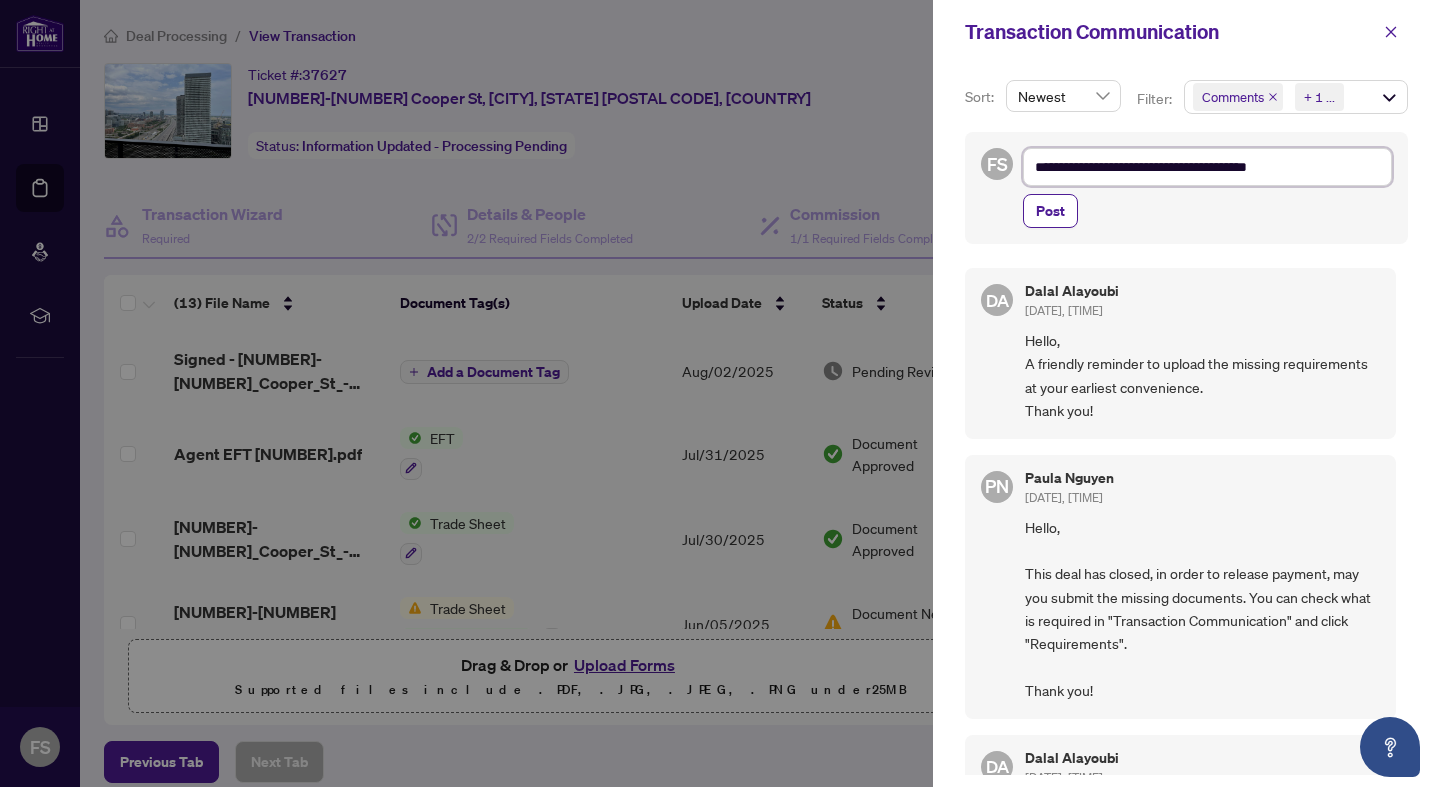 type on "**********" 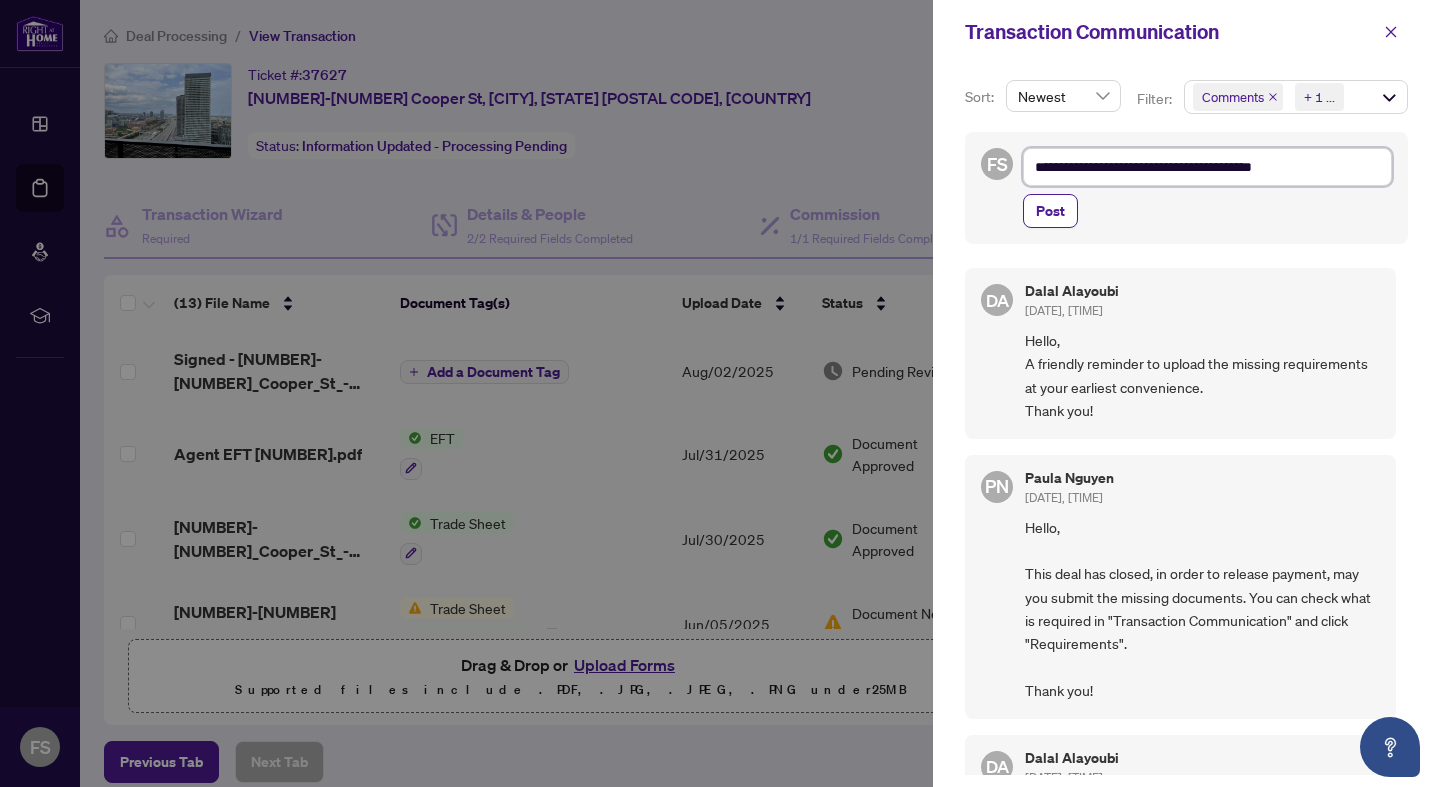 type on "**********" 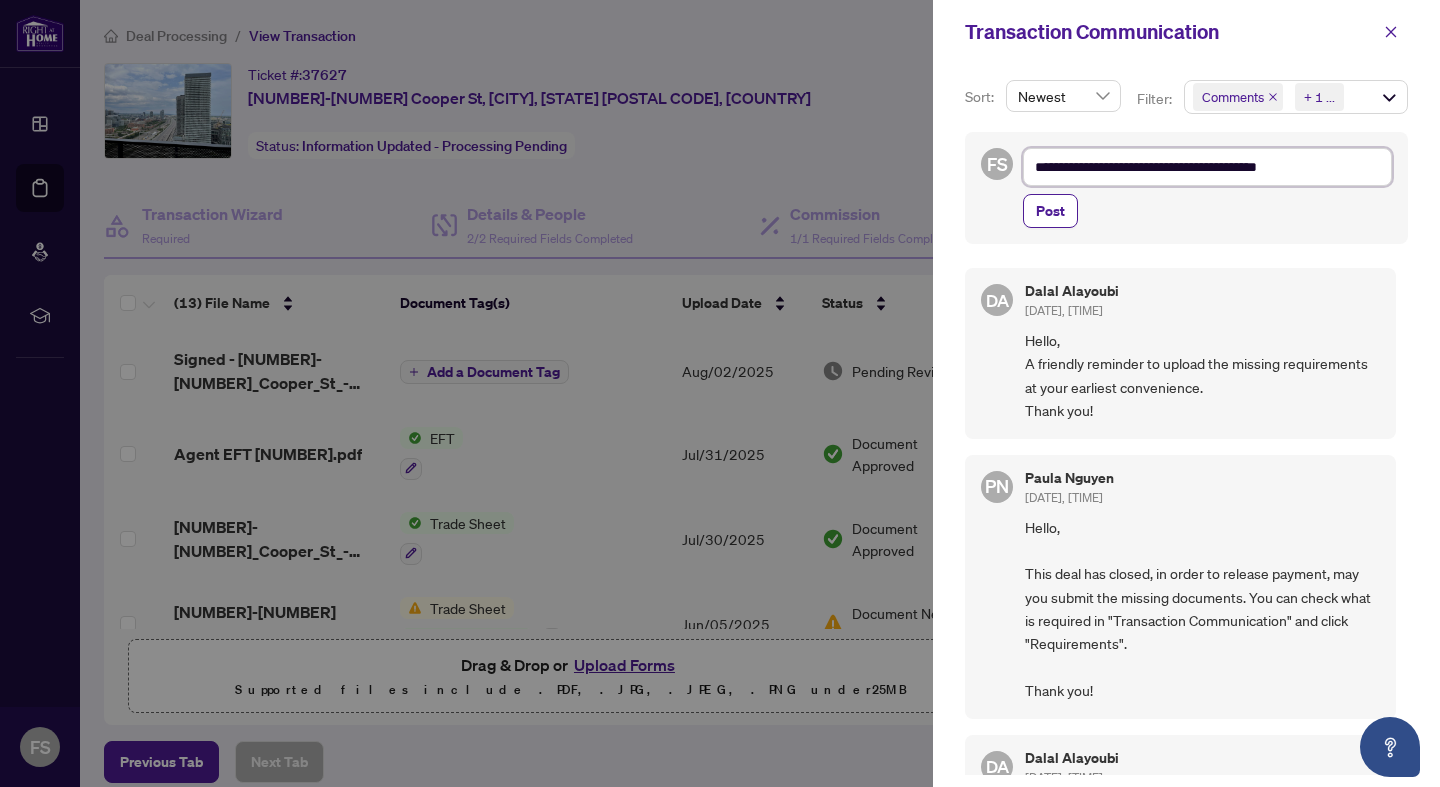 type on "**********" 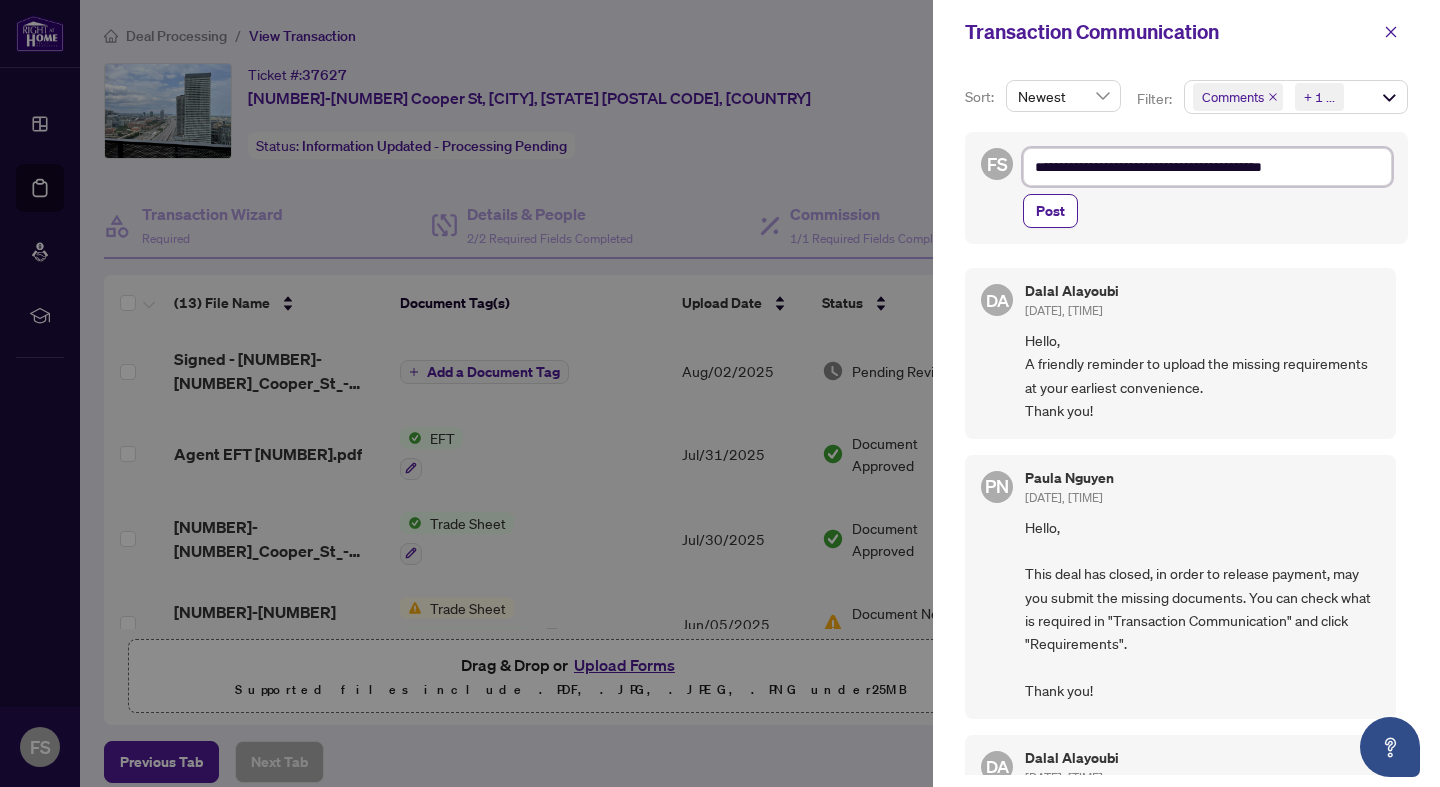type on "**********" 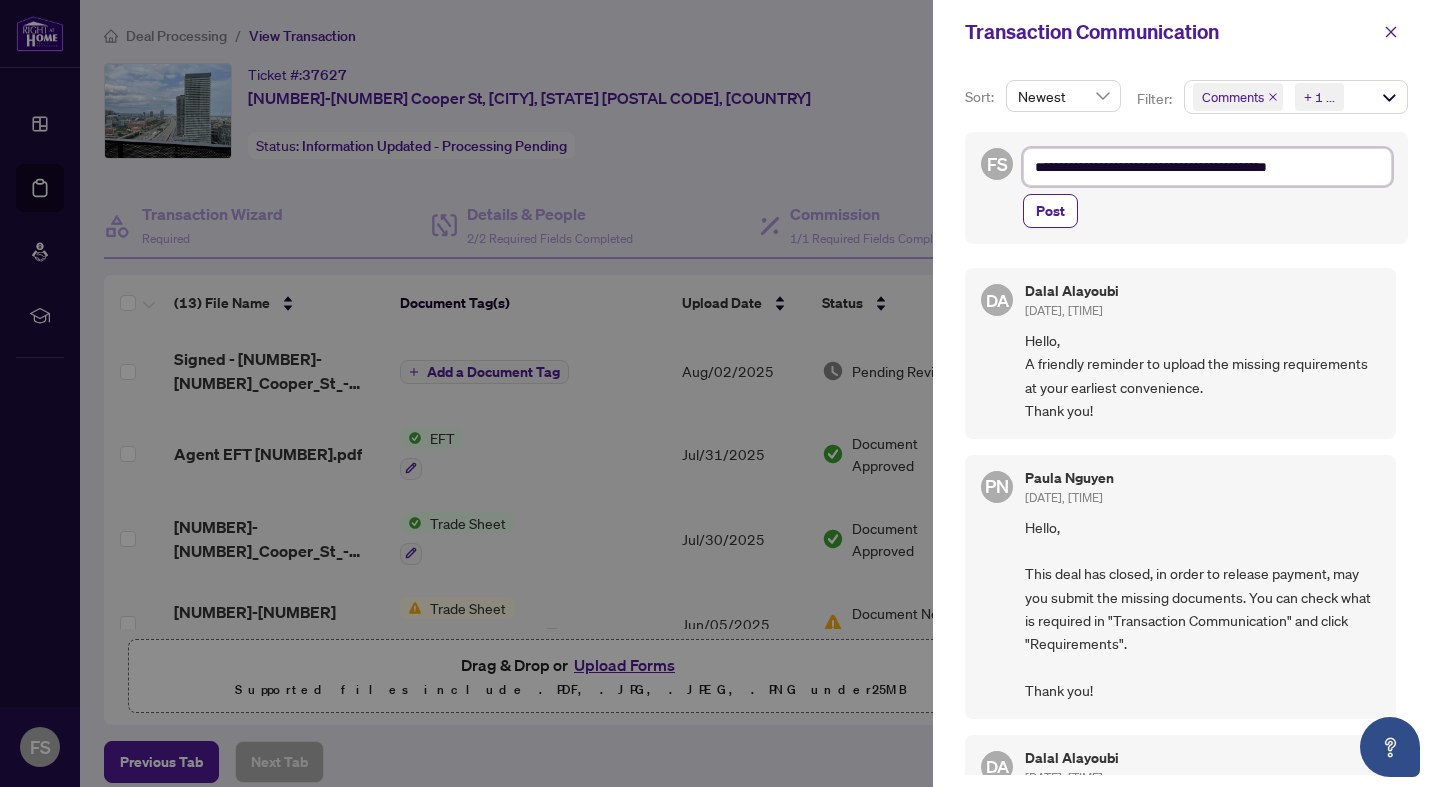 type on "**********" 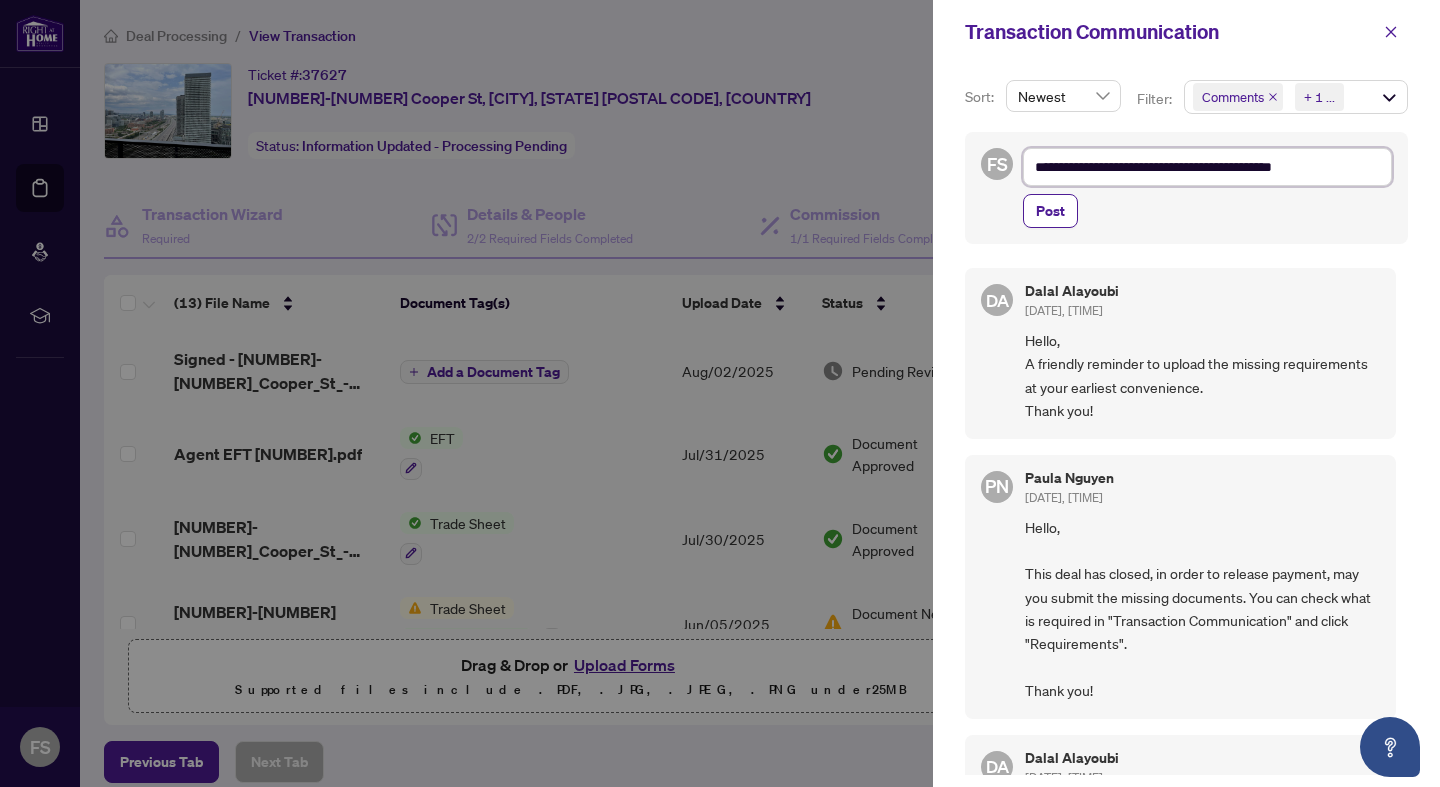 type on "**********" 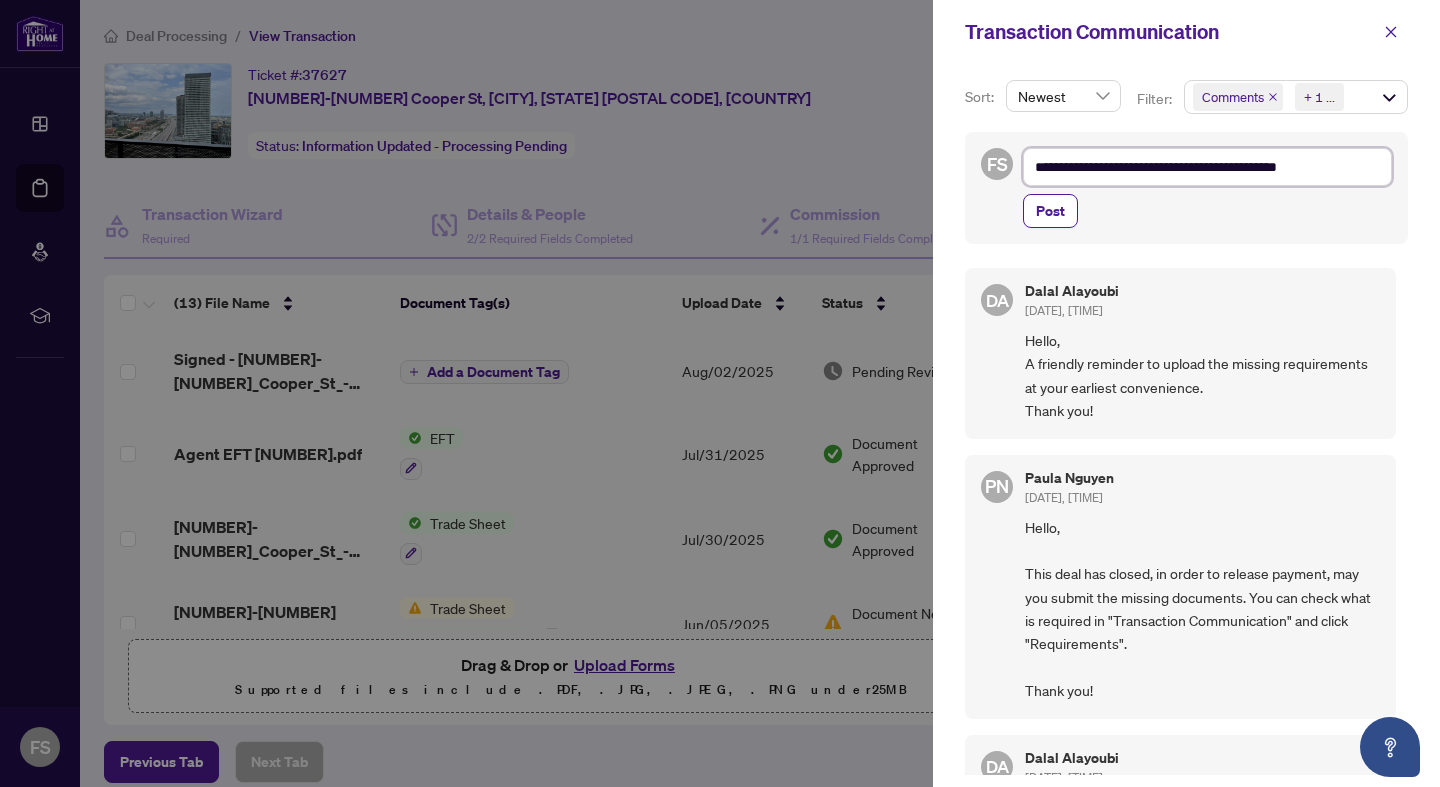 type on "**********" 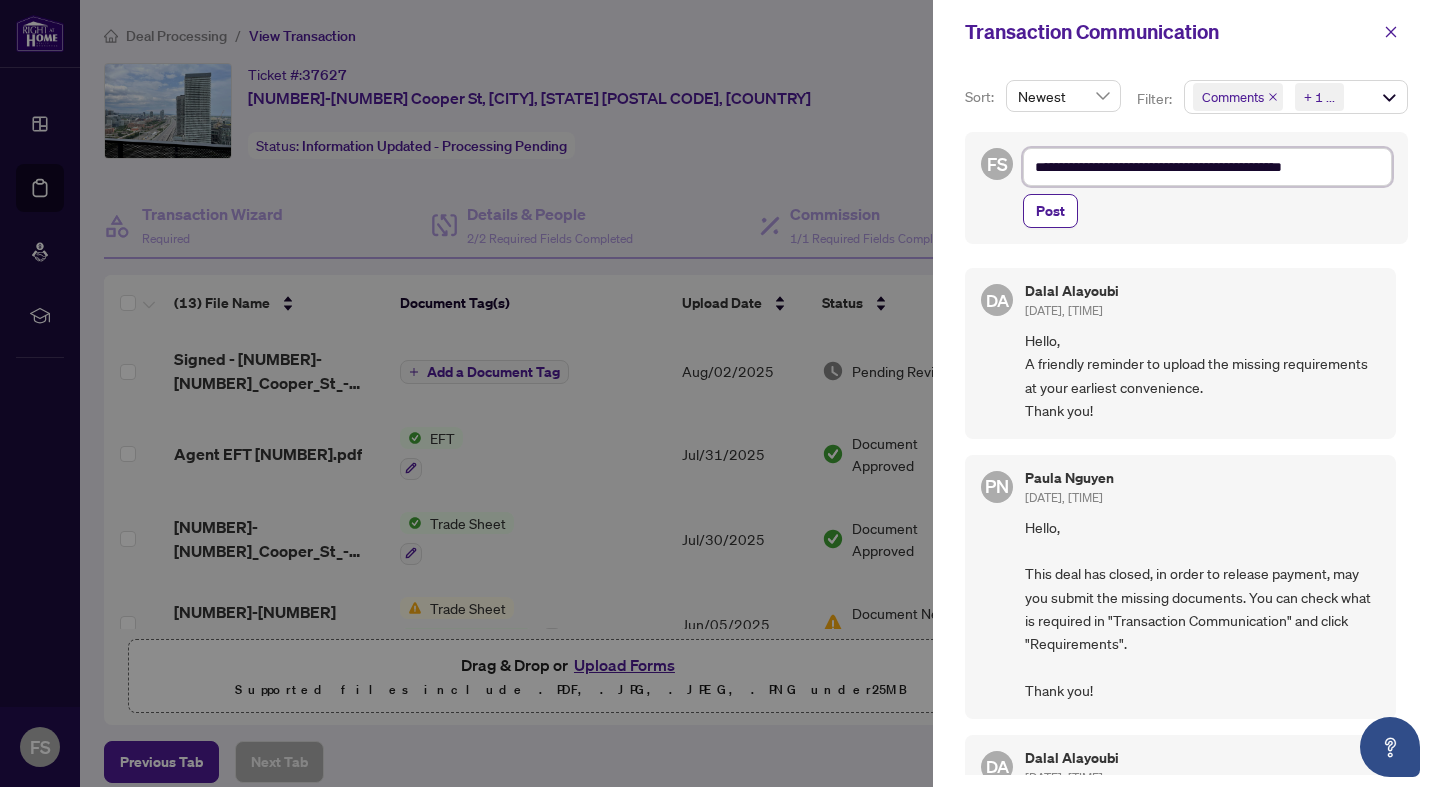 type on "**********" 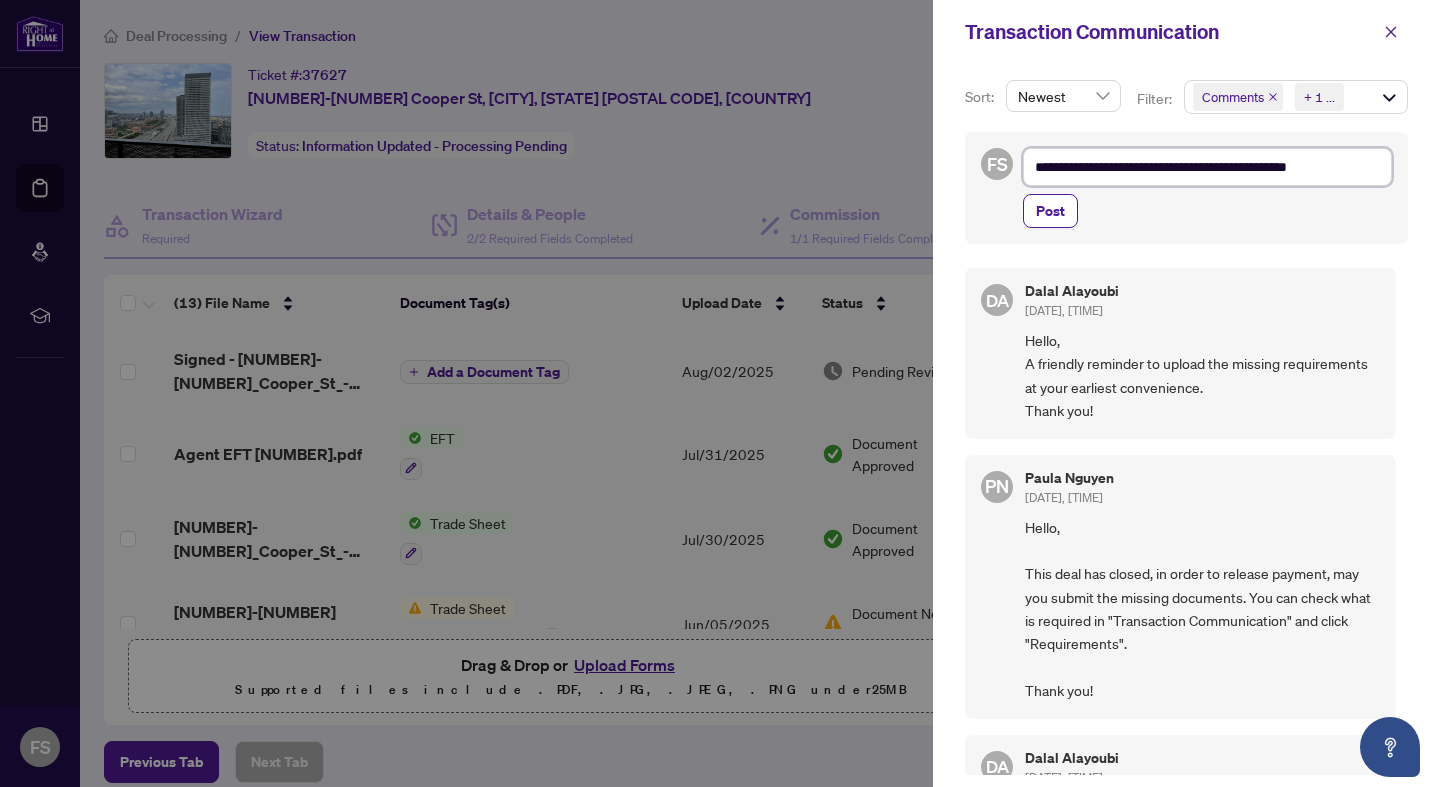 type on "**********" 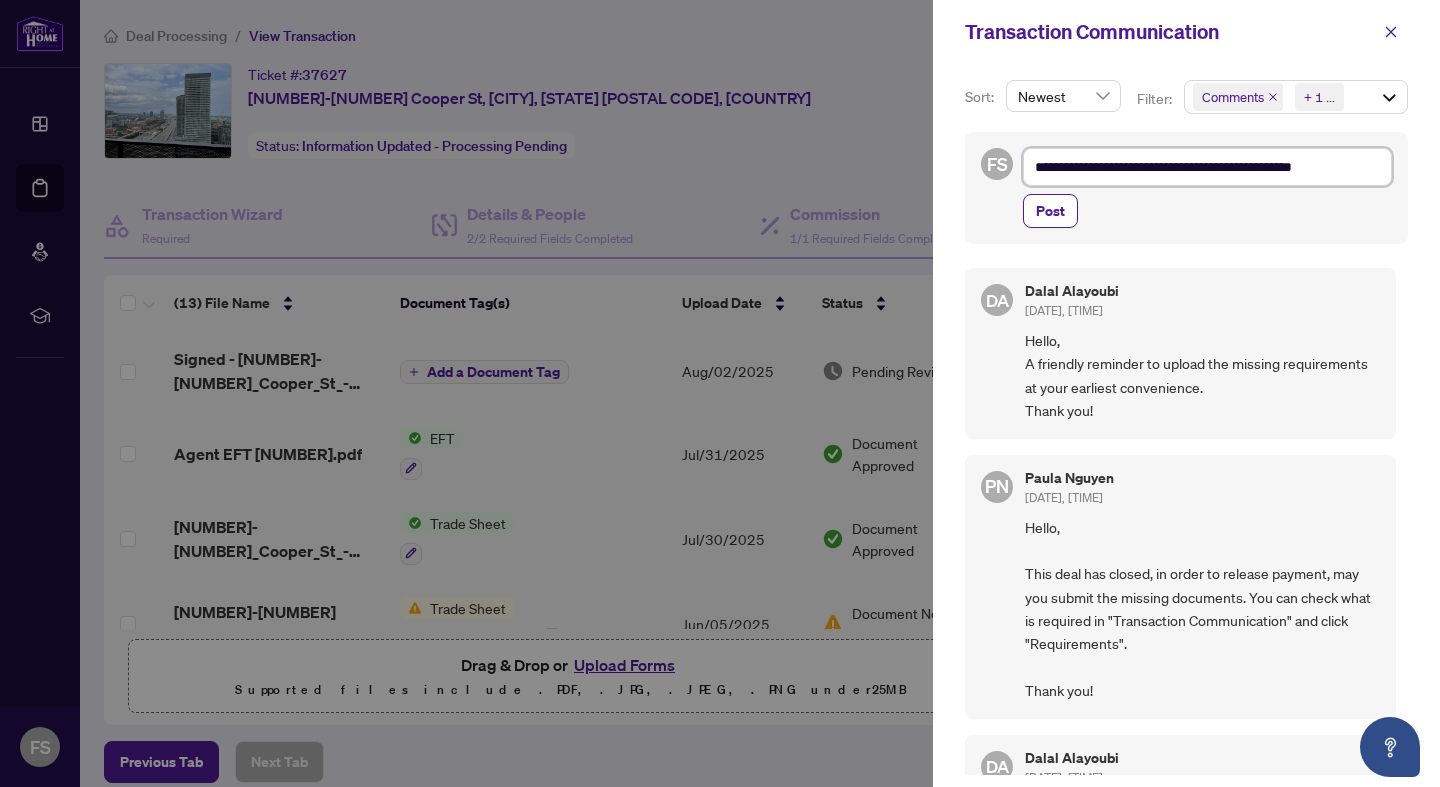 type on "**********" 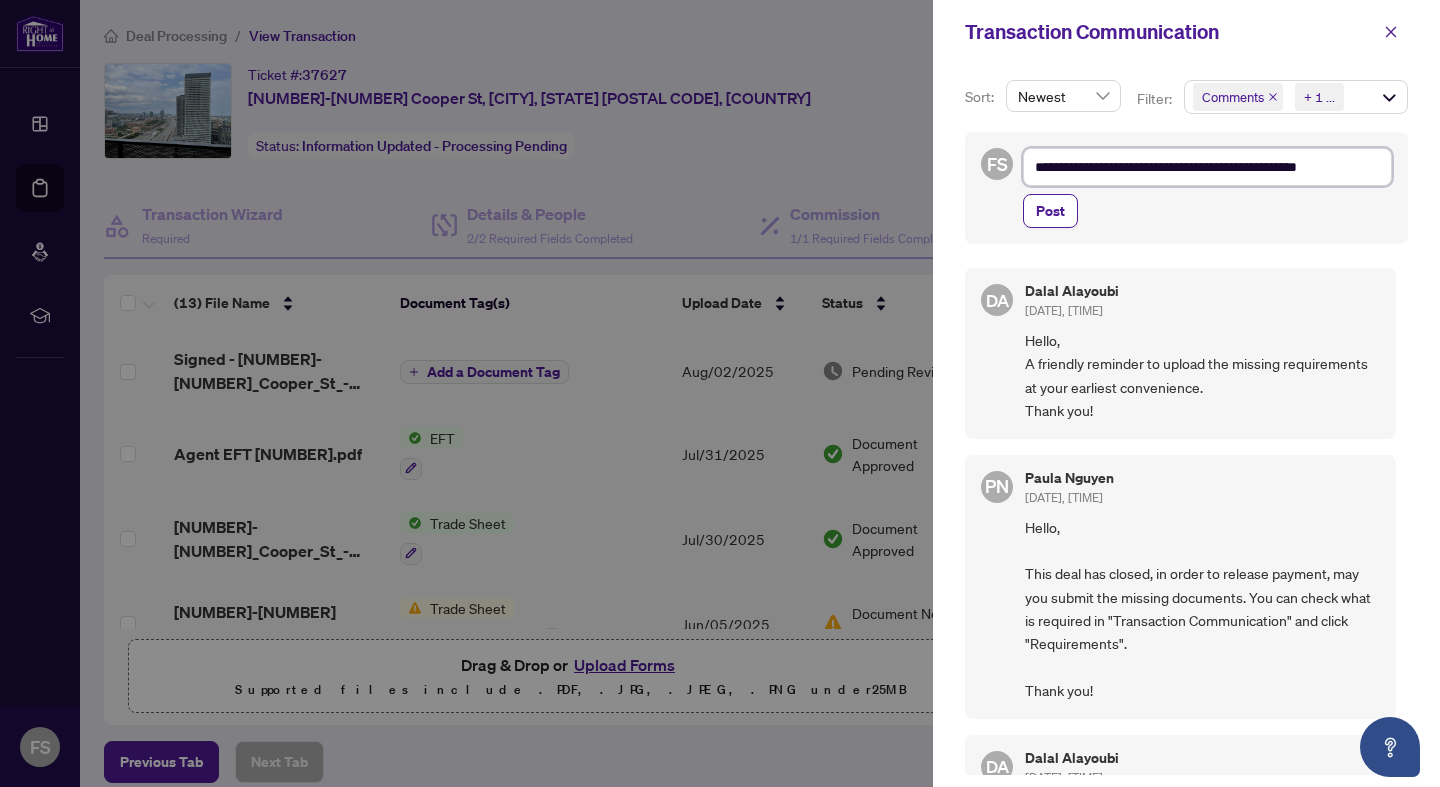 type on "**********" 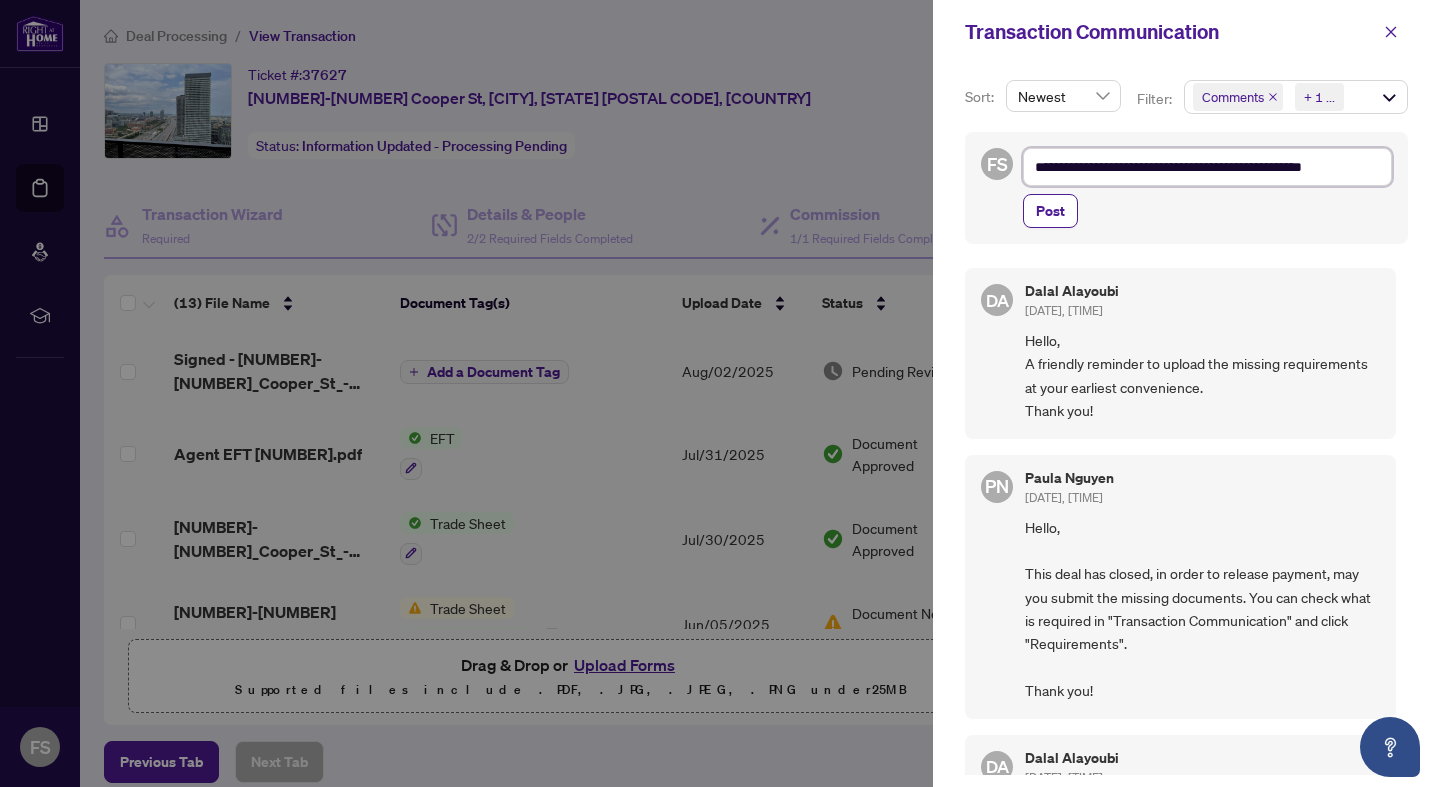 type on "**********" 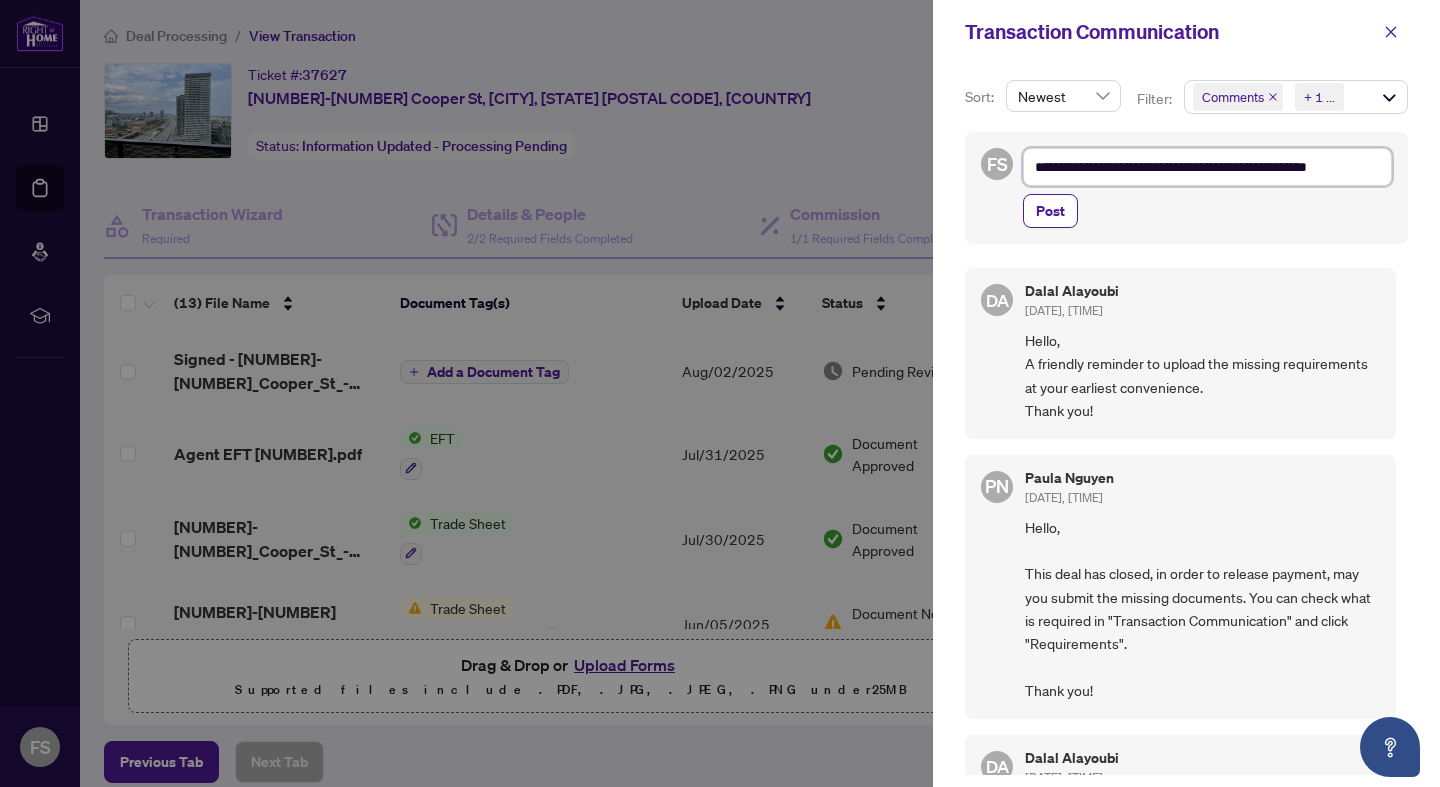 type on "**********" 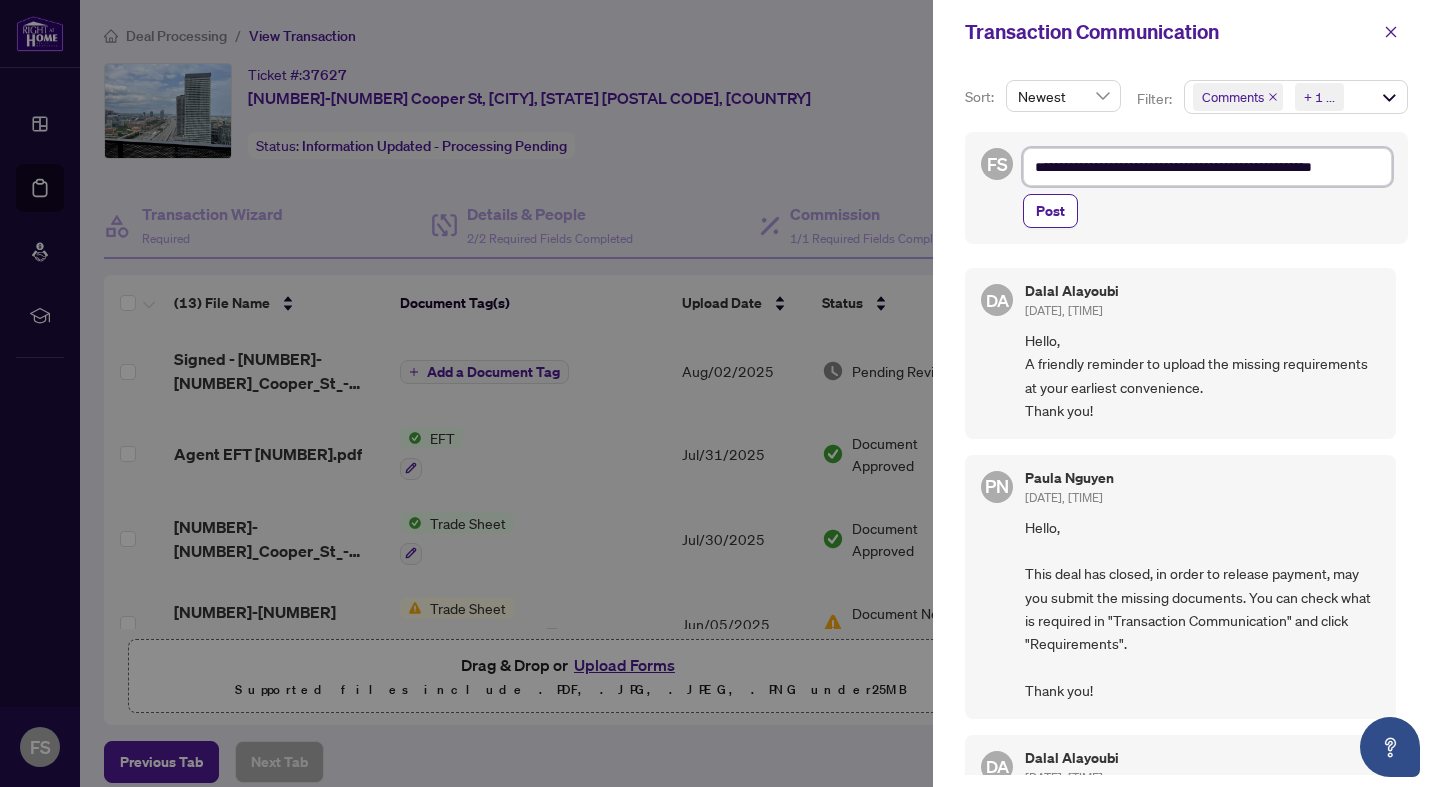 type on "**********" 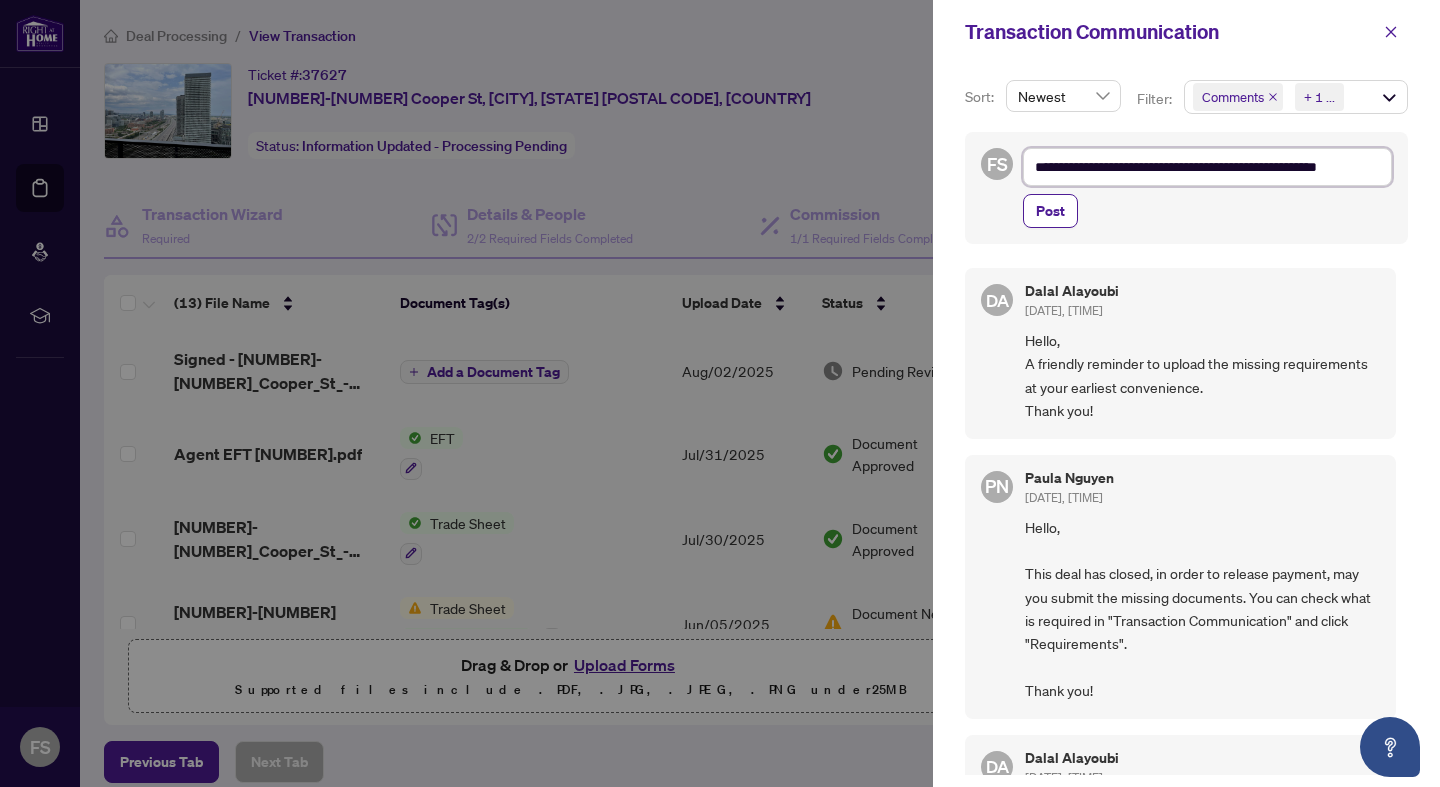 type on "**********" 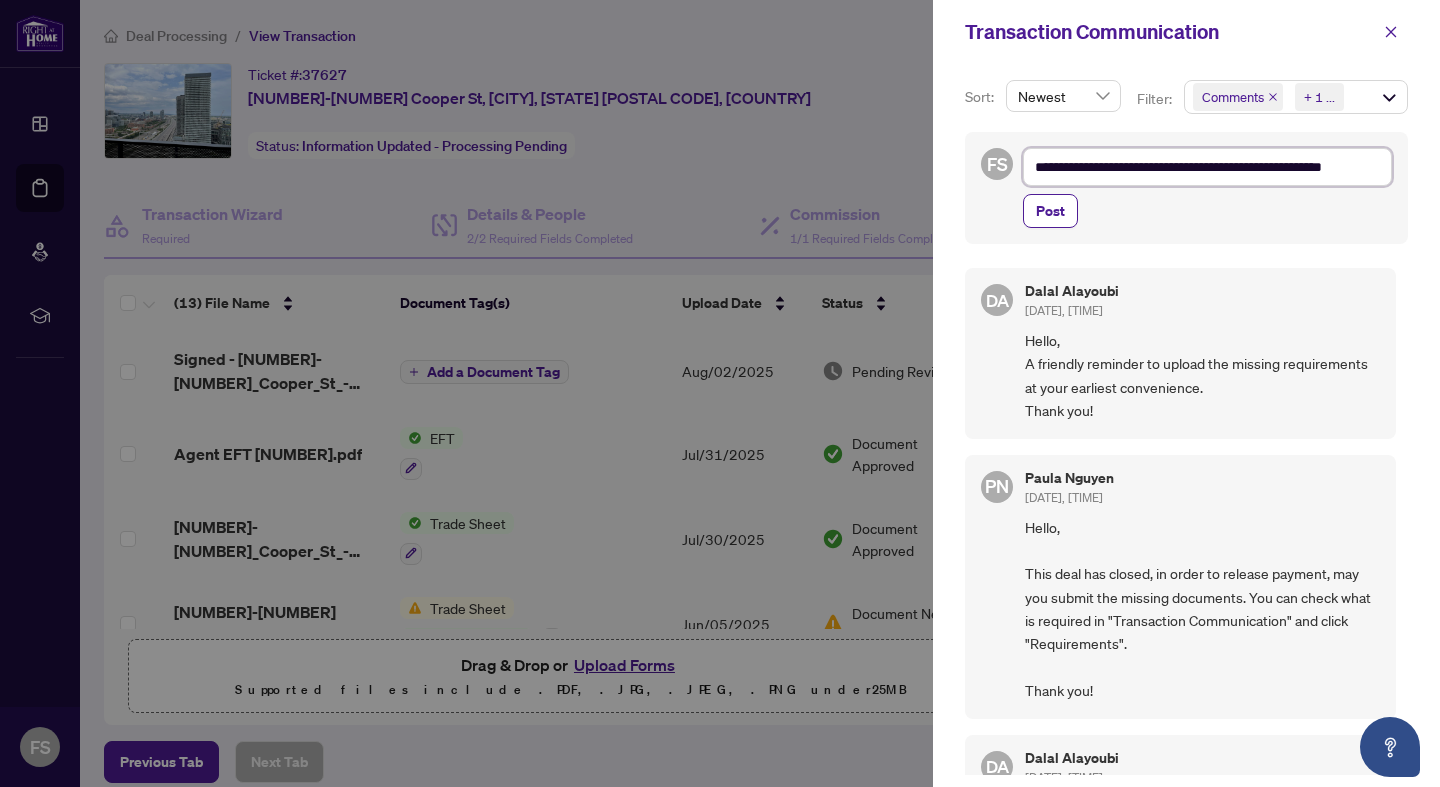 type on "**********" 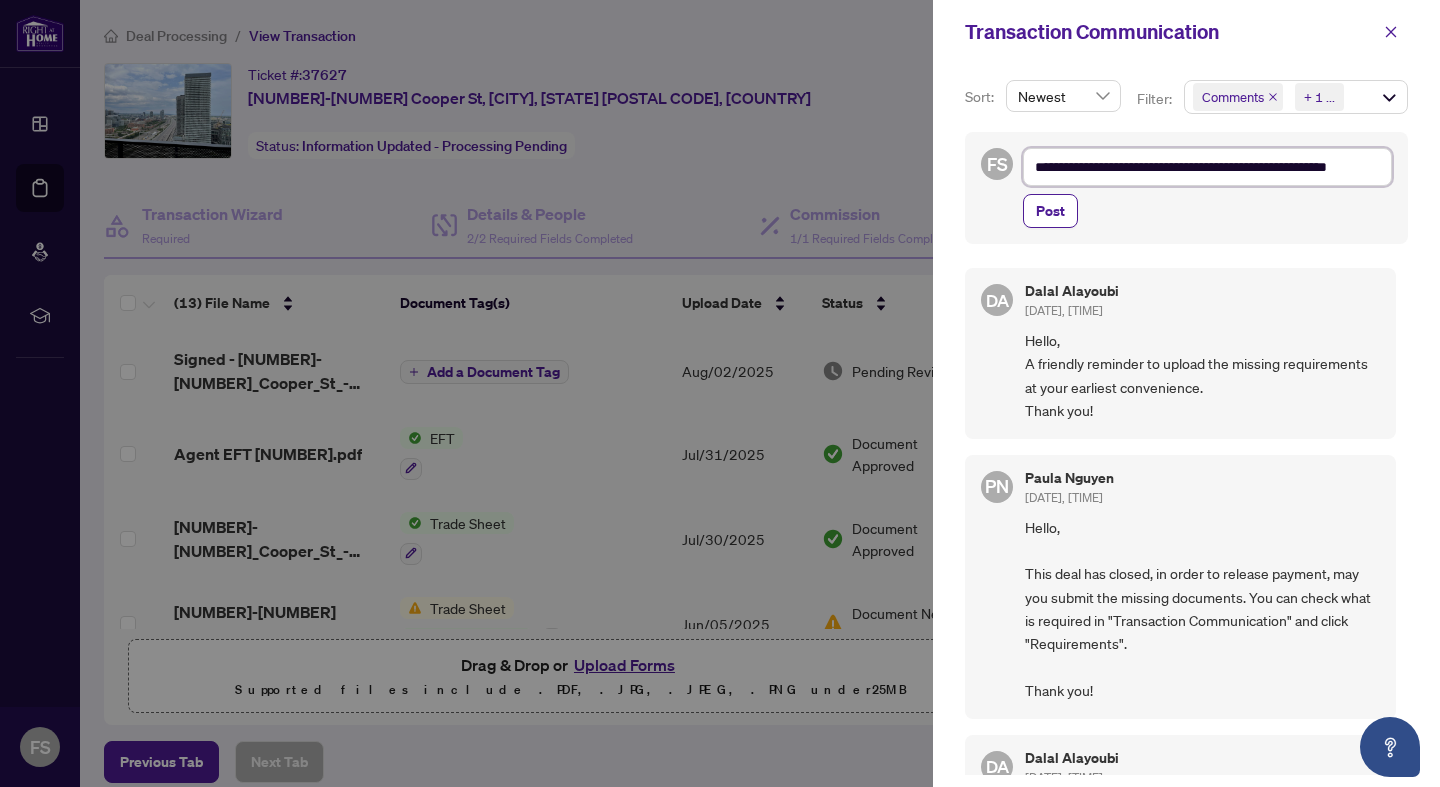 type on "**********" 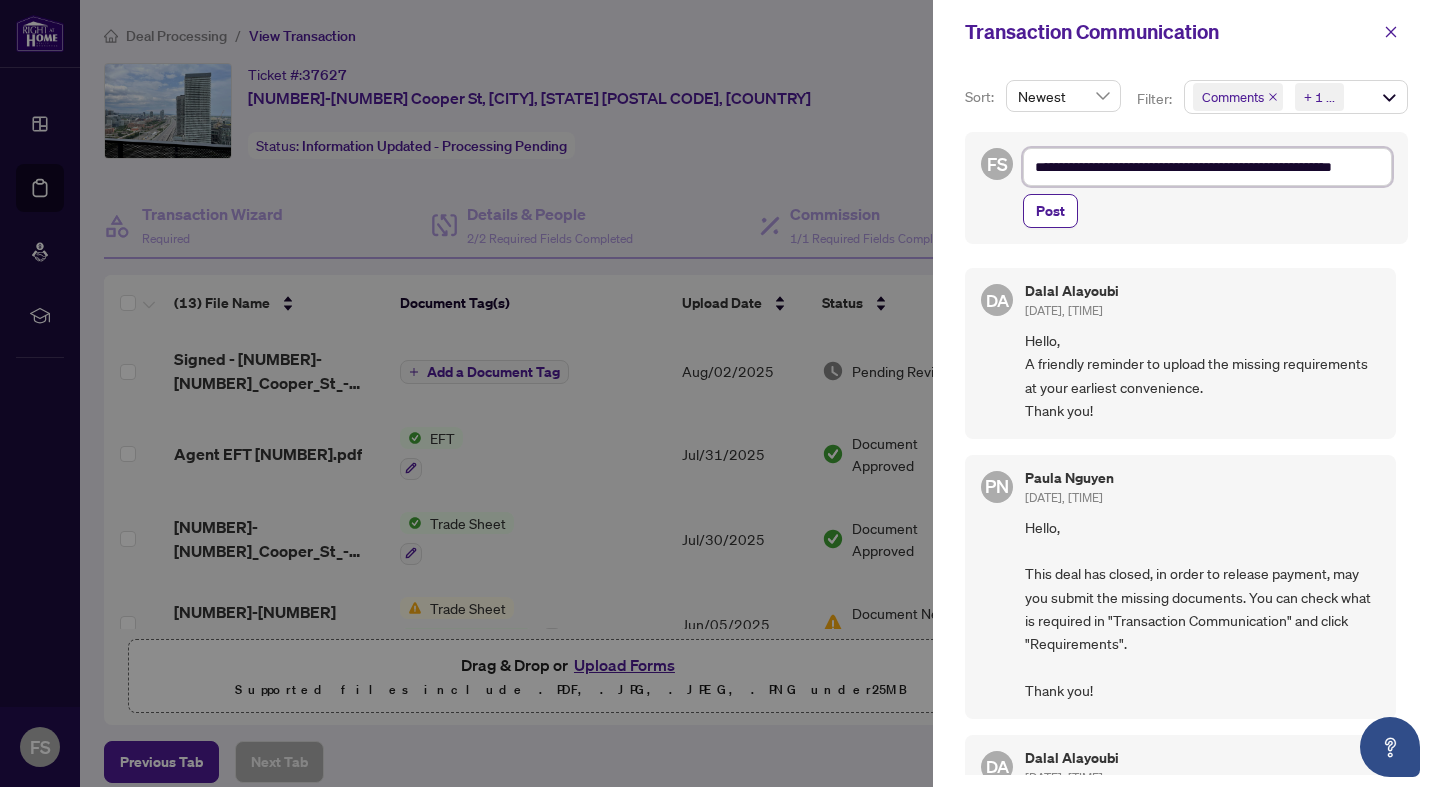 type on "**********" 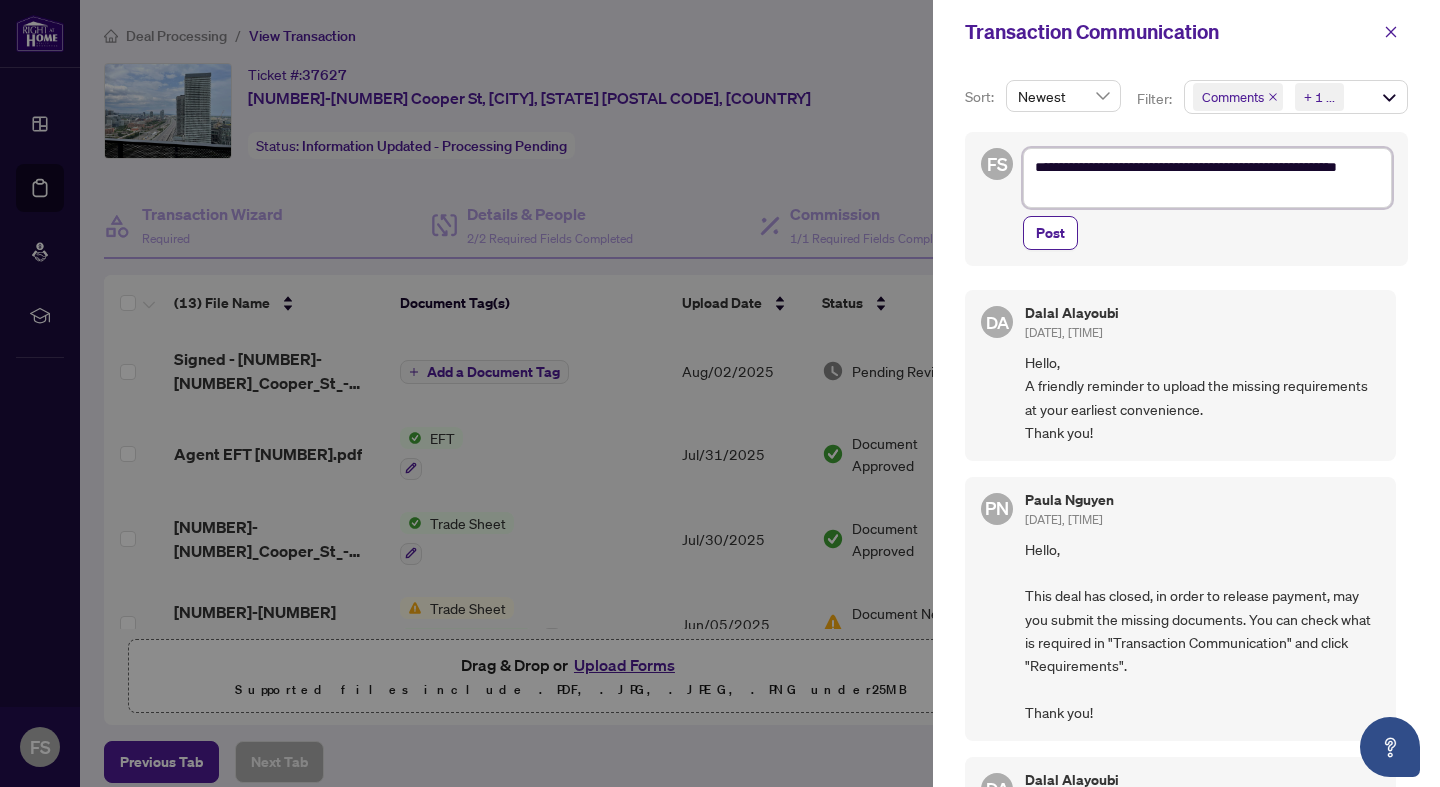 type on "**********" 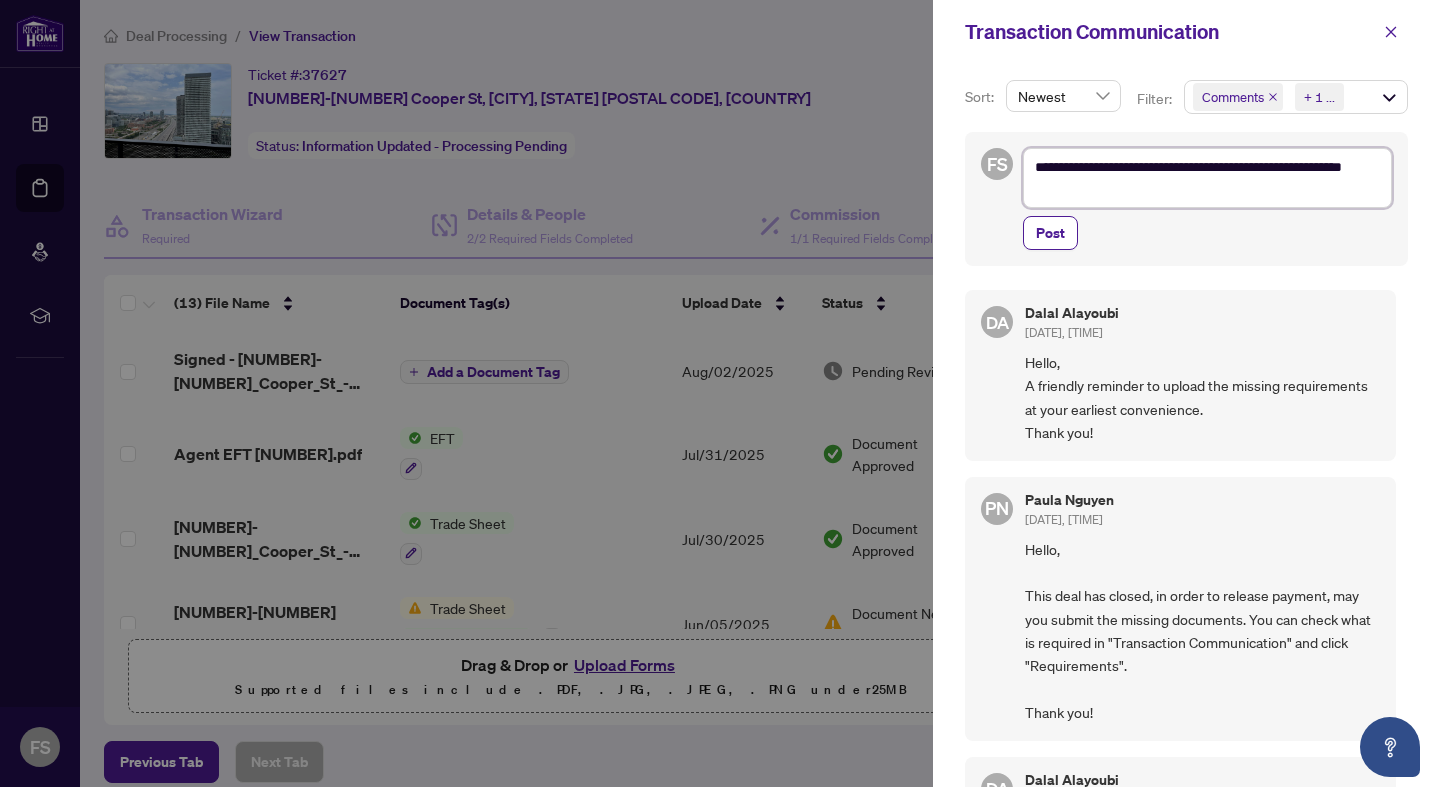 type on "**********" 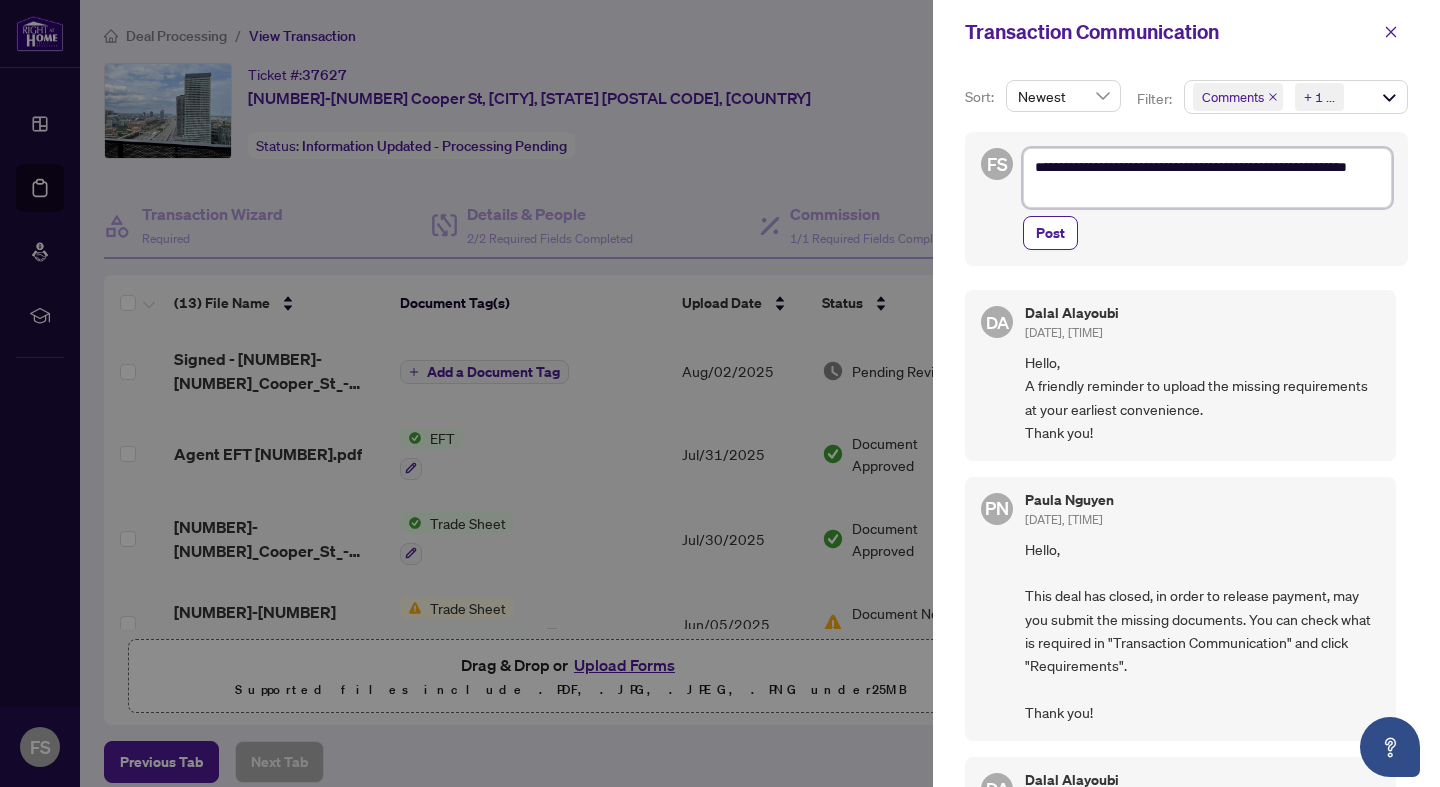 type on "**********" 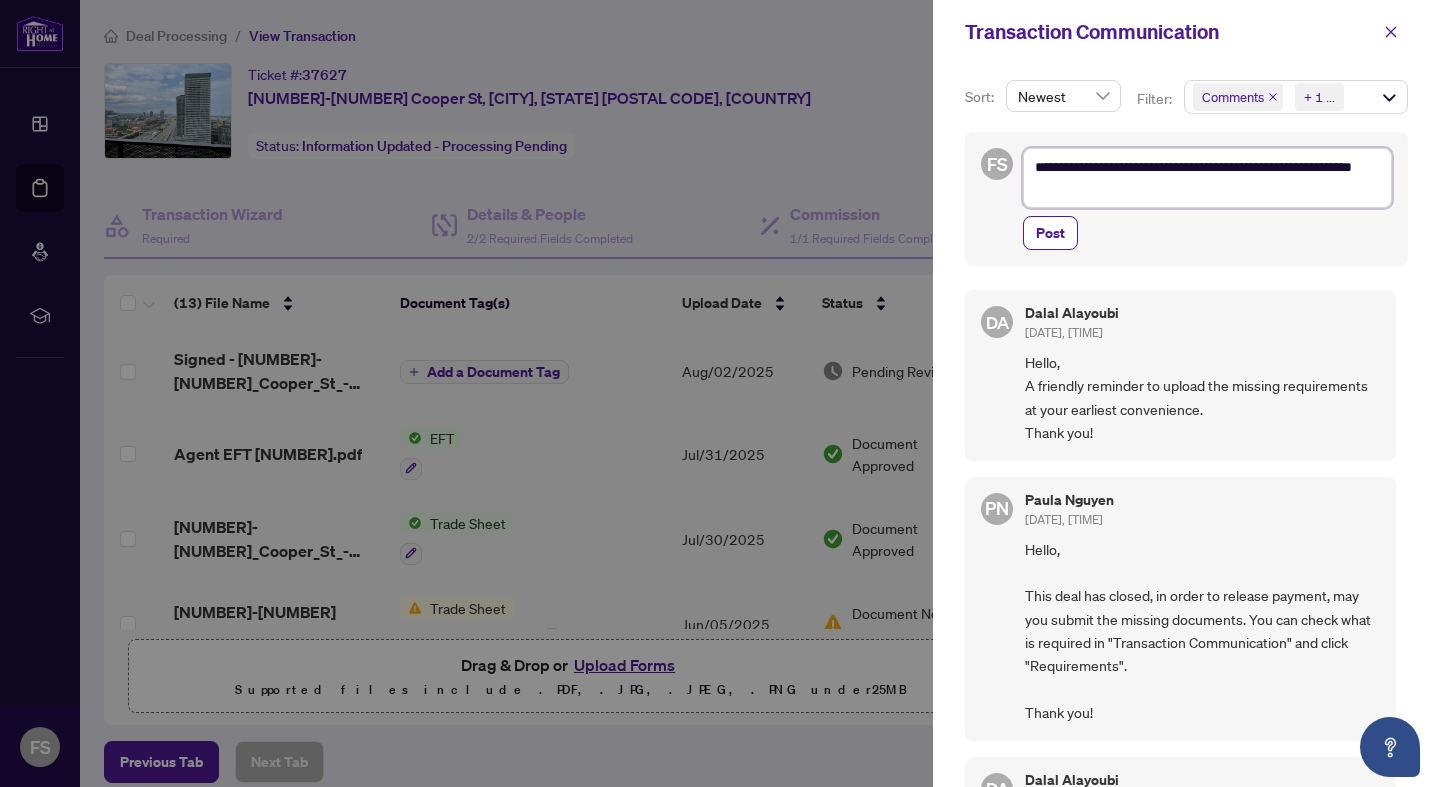 type on "**********" 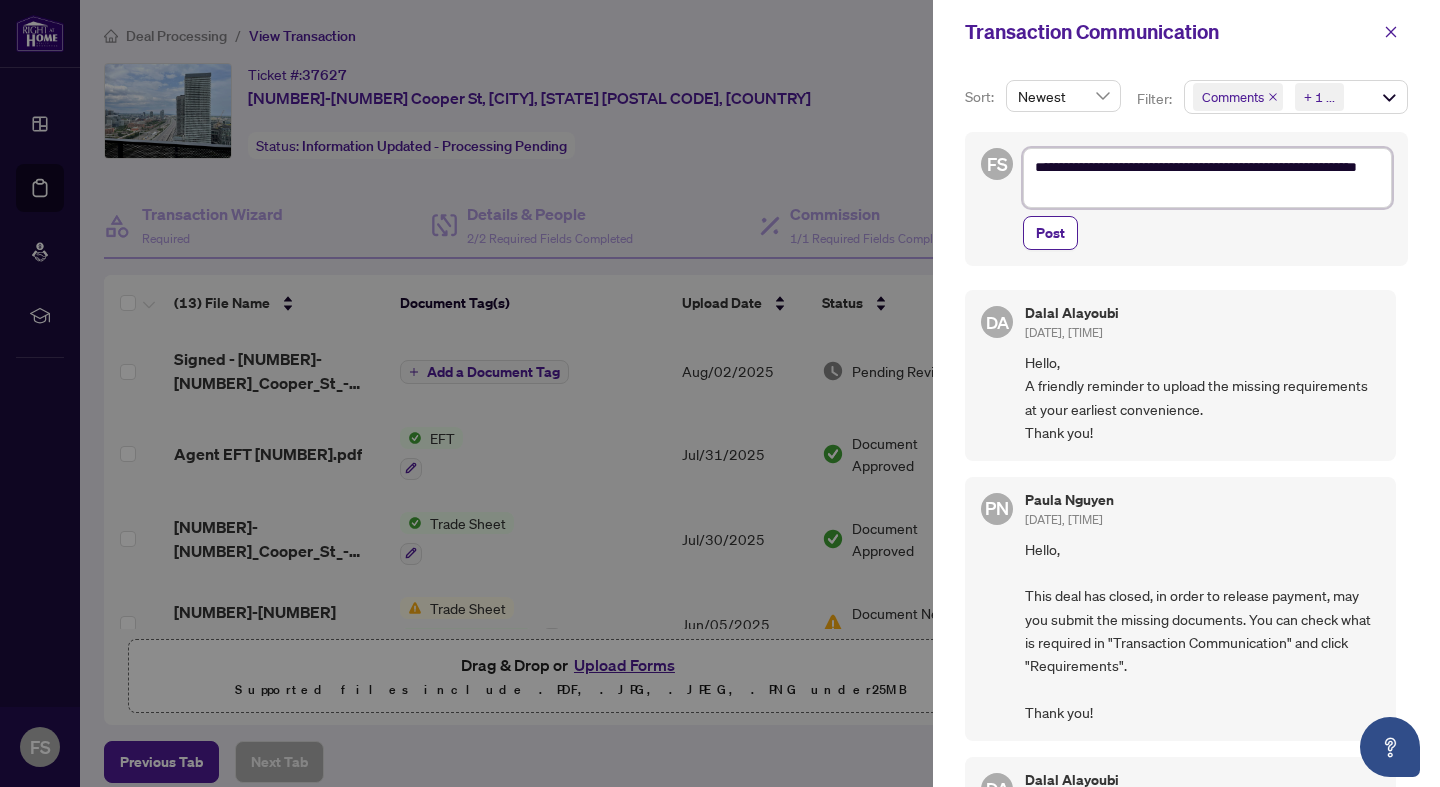 drag, startPoint x: 1226, startPoint y: 169, endPoint x: 1244, endPoint y: 193, distance: 30 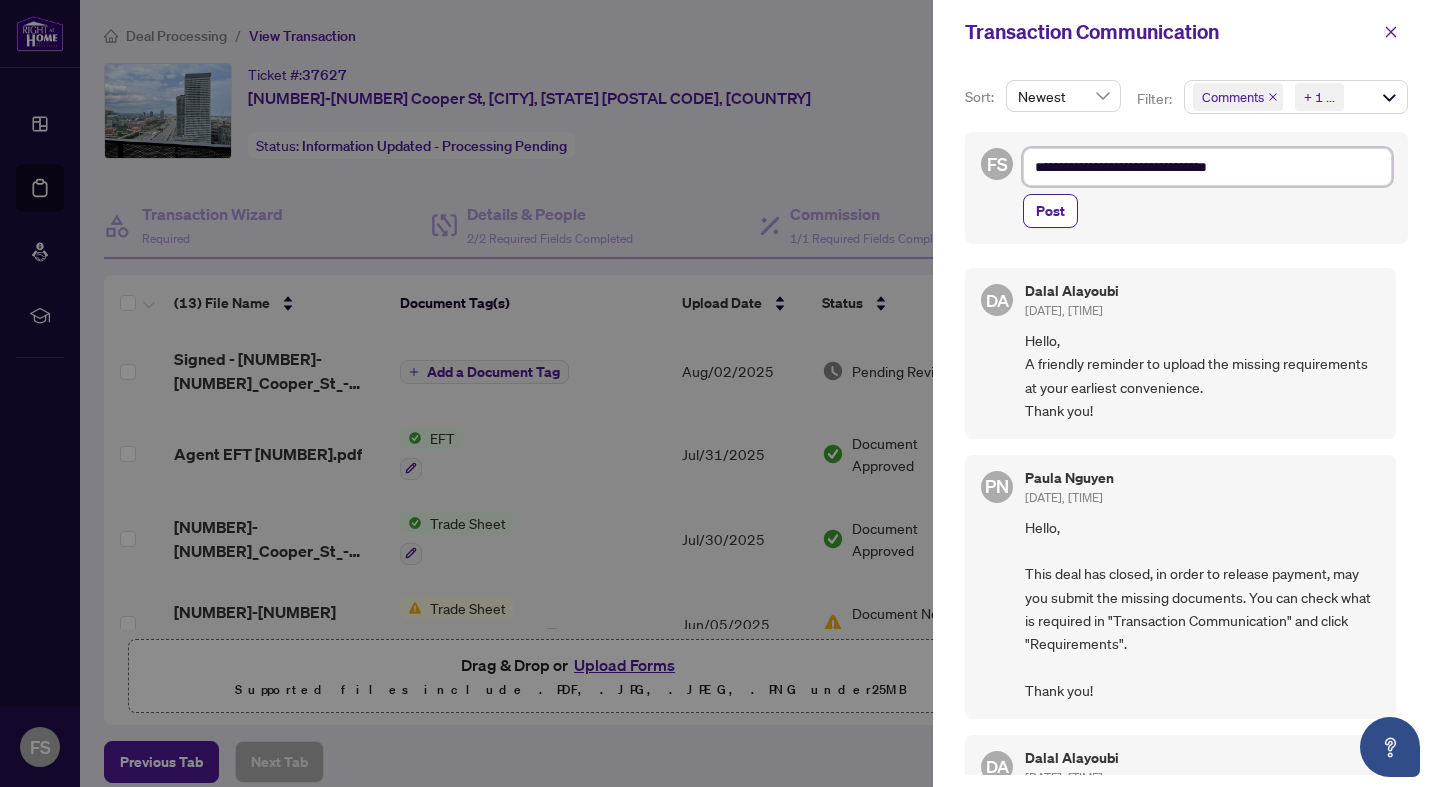type on "**********" 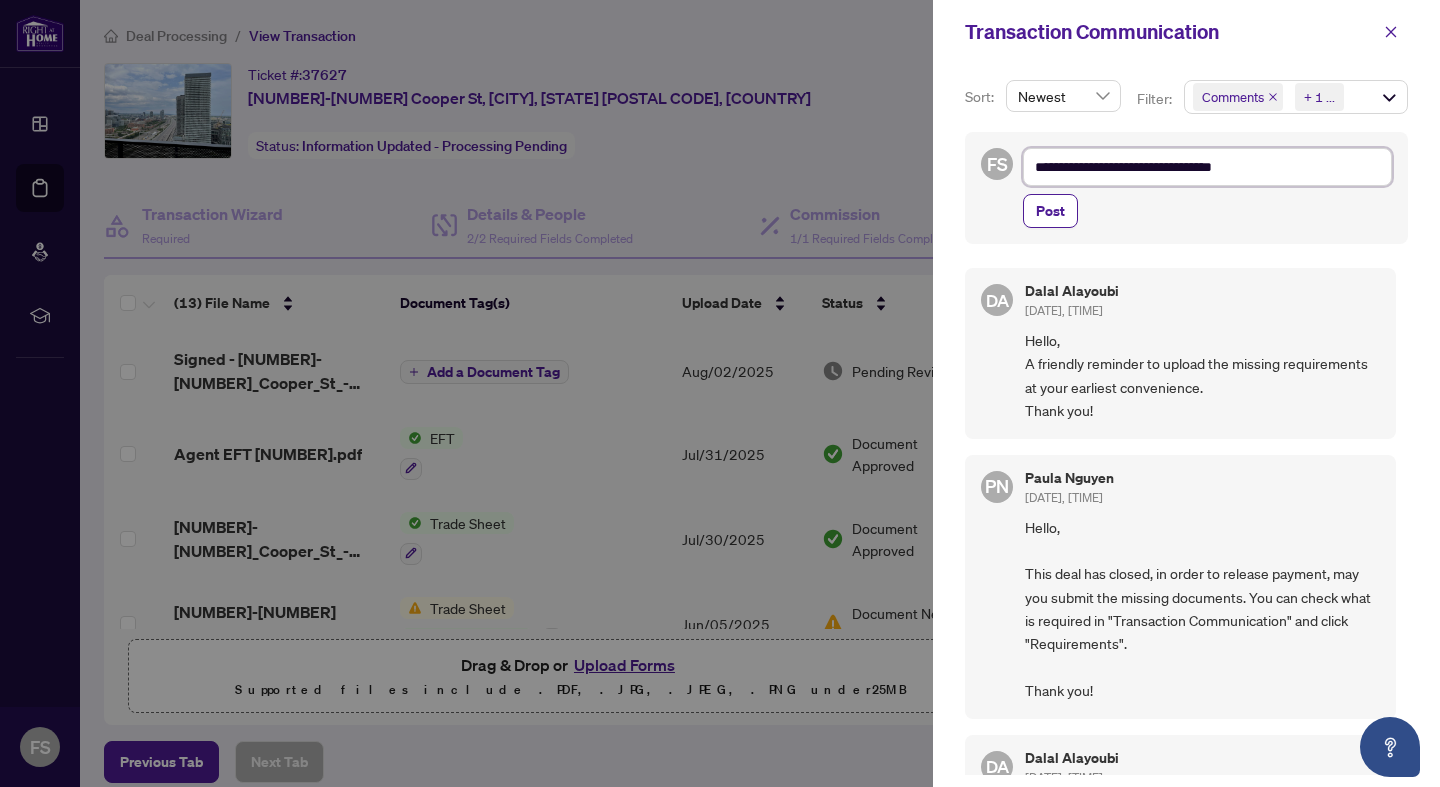 type on "**********" 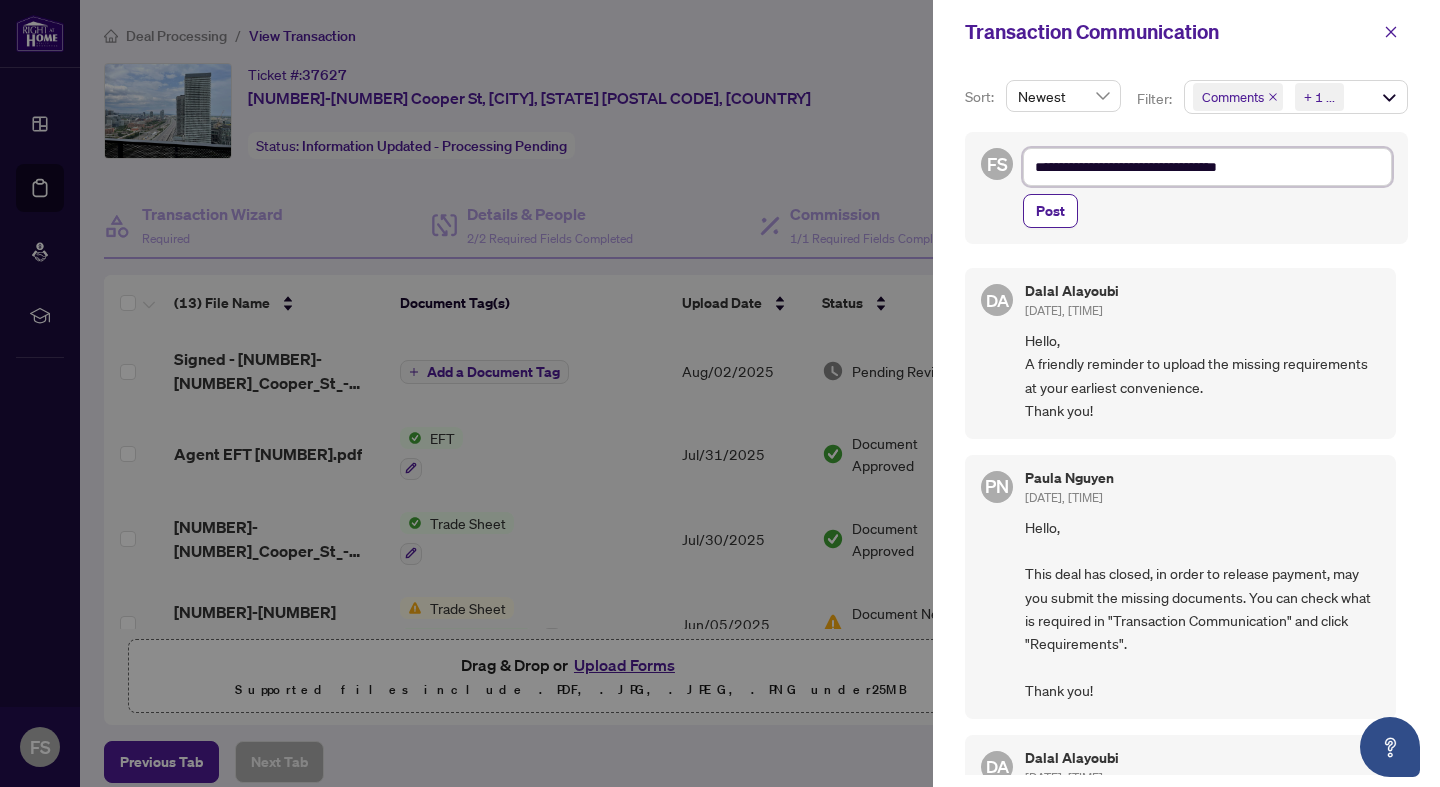 type on "**********" 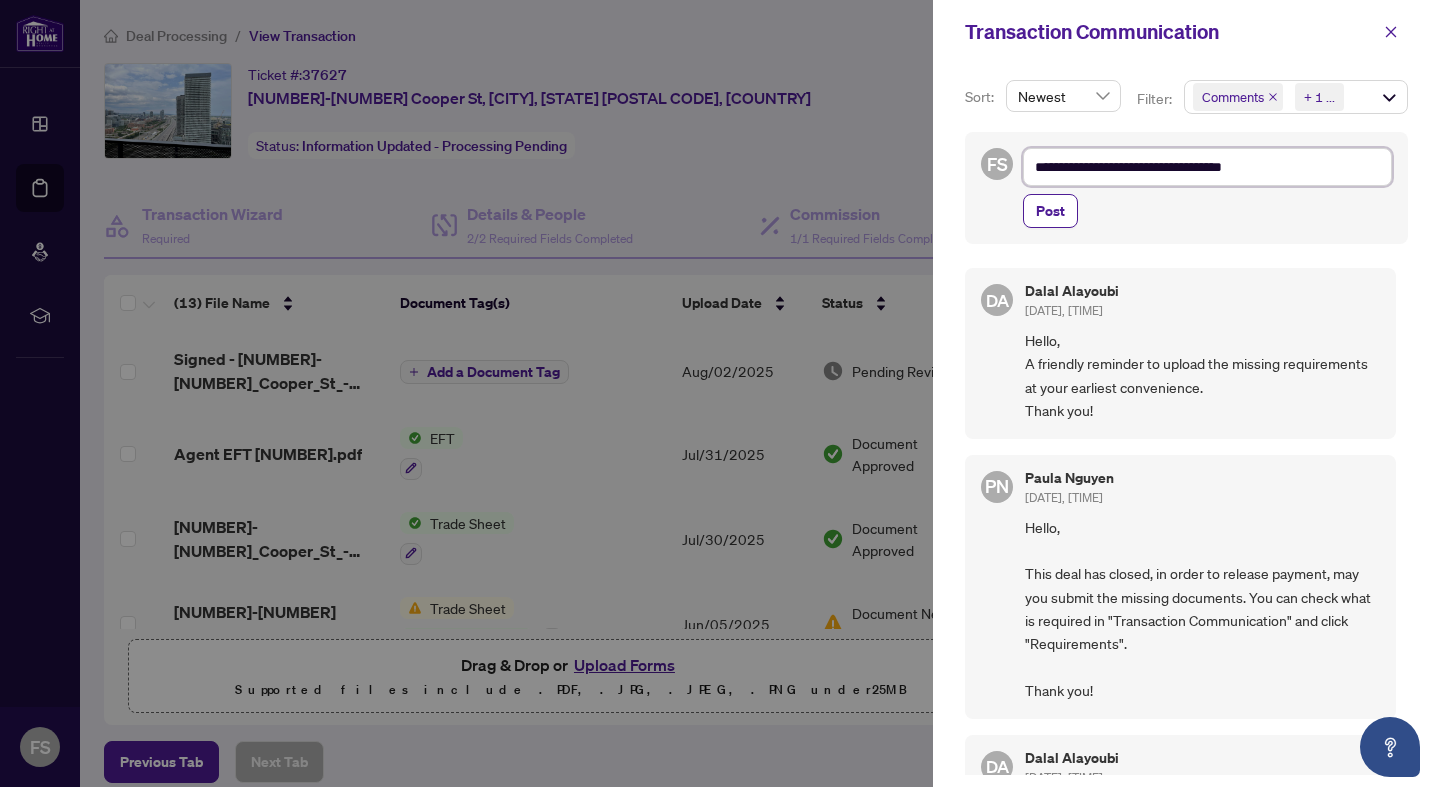 type on "**********" 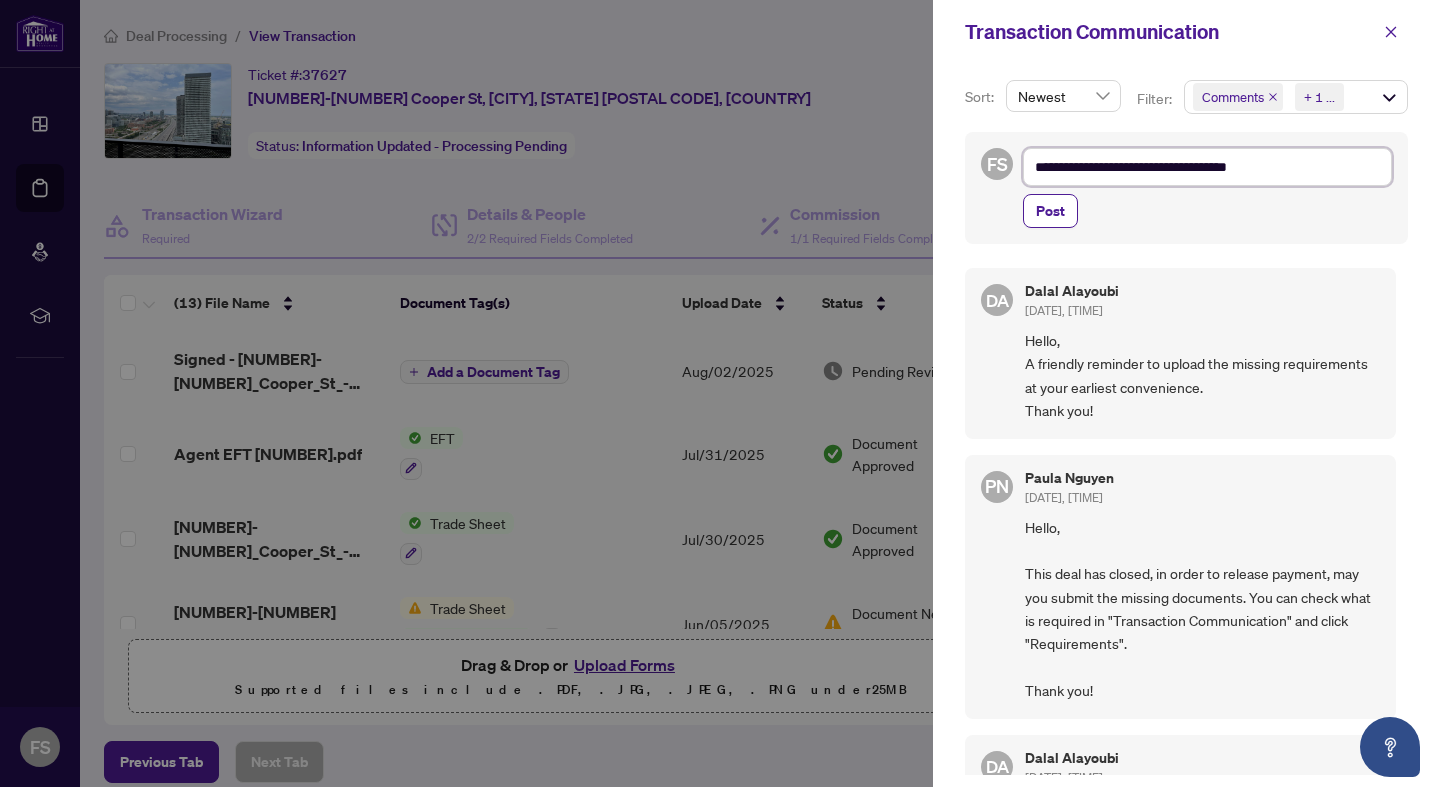 type on "**********" 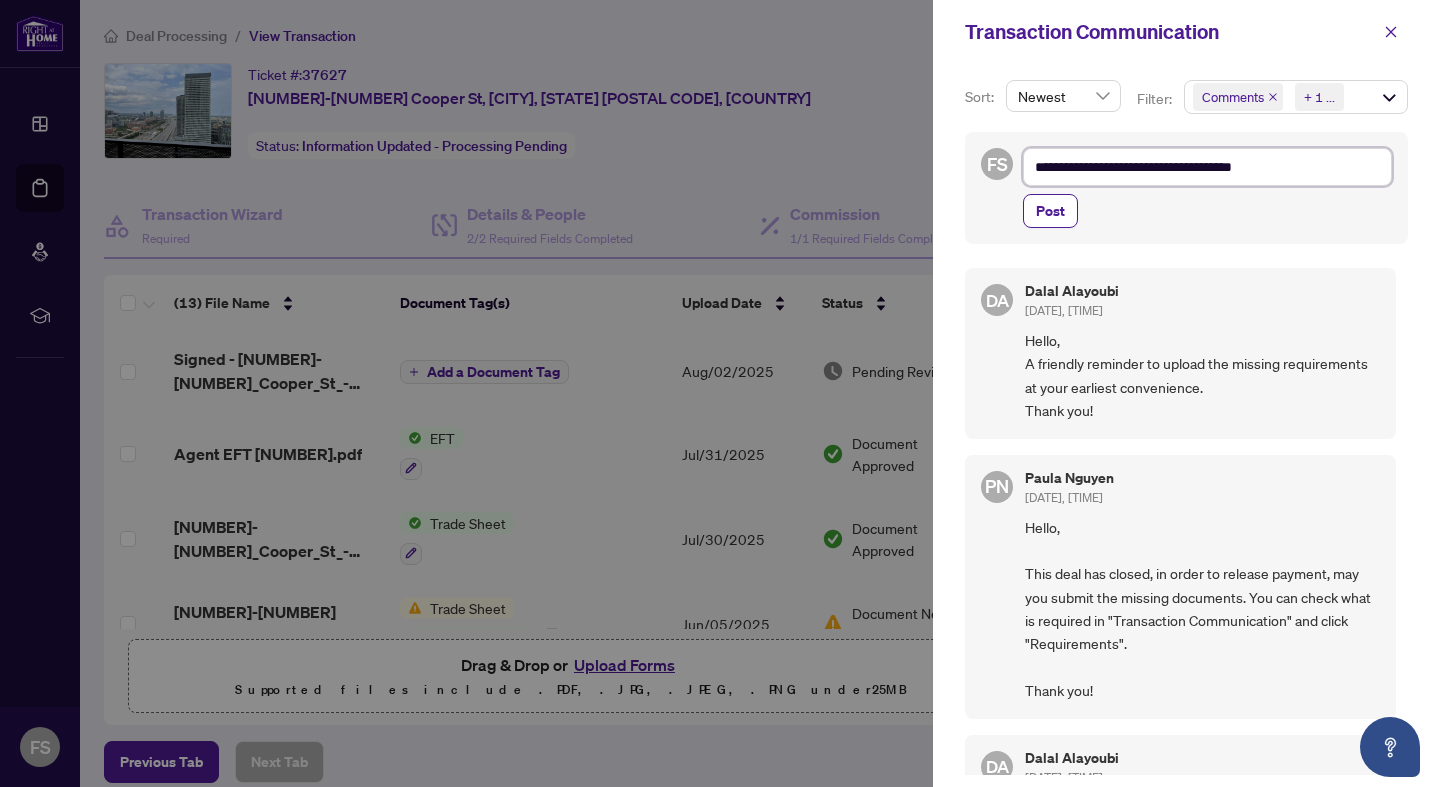 type on "**********" 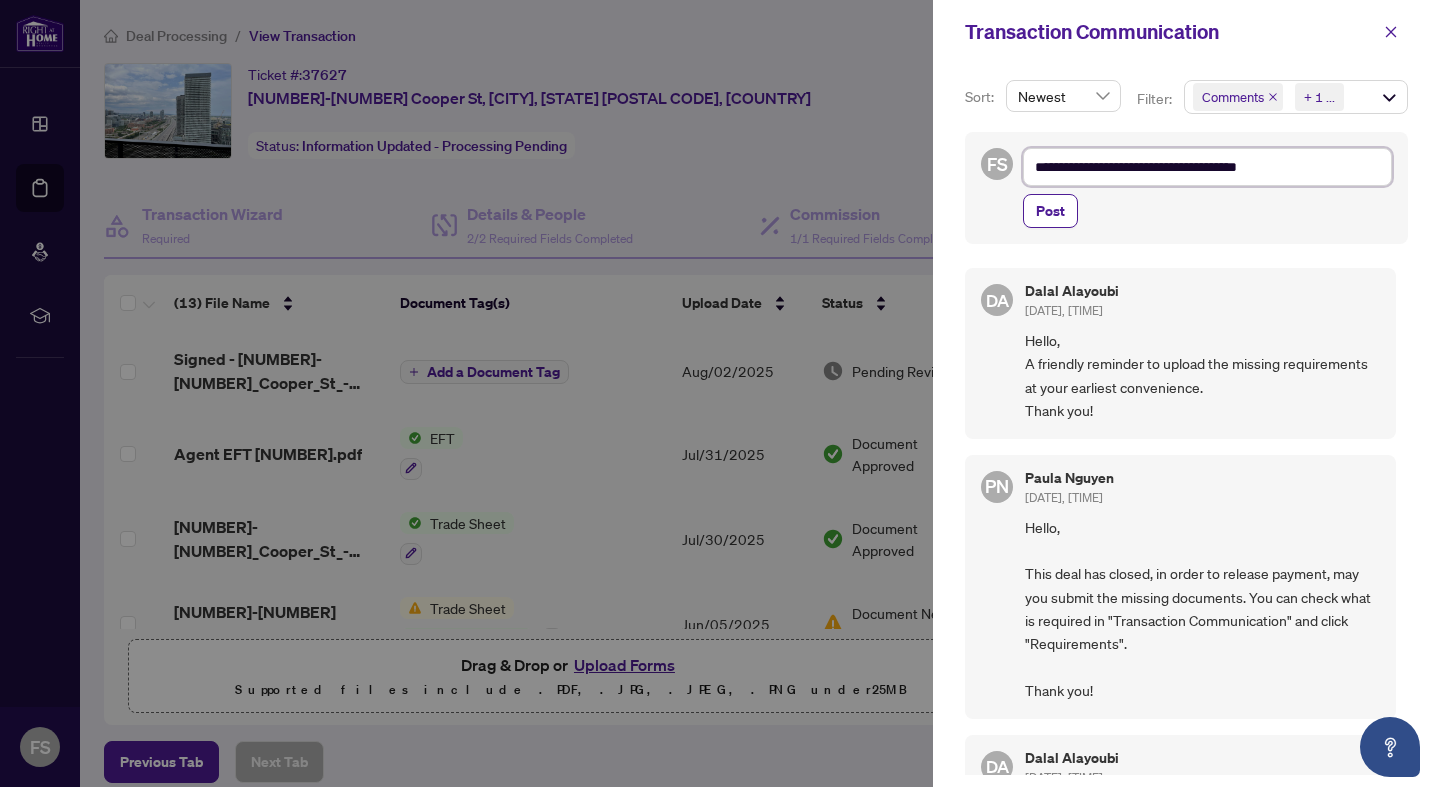 type on "**********" 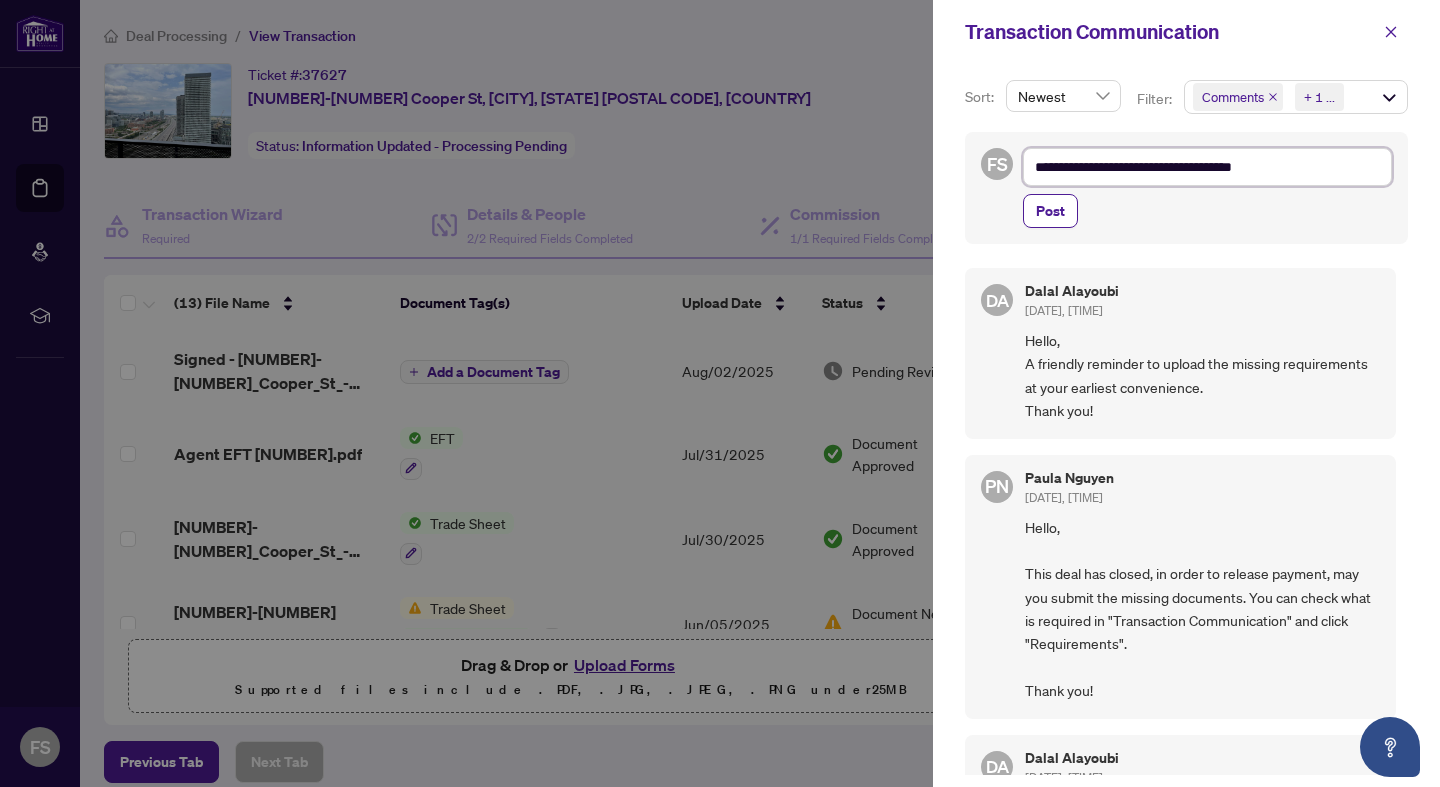 type on "**********" 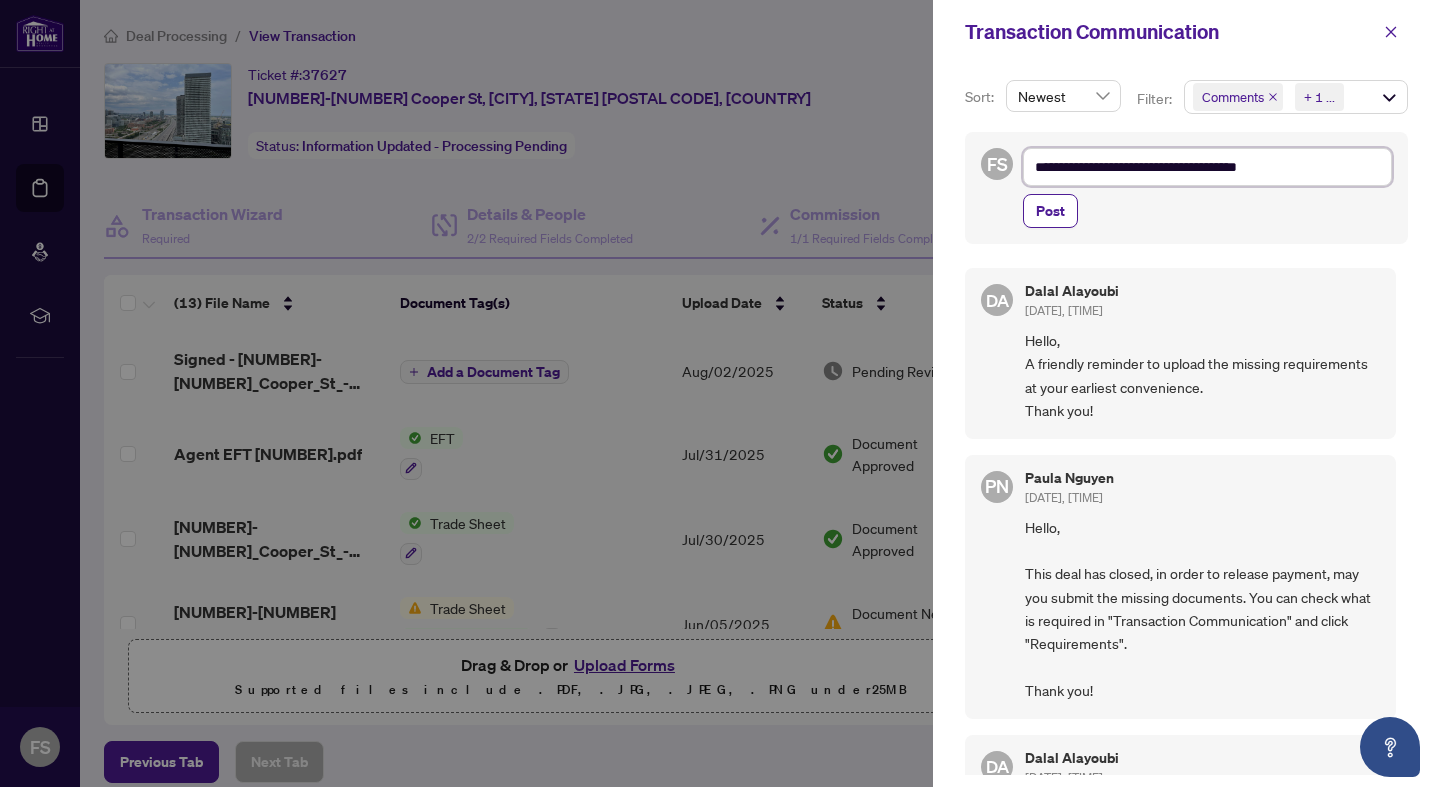 type on "**********" 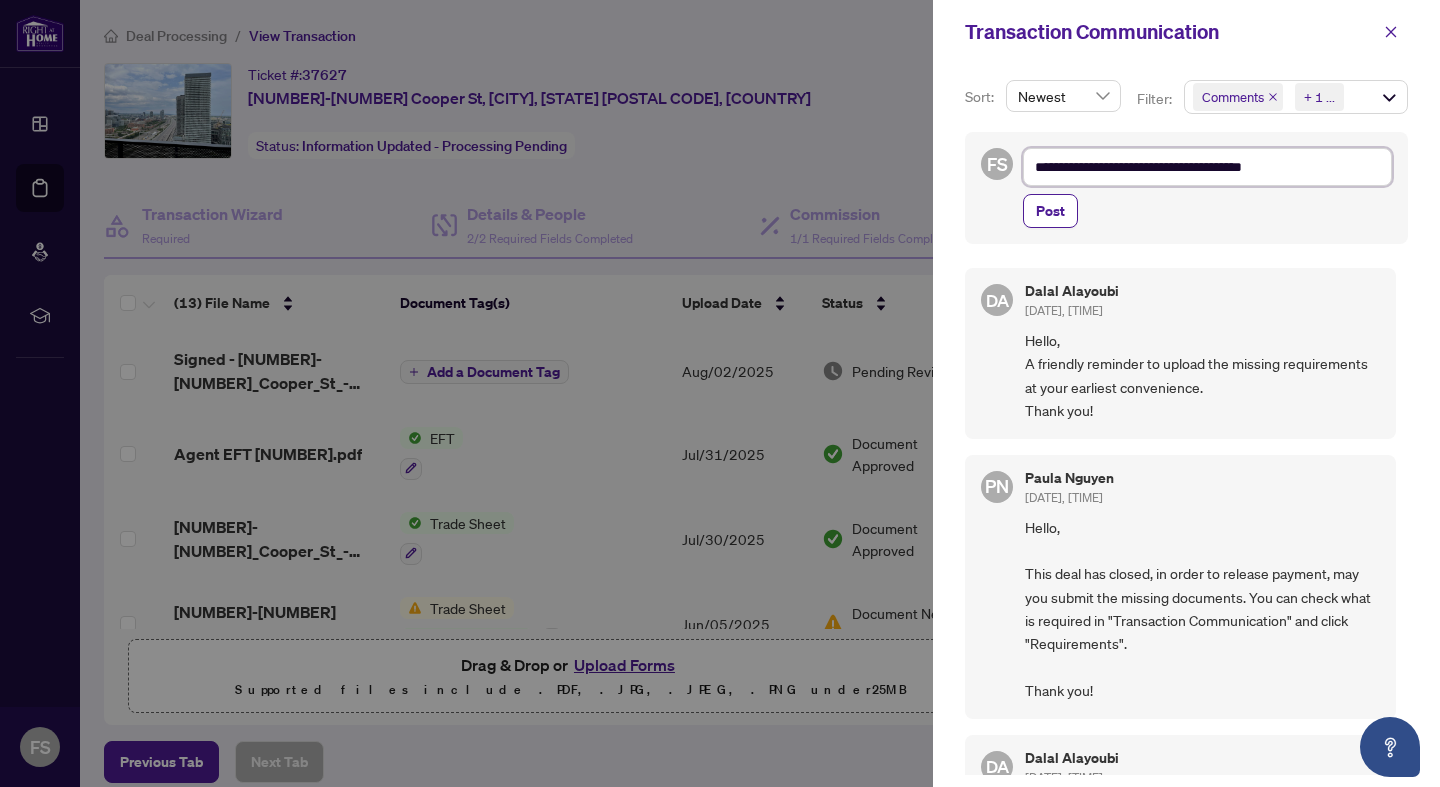 type on "**********" 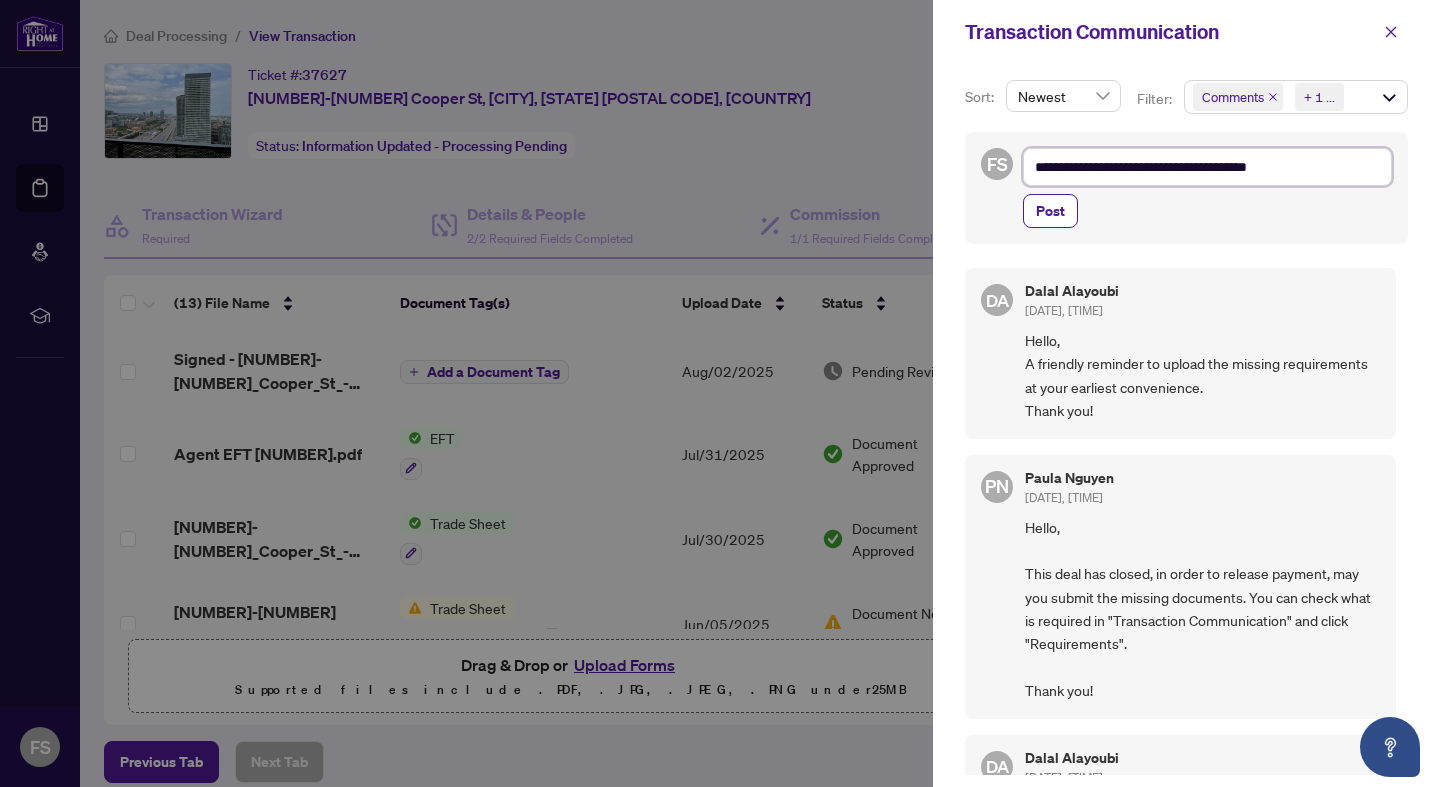 type on "**********" 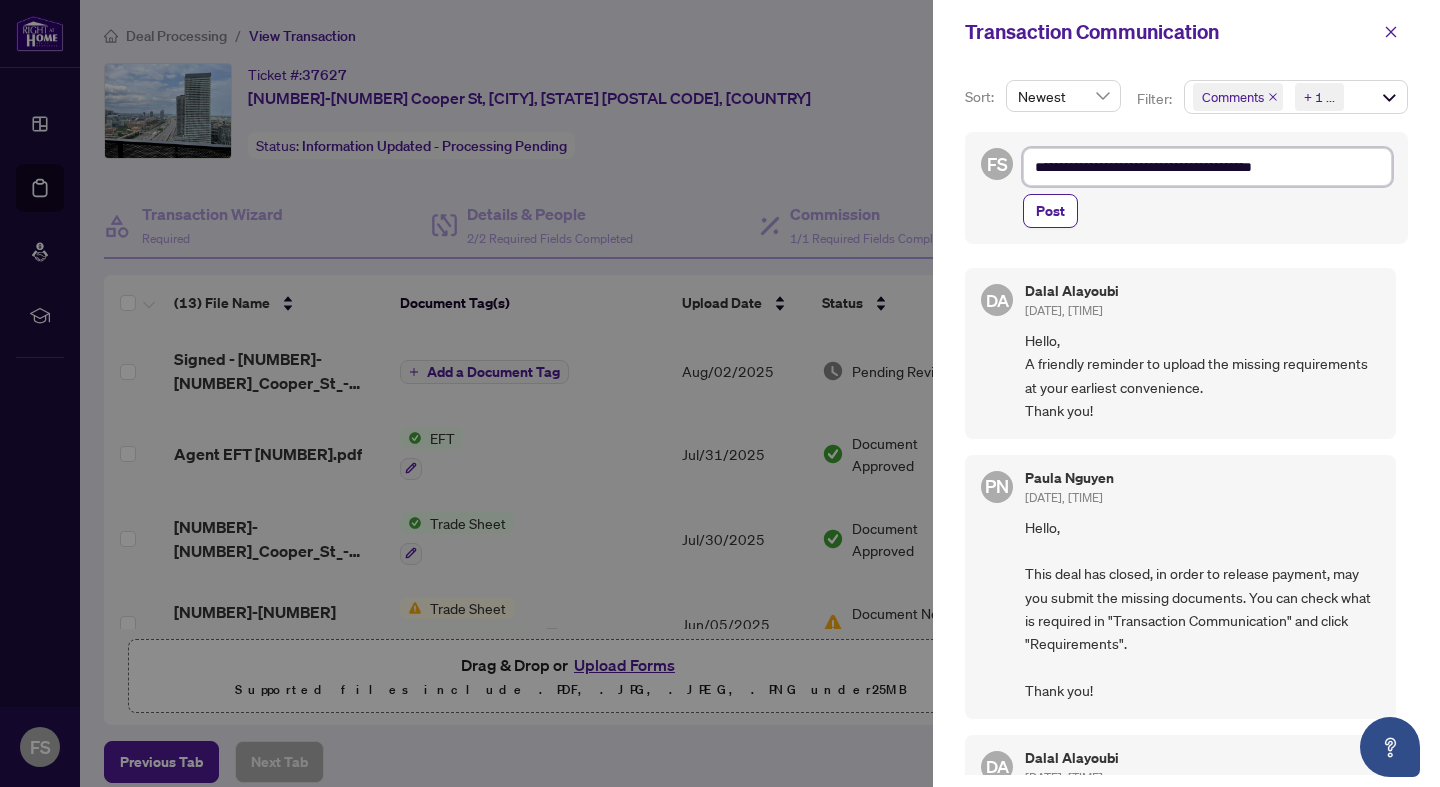 type on "**********" 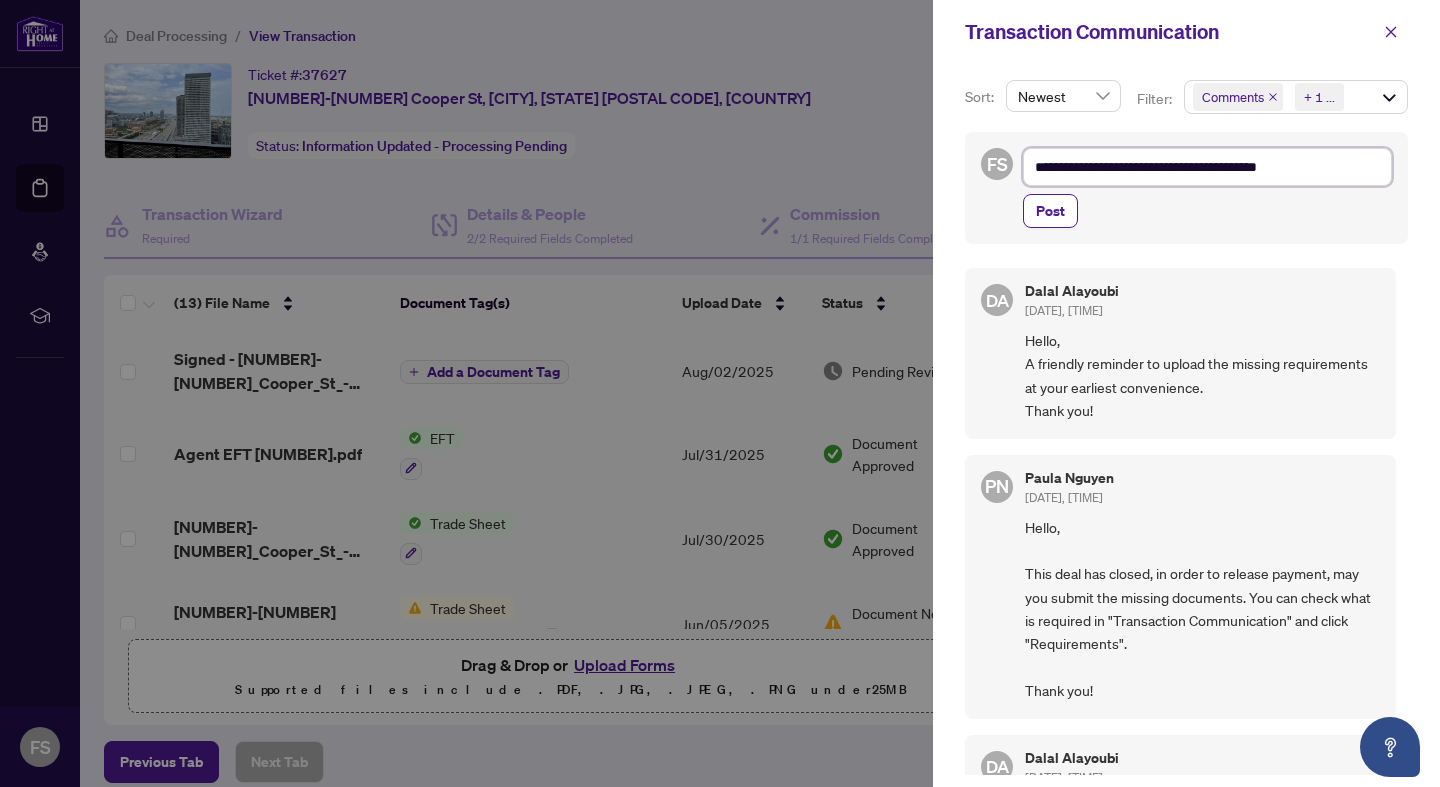 type on "**********" 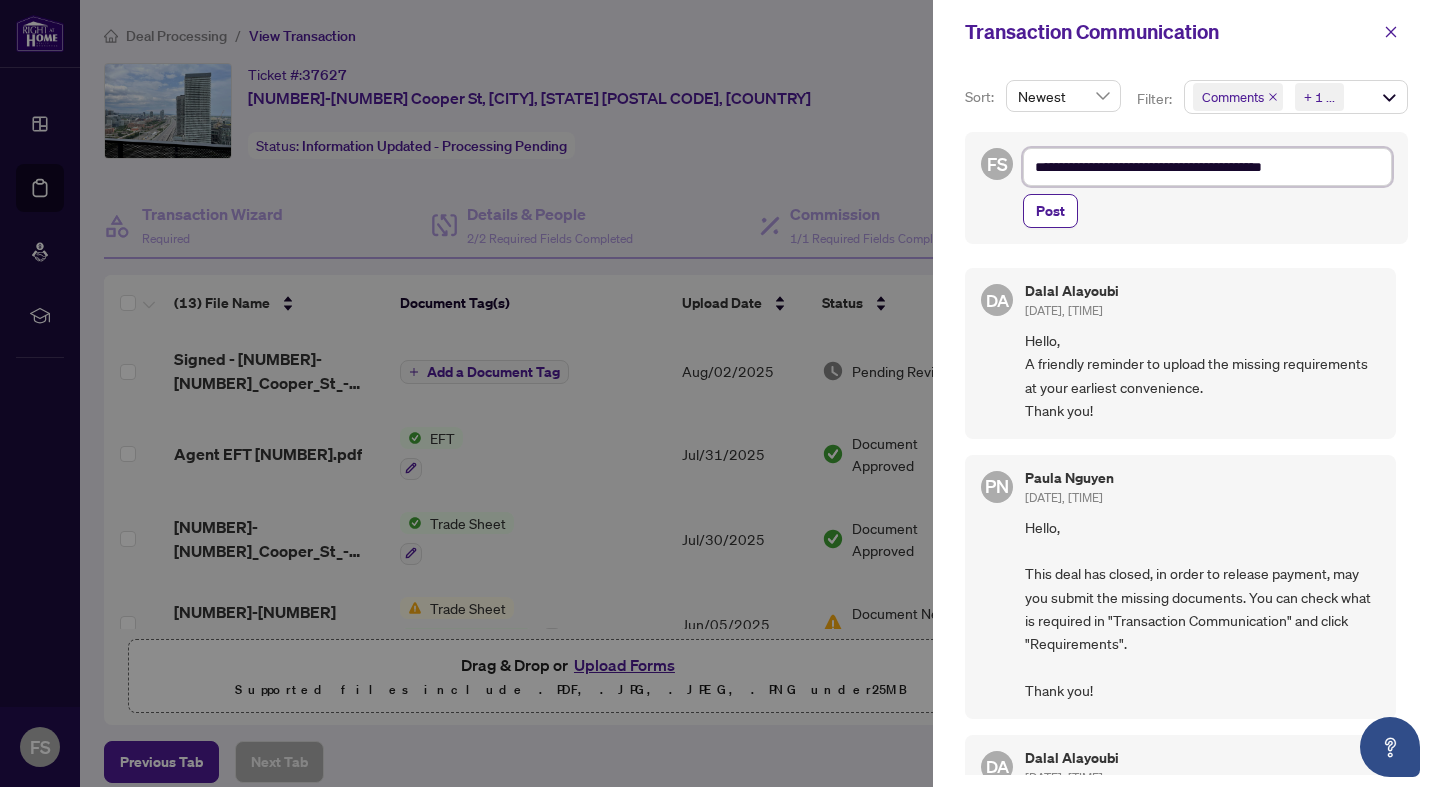 type 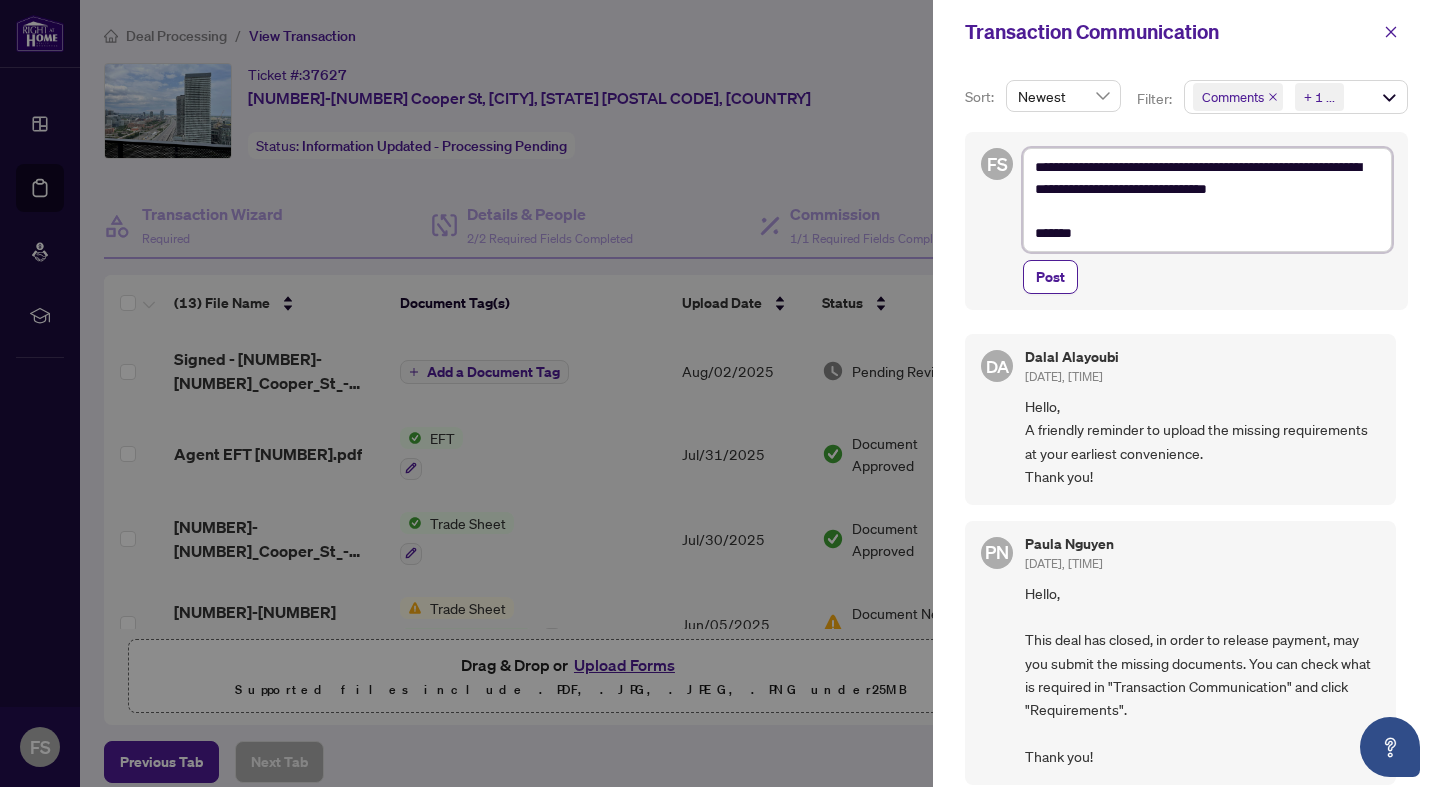 click on "**********" at bounding box center (1207, 200) 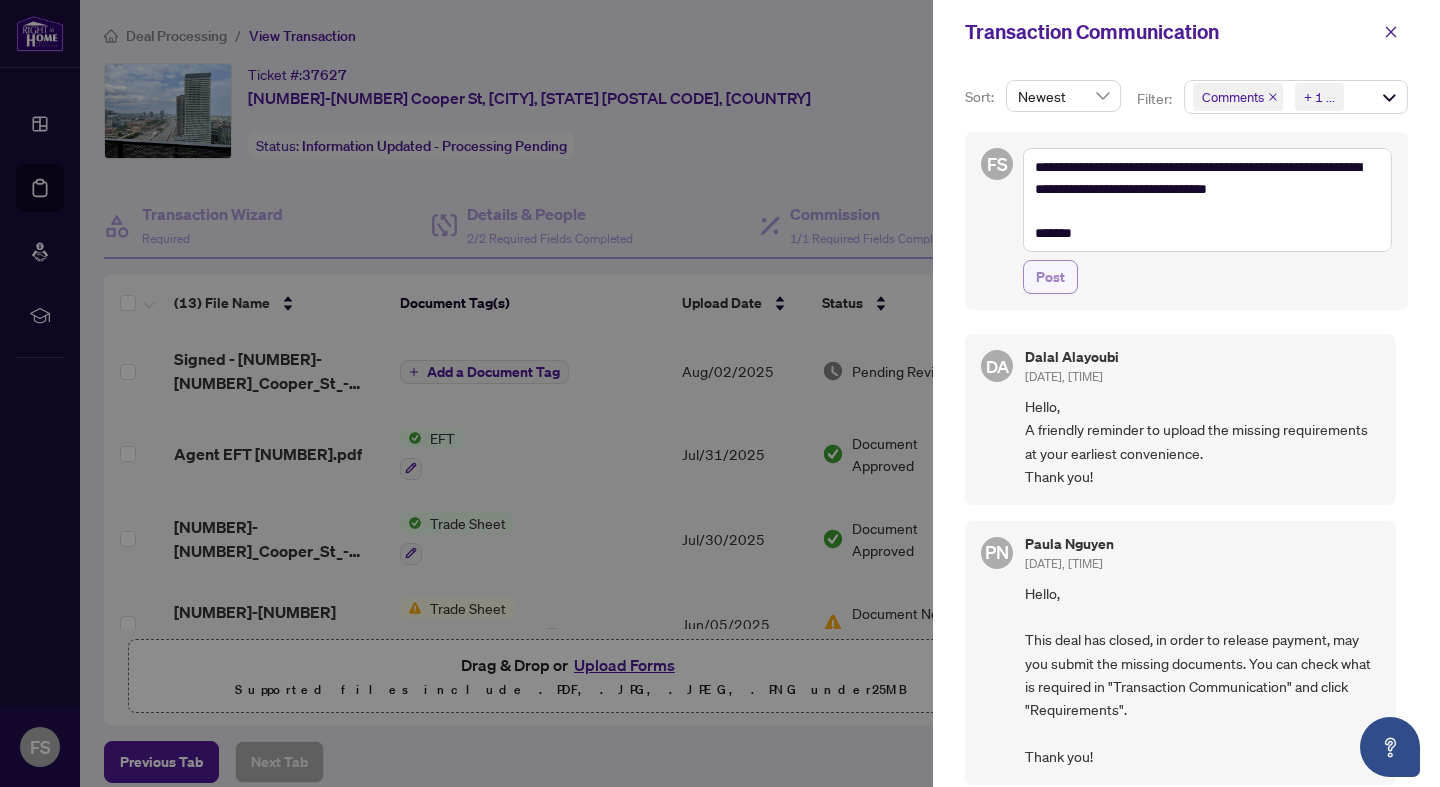 click on "Post" at bounding box center [1050, 277] 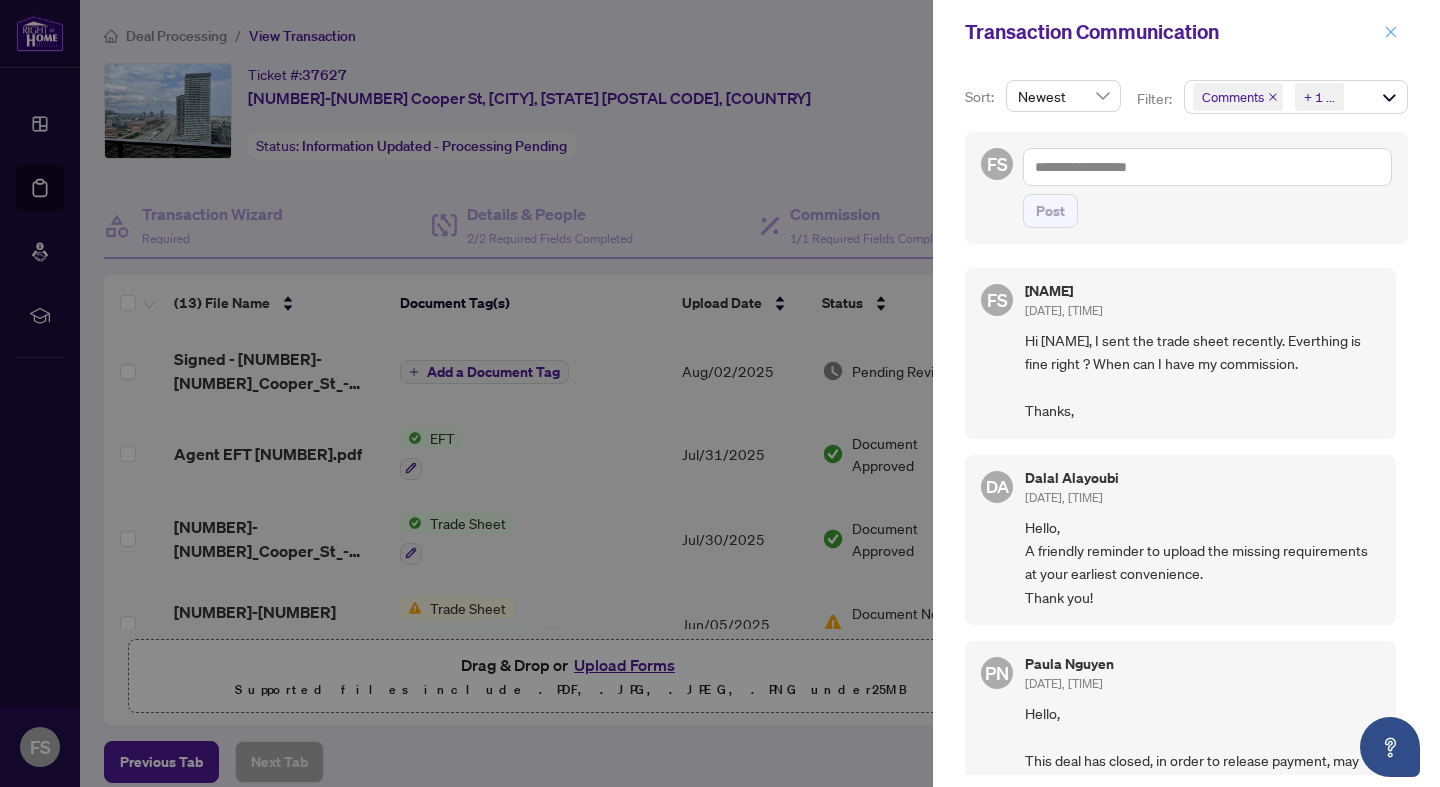click 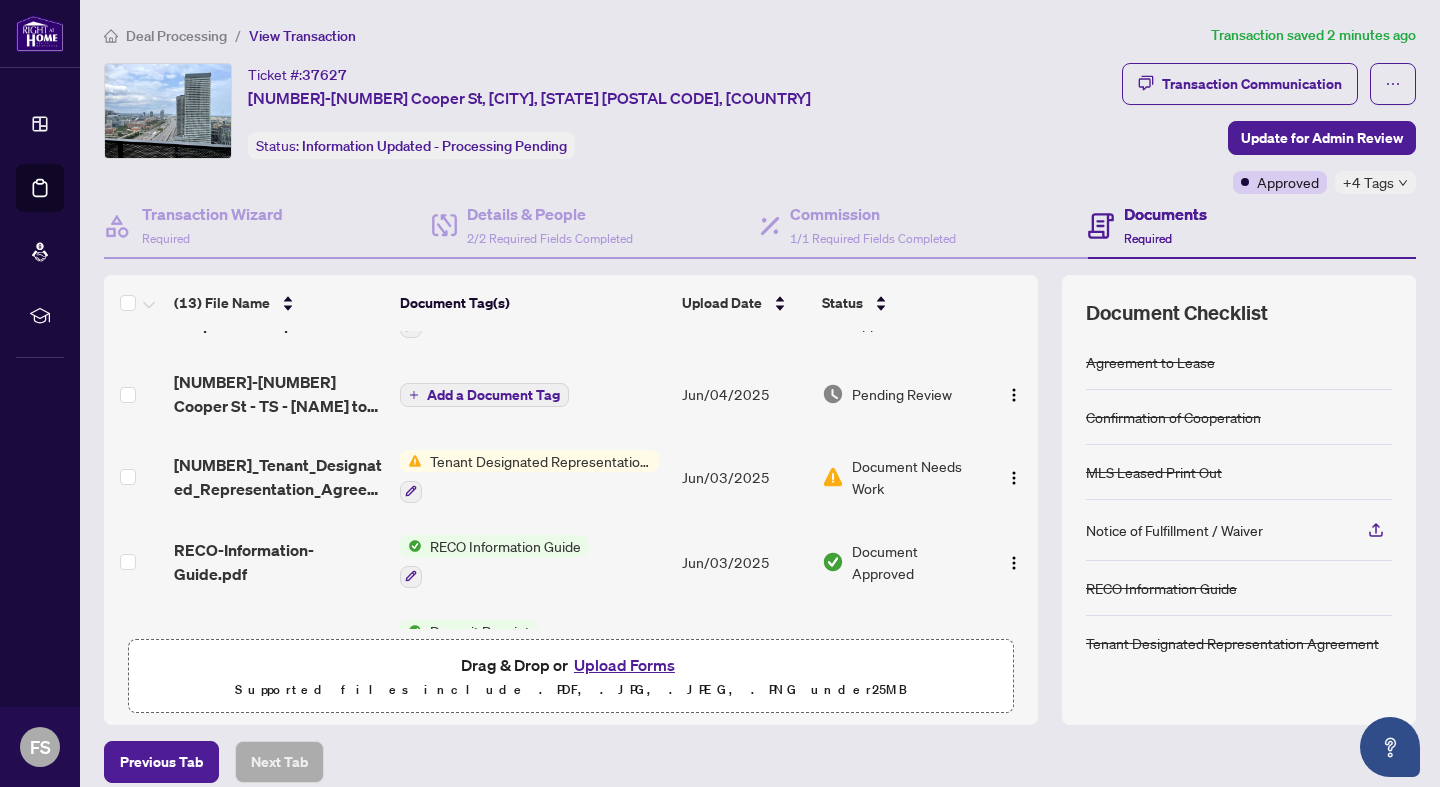 scroll, scrollTop: 512, scrollLeft: 0, axis: vertical 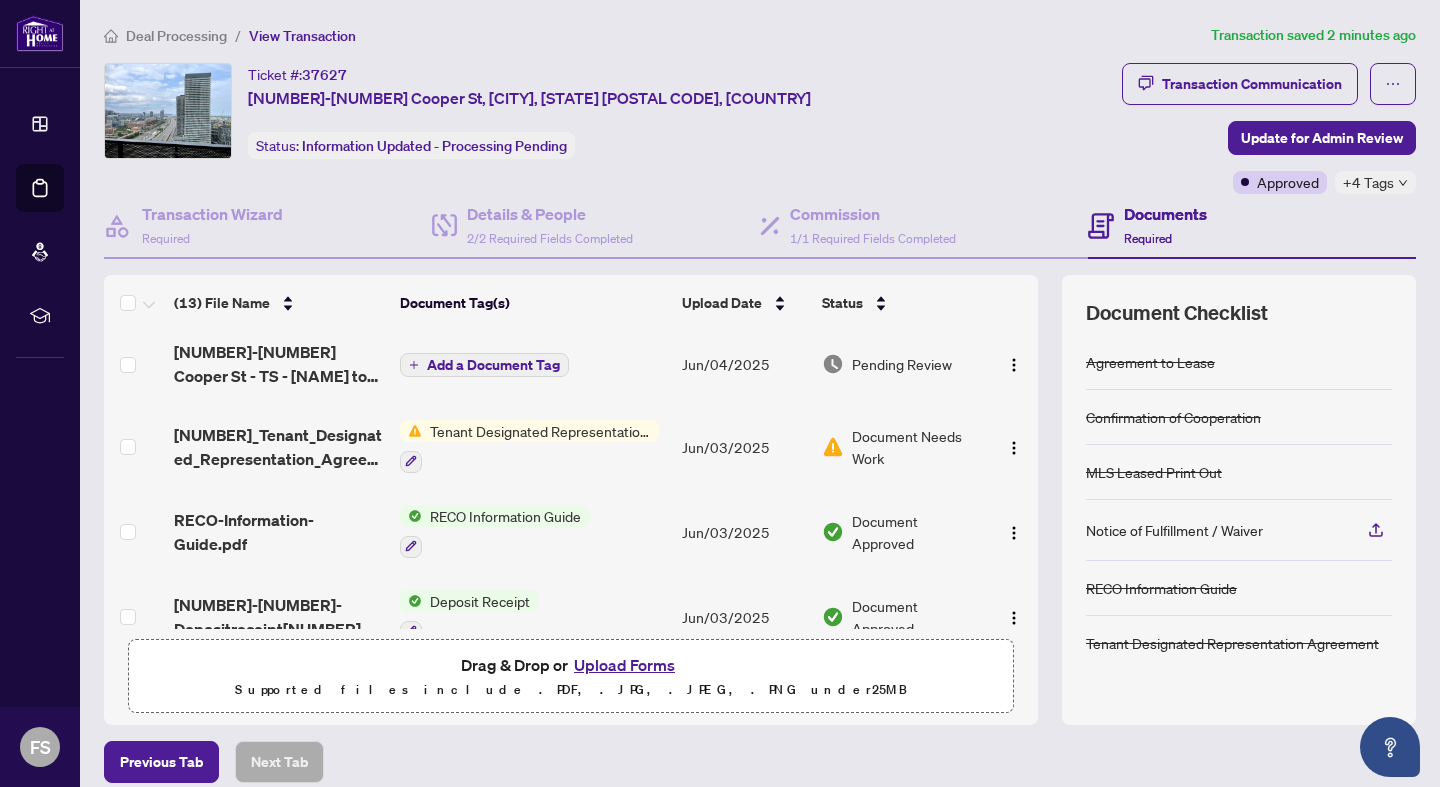 click on "Document Needs Work" at bounding box center (916, 447) 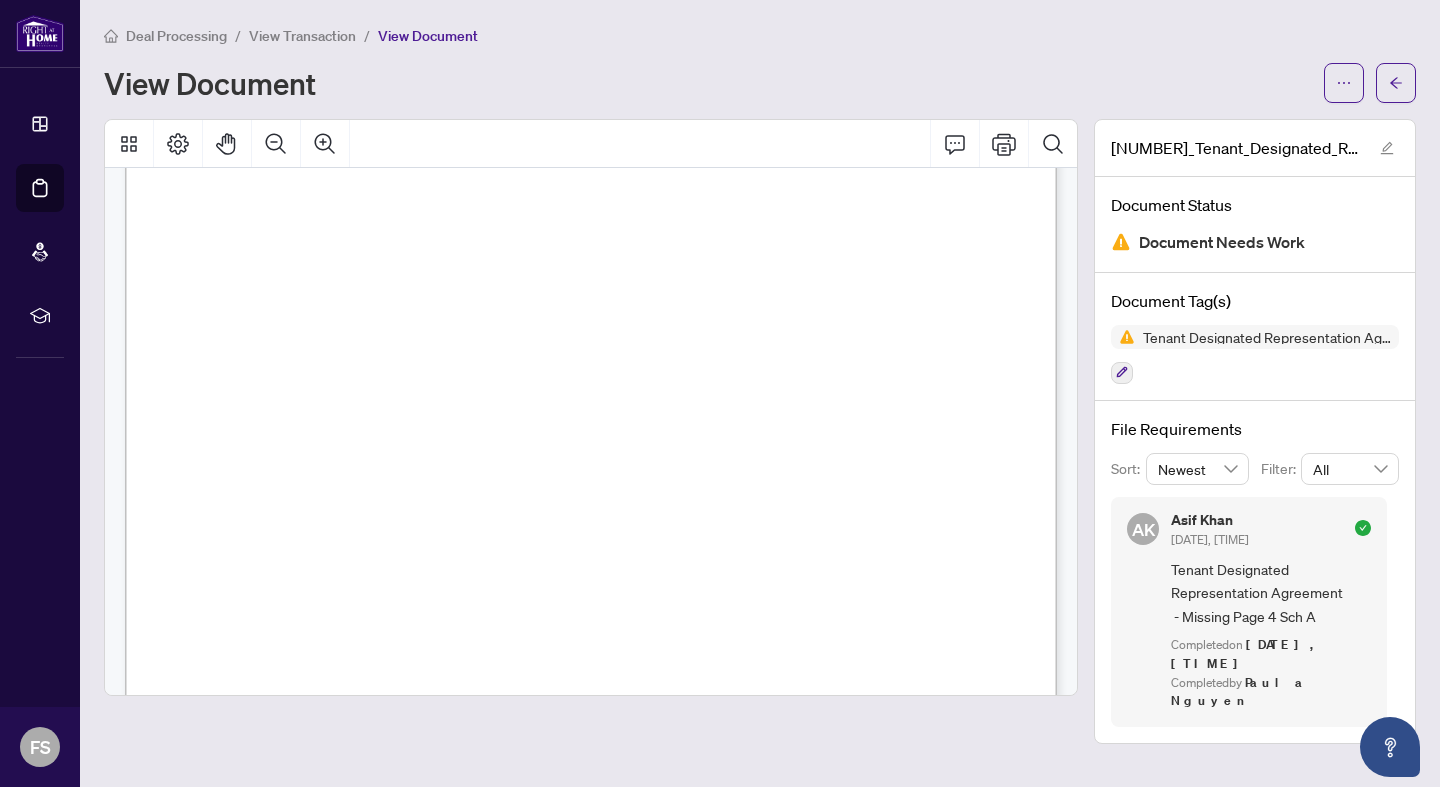 scroll, scrollTop: 4429, scrollLeft: 0, axis: vertical 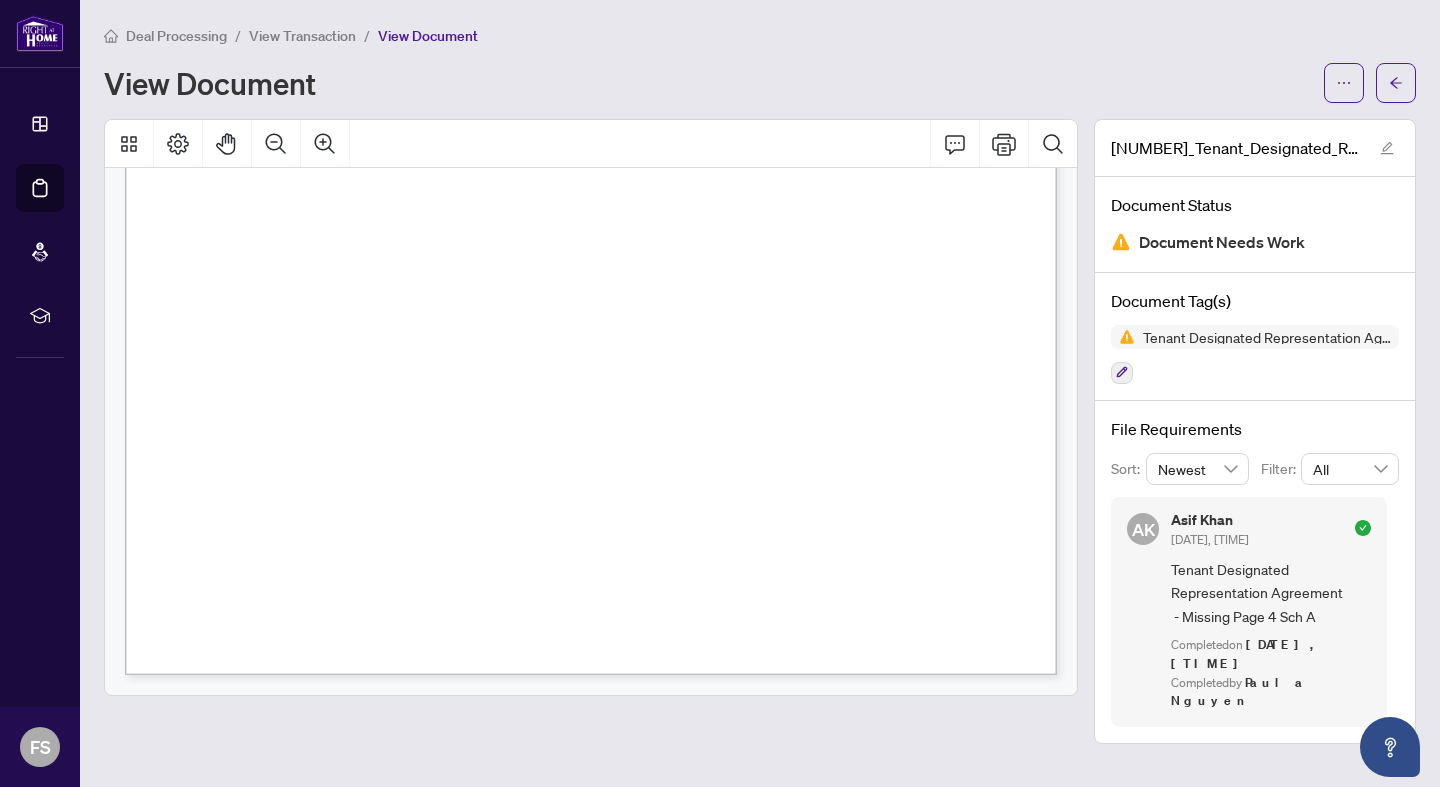 click on "View Document" at bounding box center [708, 83] 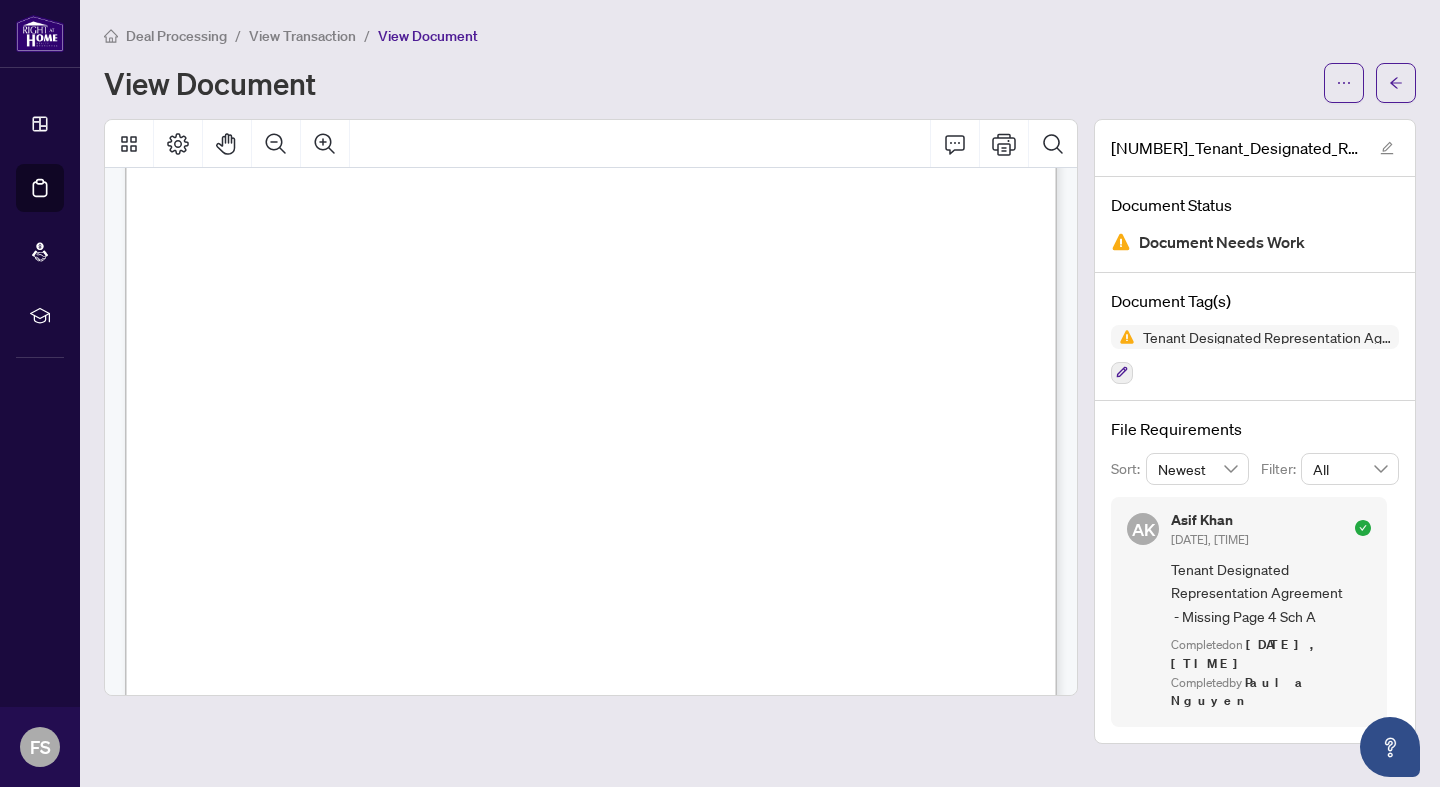scroll, scrollTop: 0, scrollLeft: 0, axis: both 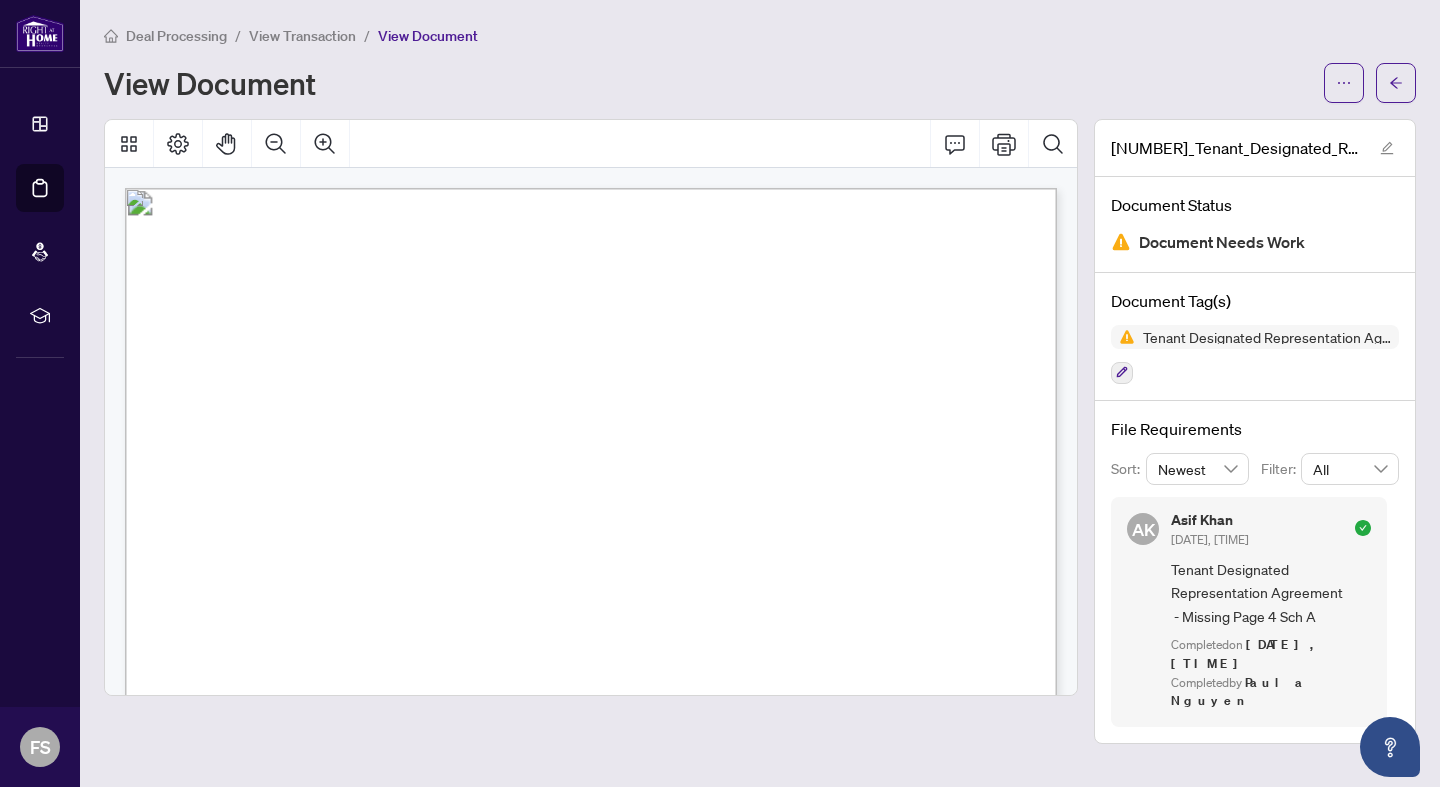 click on "View Document" at bounding box center (708, 83) 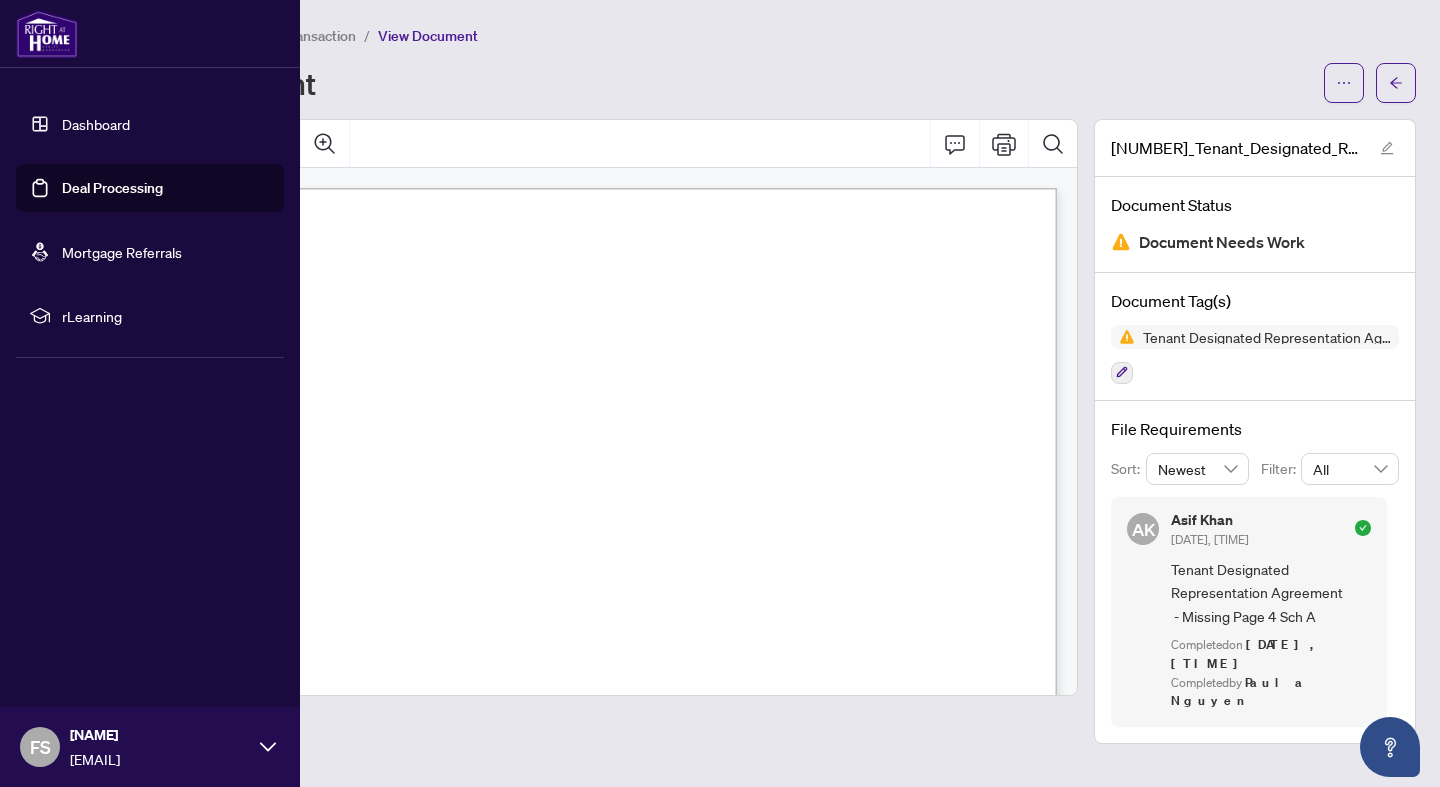 click on "Deal Processing" at bounding box center (112, 188) 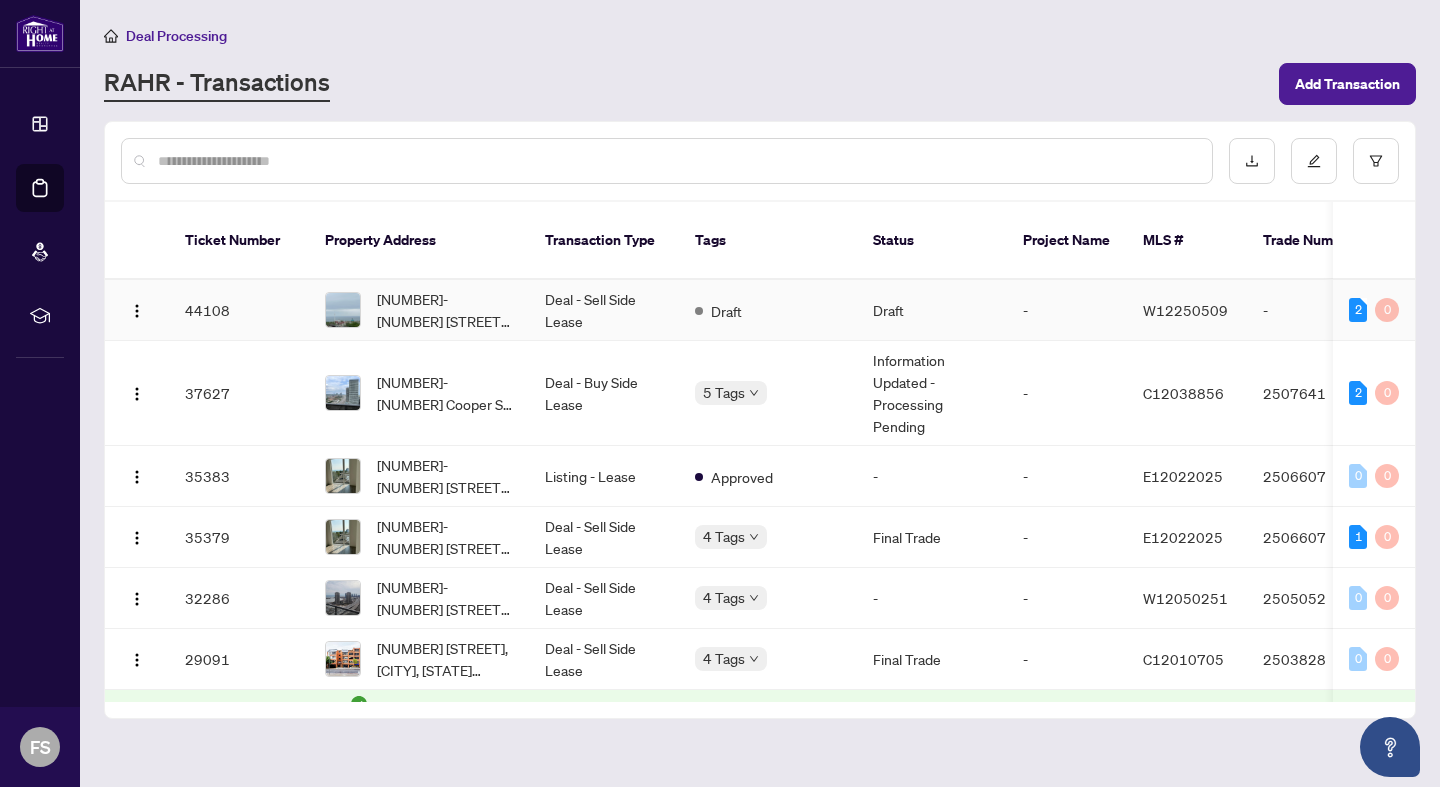click on "Deal - Sell Side Lease" at bounding box center [604, 310] 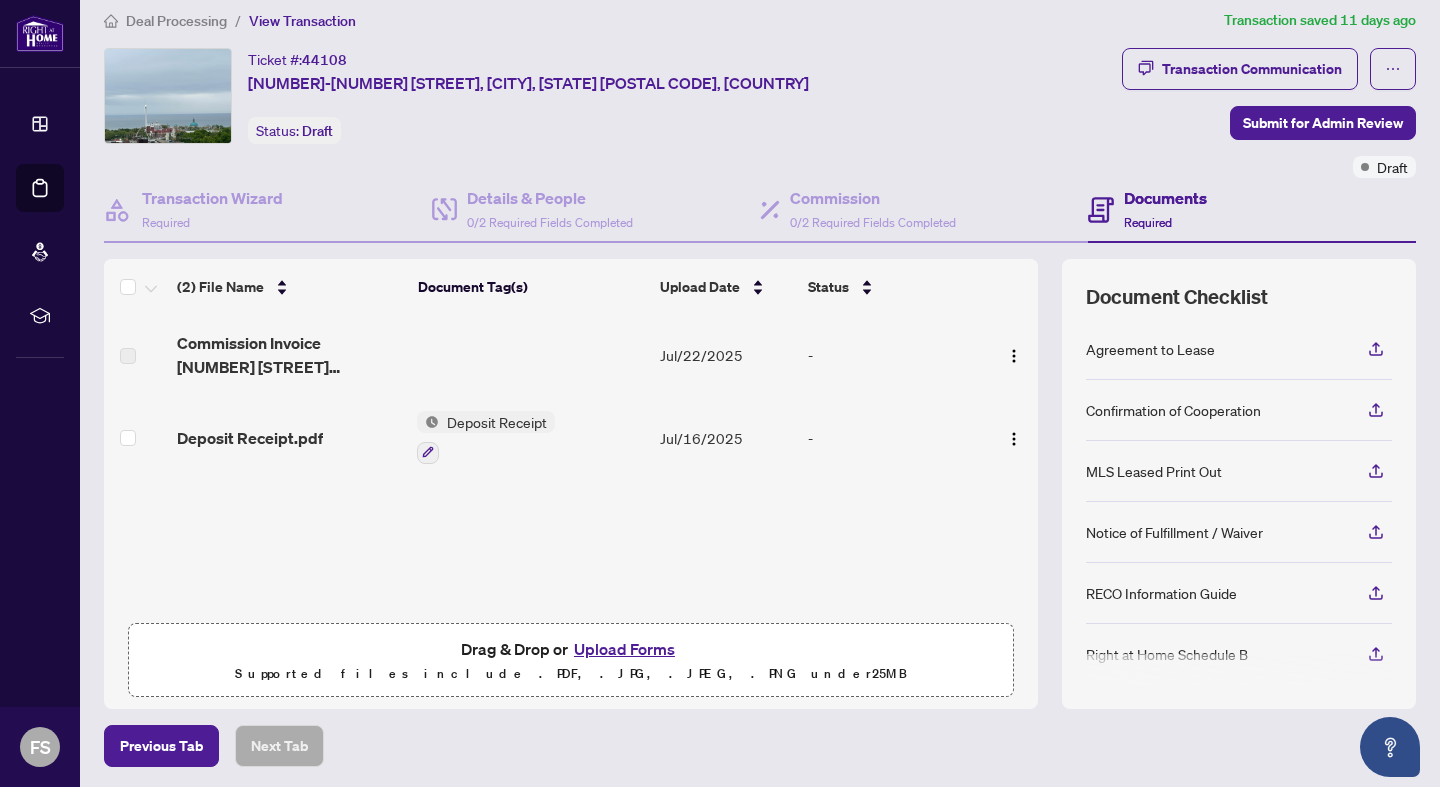 scroll, scrollTop: 14, scrollLeft: 0, axis: vertical 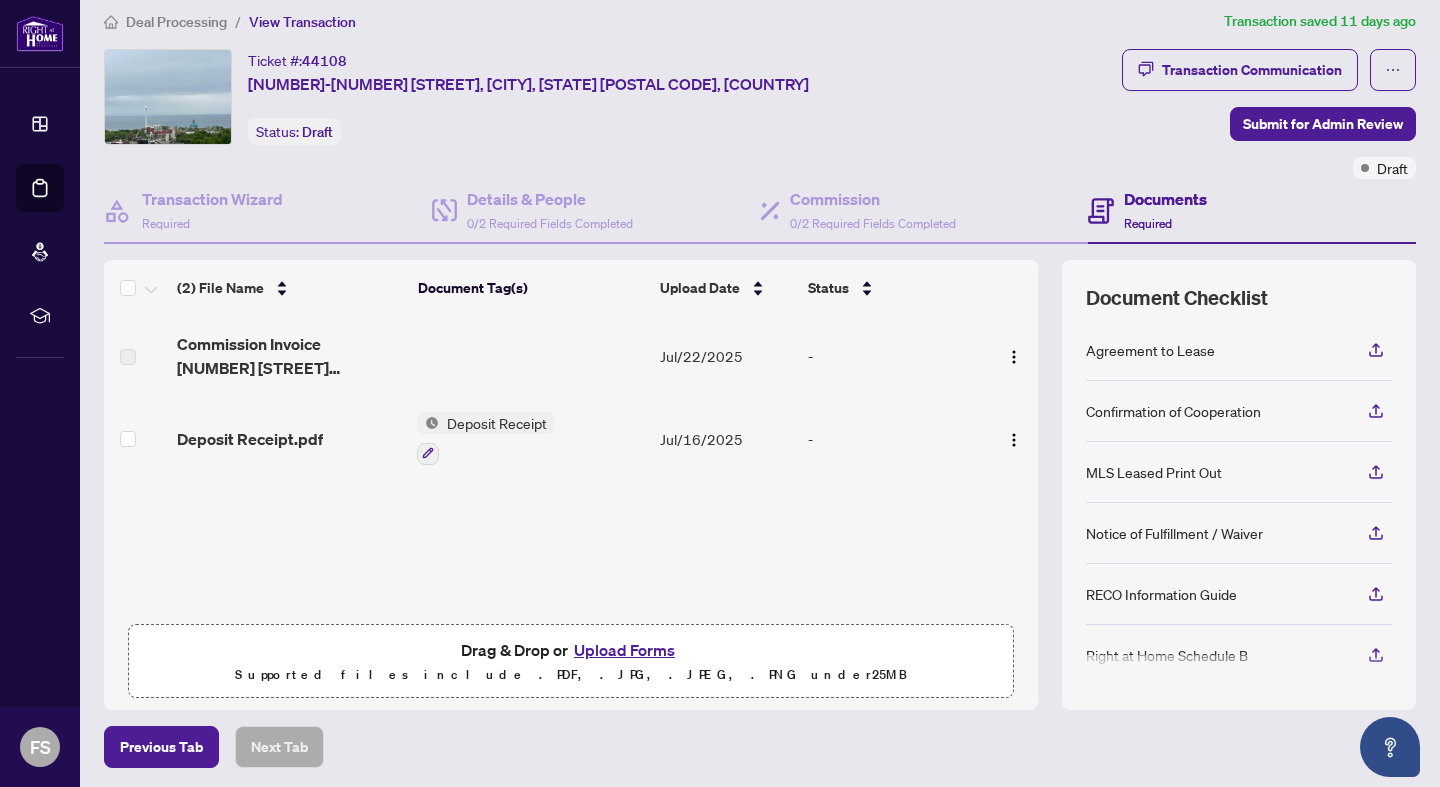 click on "Documents" at bounding box center (1165, 199) 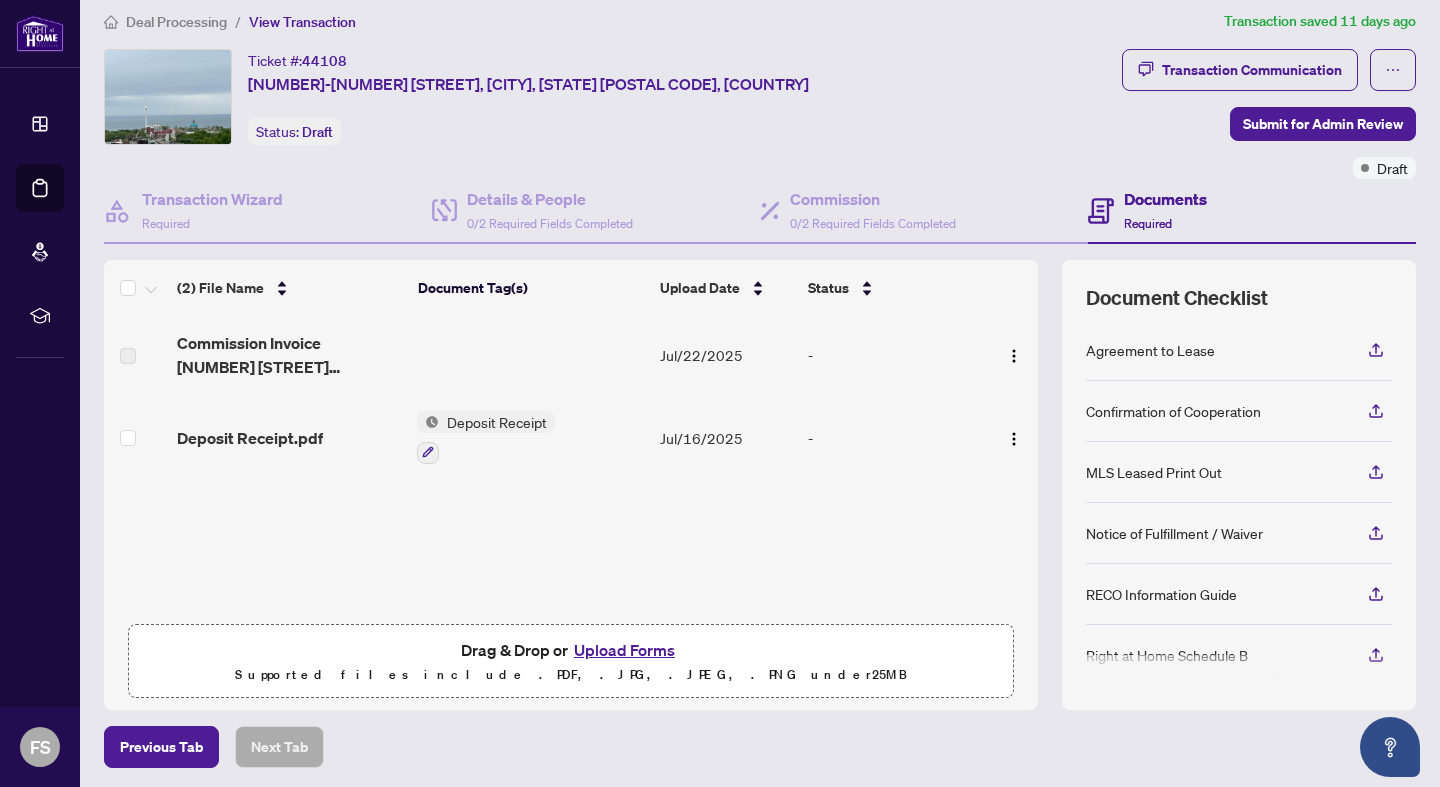 scroll, scrollTop: 0, scrollLeft: 0, axis: both 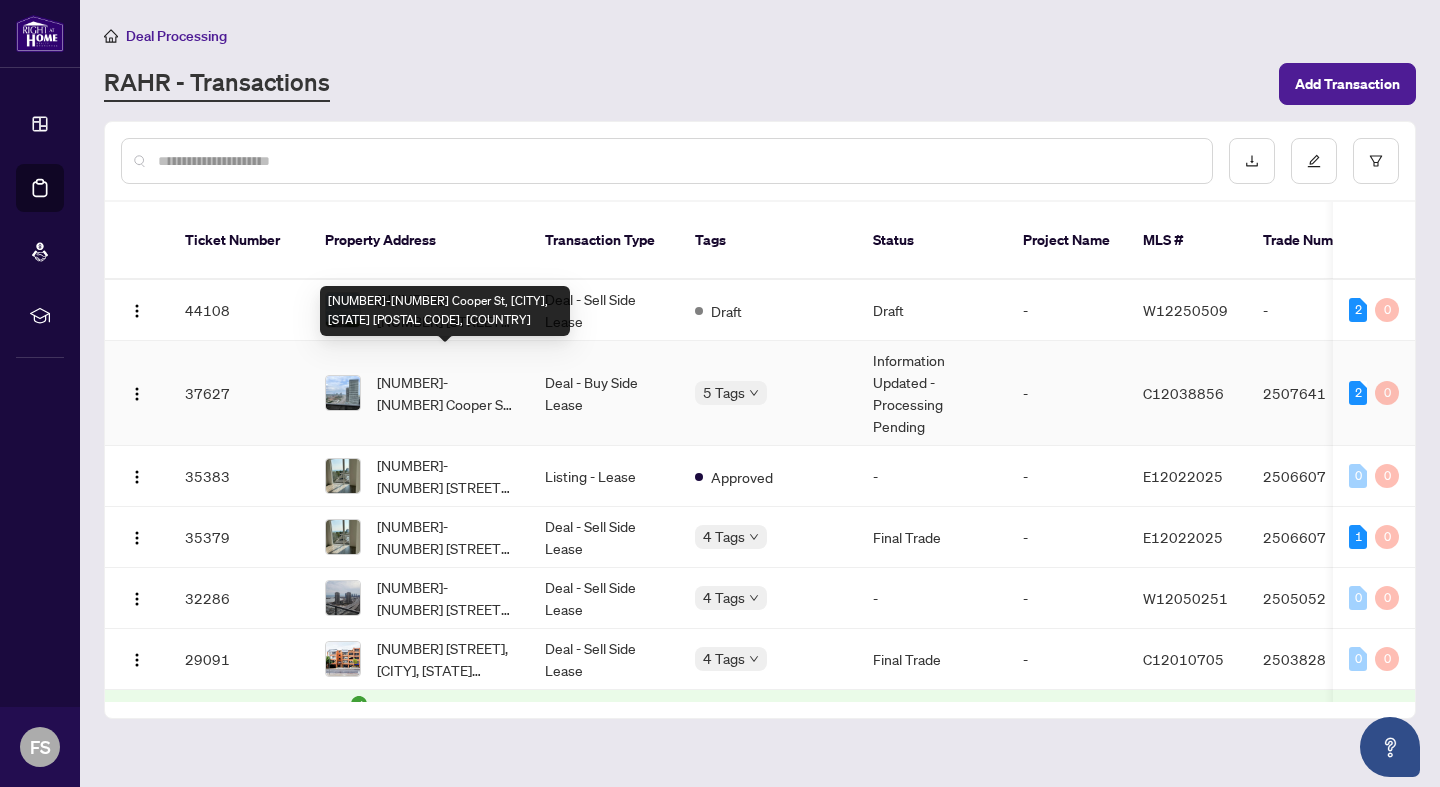 click on "[NUMBER]-[NUMBER] Cooper St, [CITY], [STATE] [POSTAL CODE], [COUNTRY]" at bounding box center (445, 393) 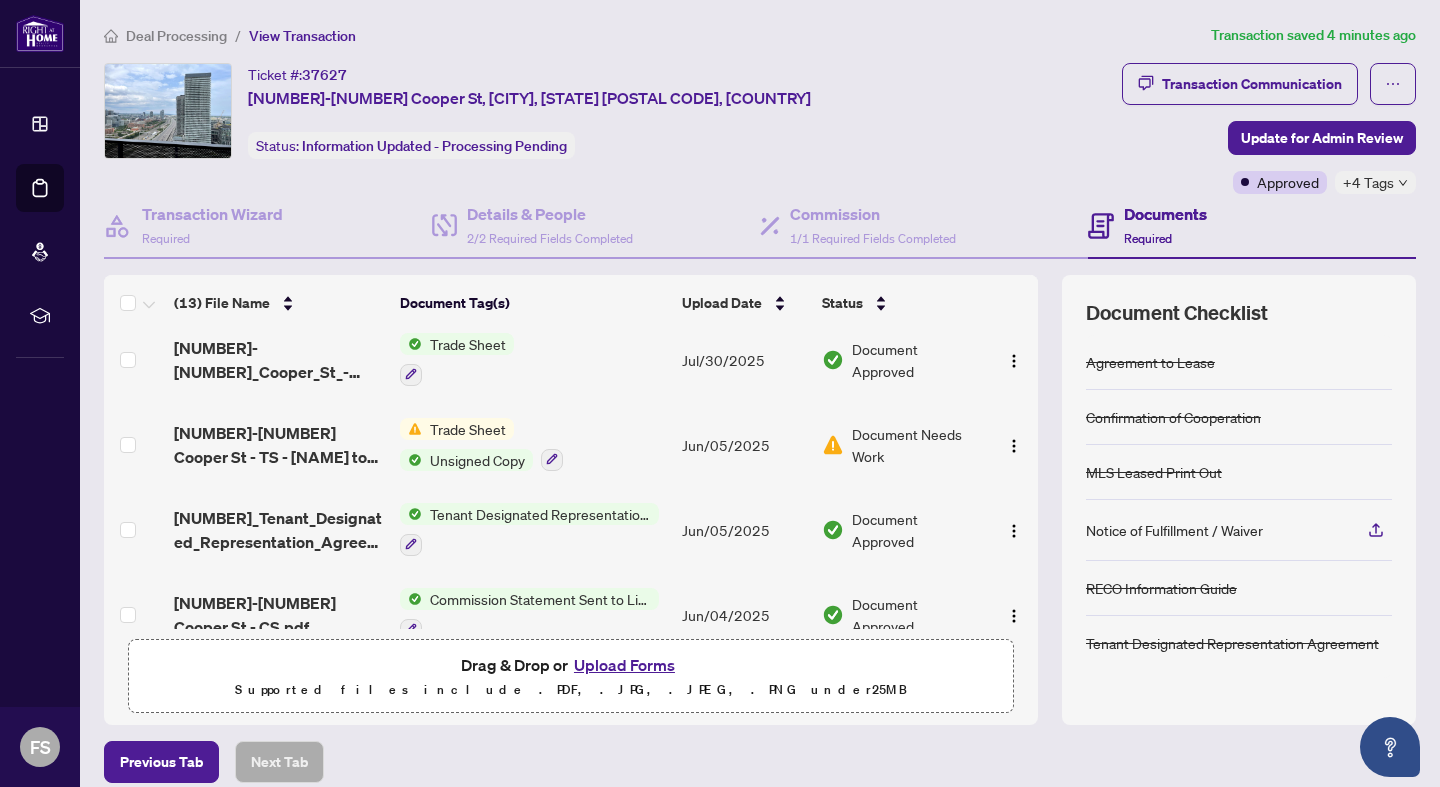 scroll, scrollTop: 177, scrollLeft: 0, axis: vertical 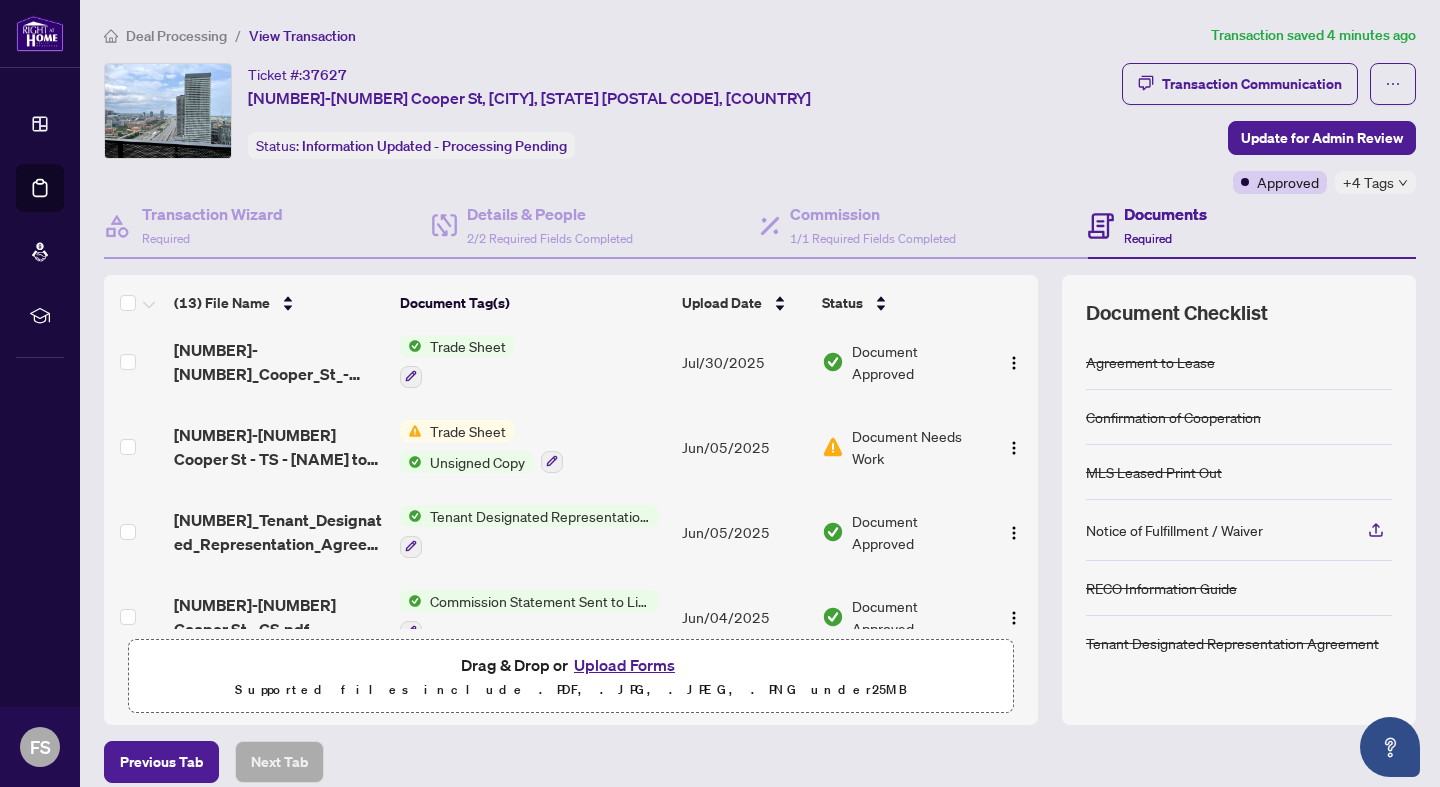 click on "Tenant Designated Representation Agreement" at bounding box center [540, 516] 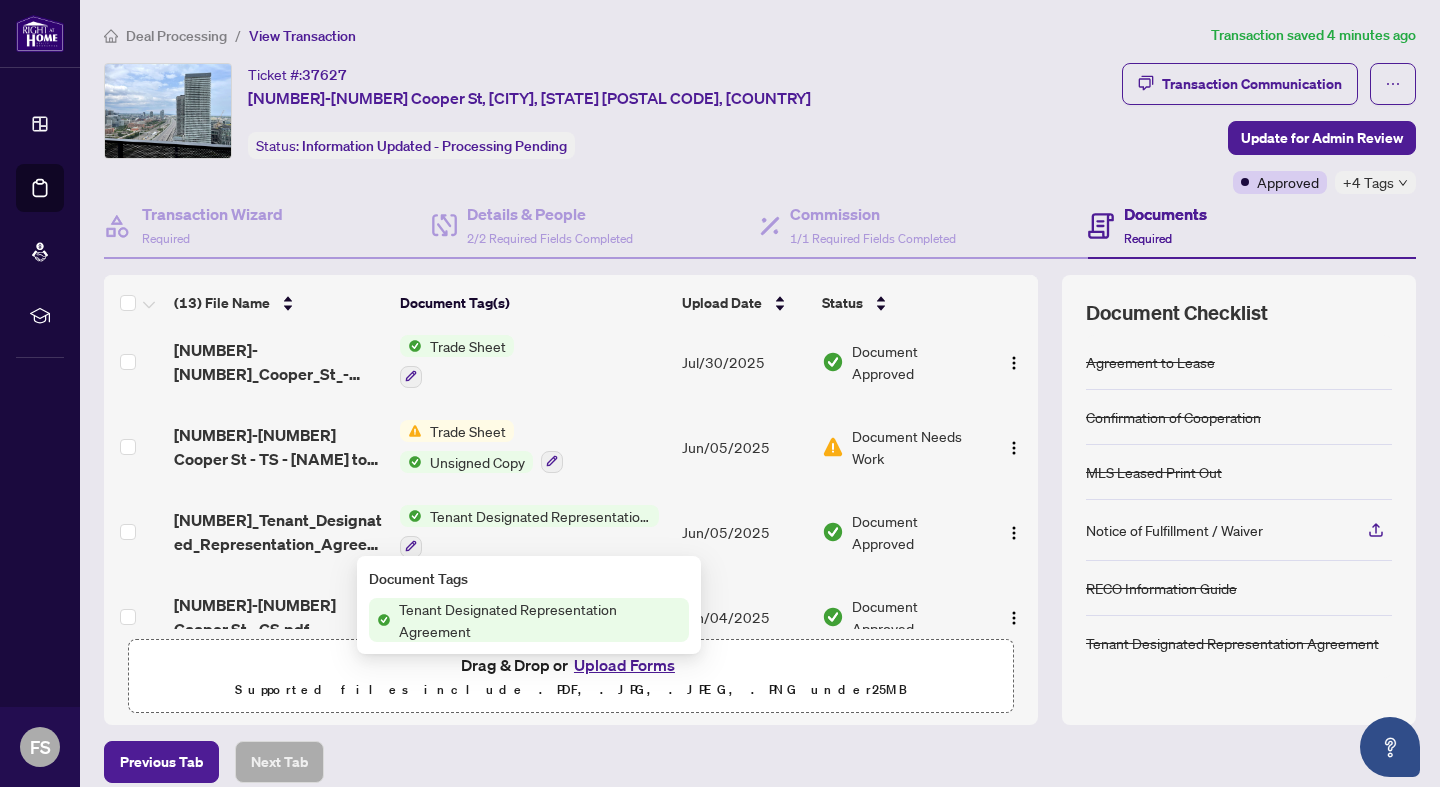 click on "Tenant Designated Representation Agreement" at bounding box center [540, 620] 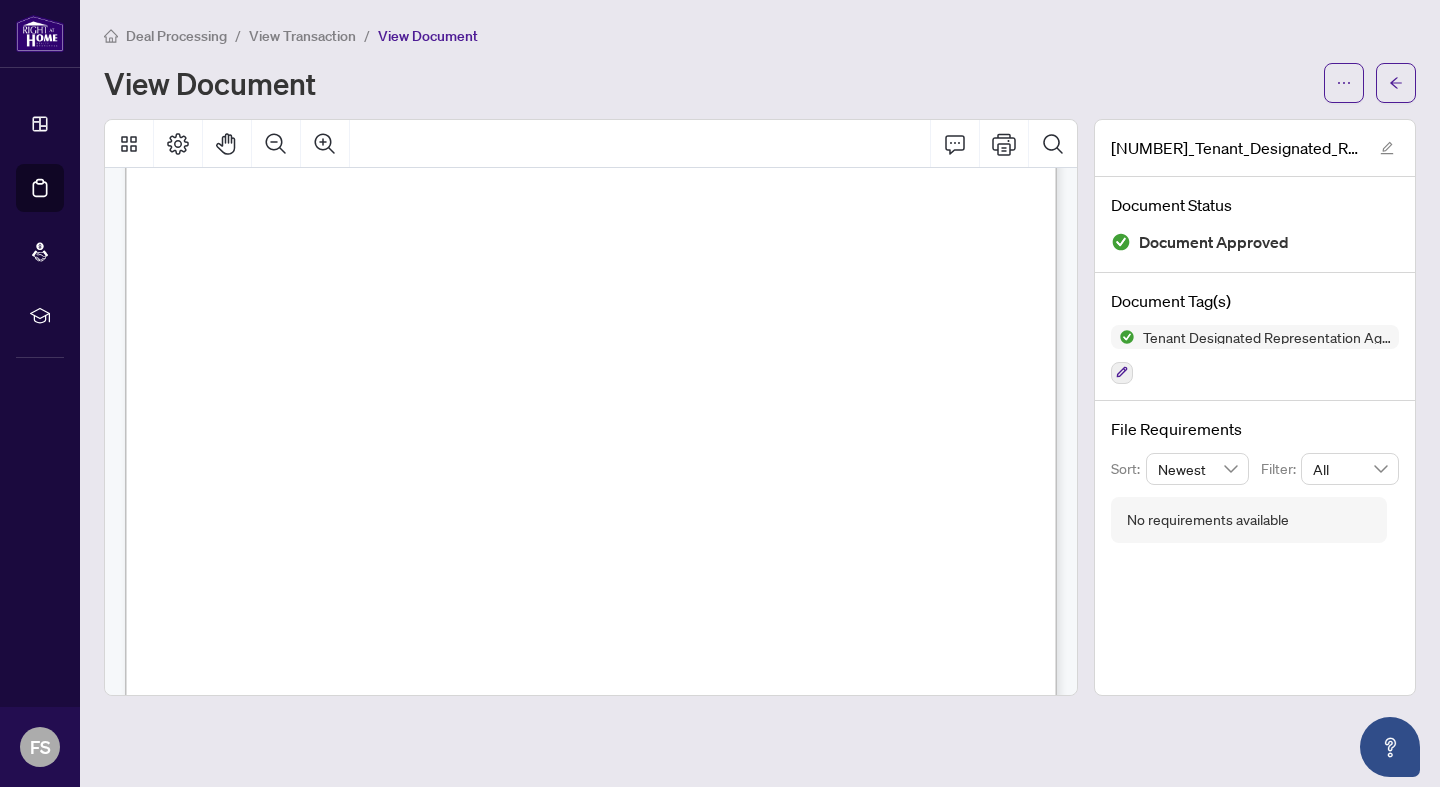 scroll, scrollTop: 5665, scrollLeft: 0, axis: vertical 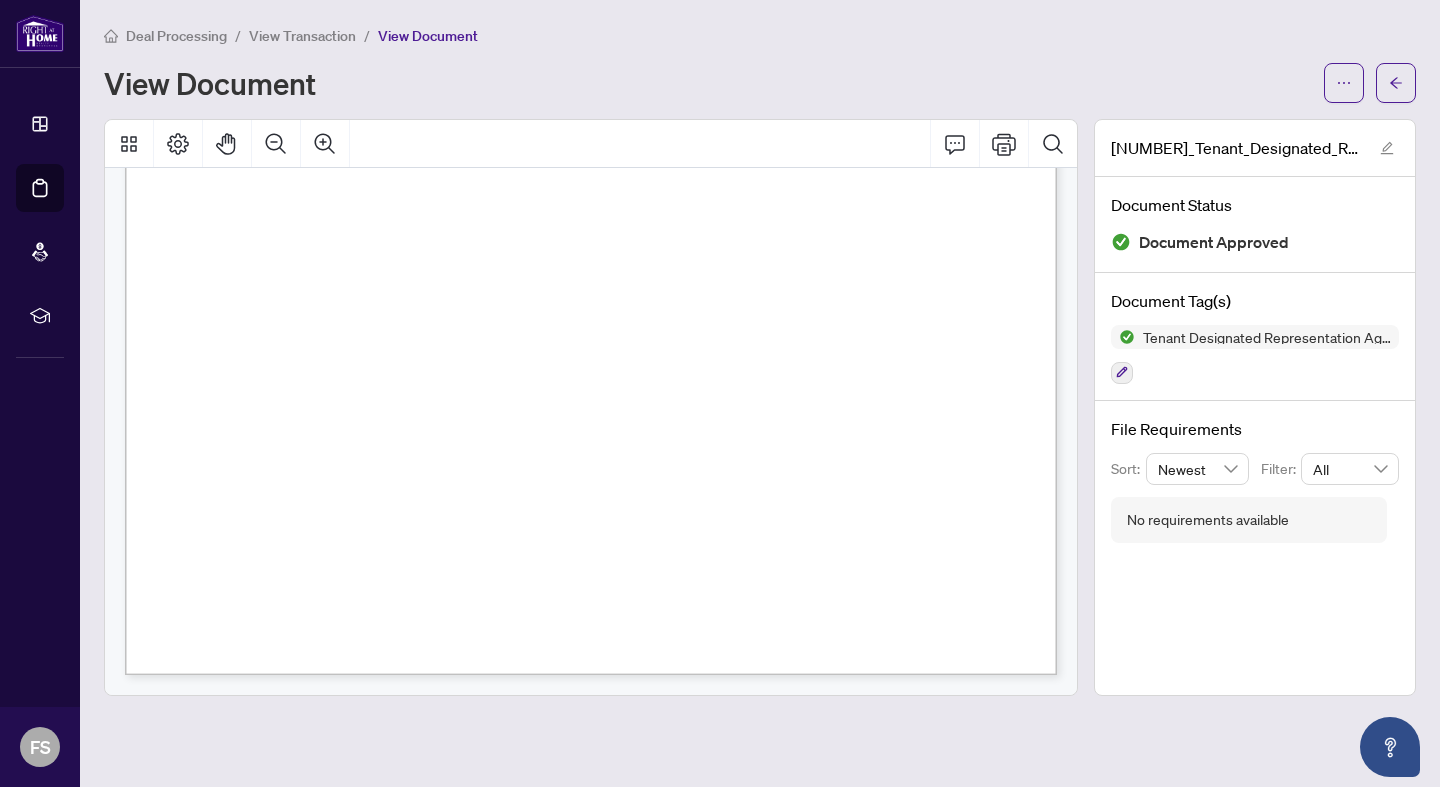 click on "Deal Processing / View Transaction / View Document View Document" at bounding box center [760, 63] 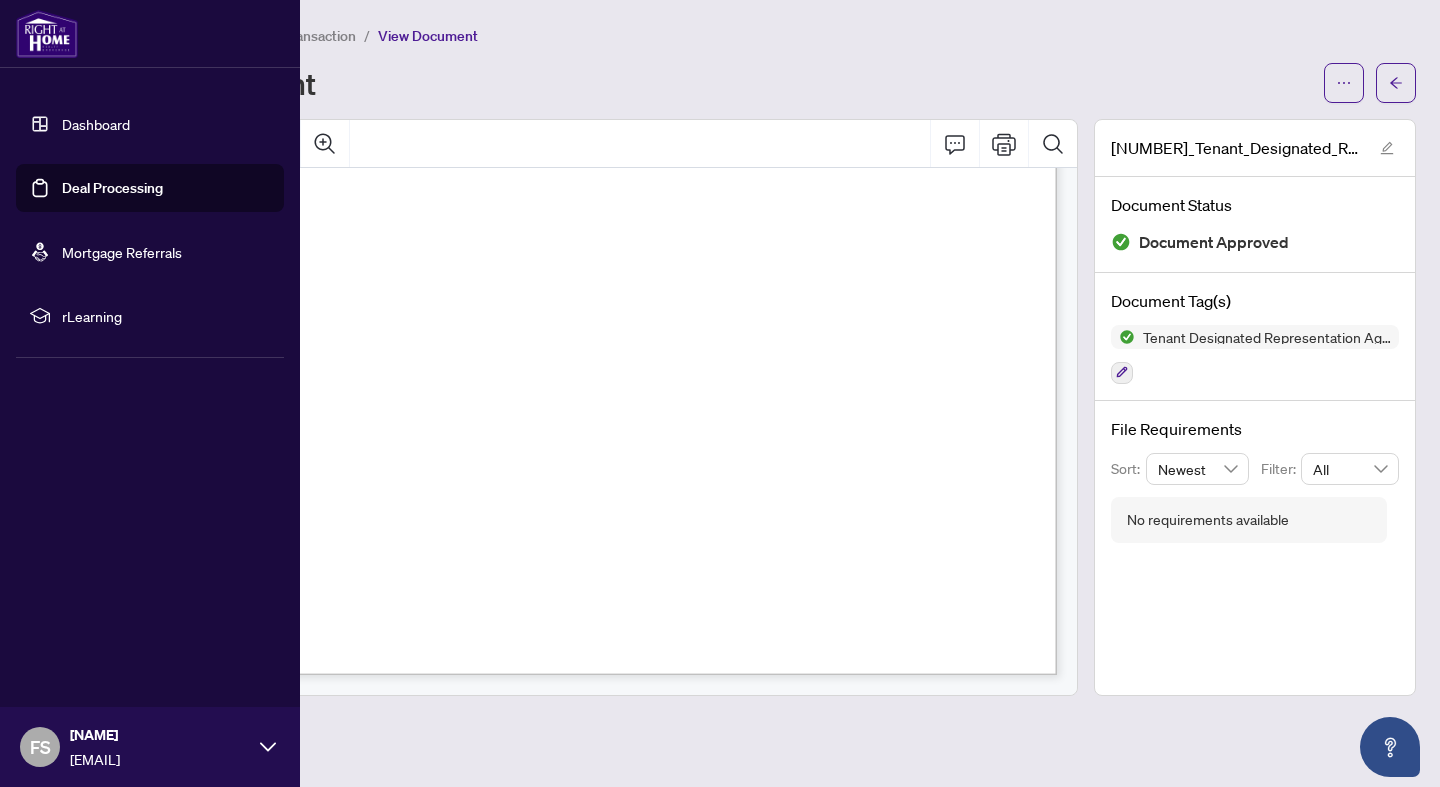 click on "Deal Processing" at bounding box center (112, 188) 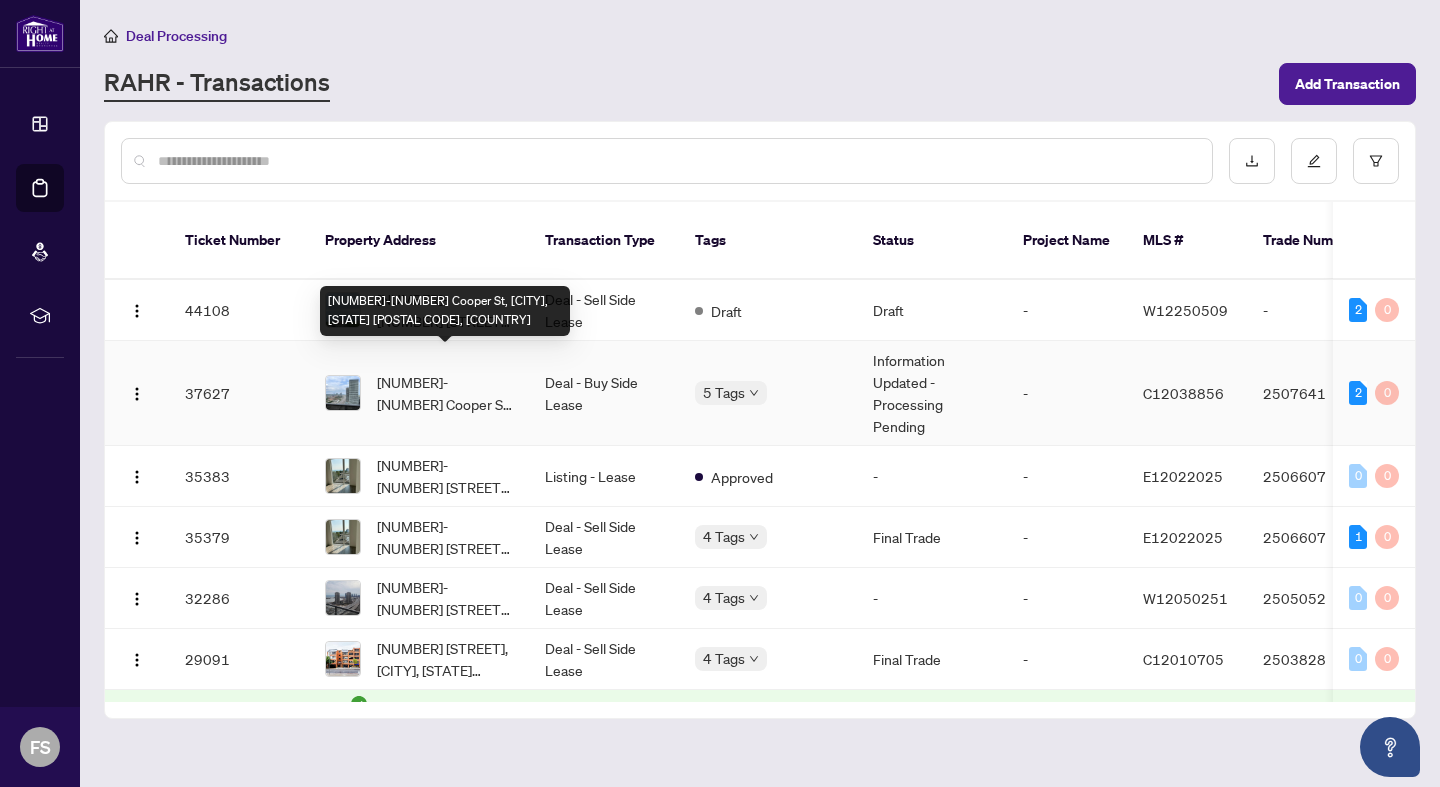 click on "[NUMBER]-[NUMBER] Cooper St, [CITY], [STATE] [POSTAL CODE], [COUNTRY]" at bounding box center [445, 393] 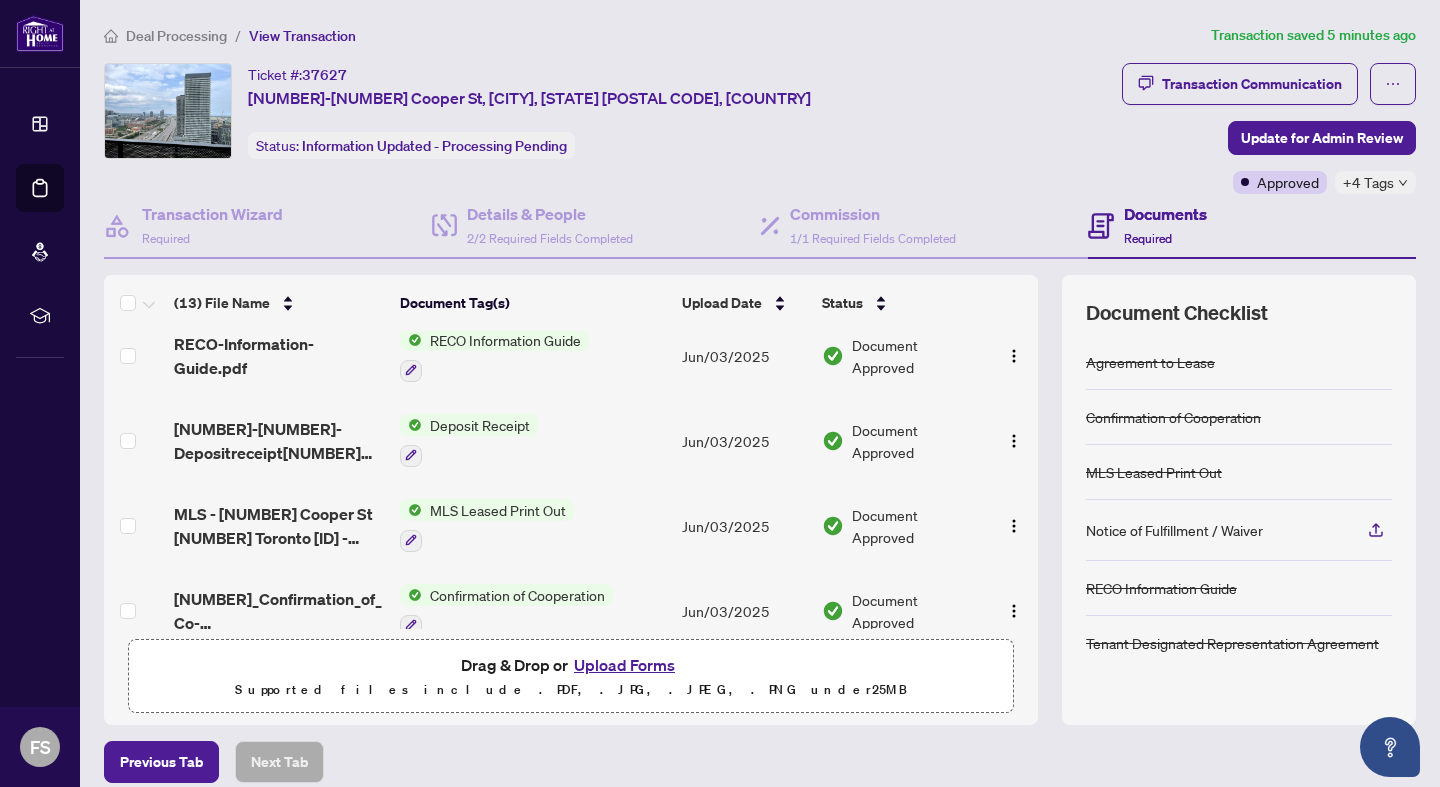 scroll, scrollTop: 787, scrollLeft: 0, axis: vertical 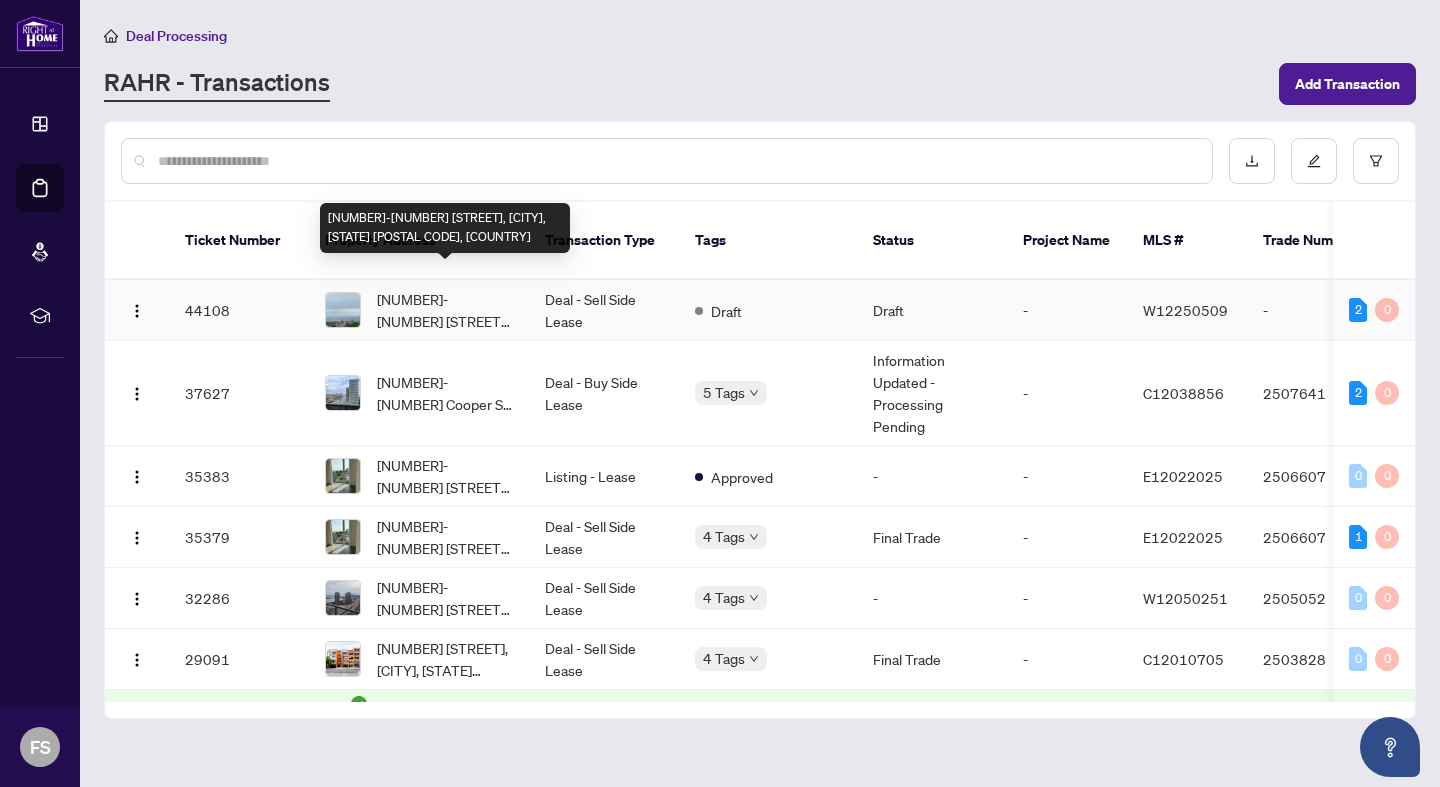 click on "[NUMBER]-[NUMBER] [STREET], [CITY], [STATE] [POSTAL CODE], [COUNTRY]" at bounding box center [445, 310] 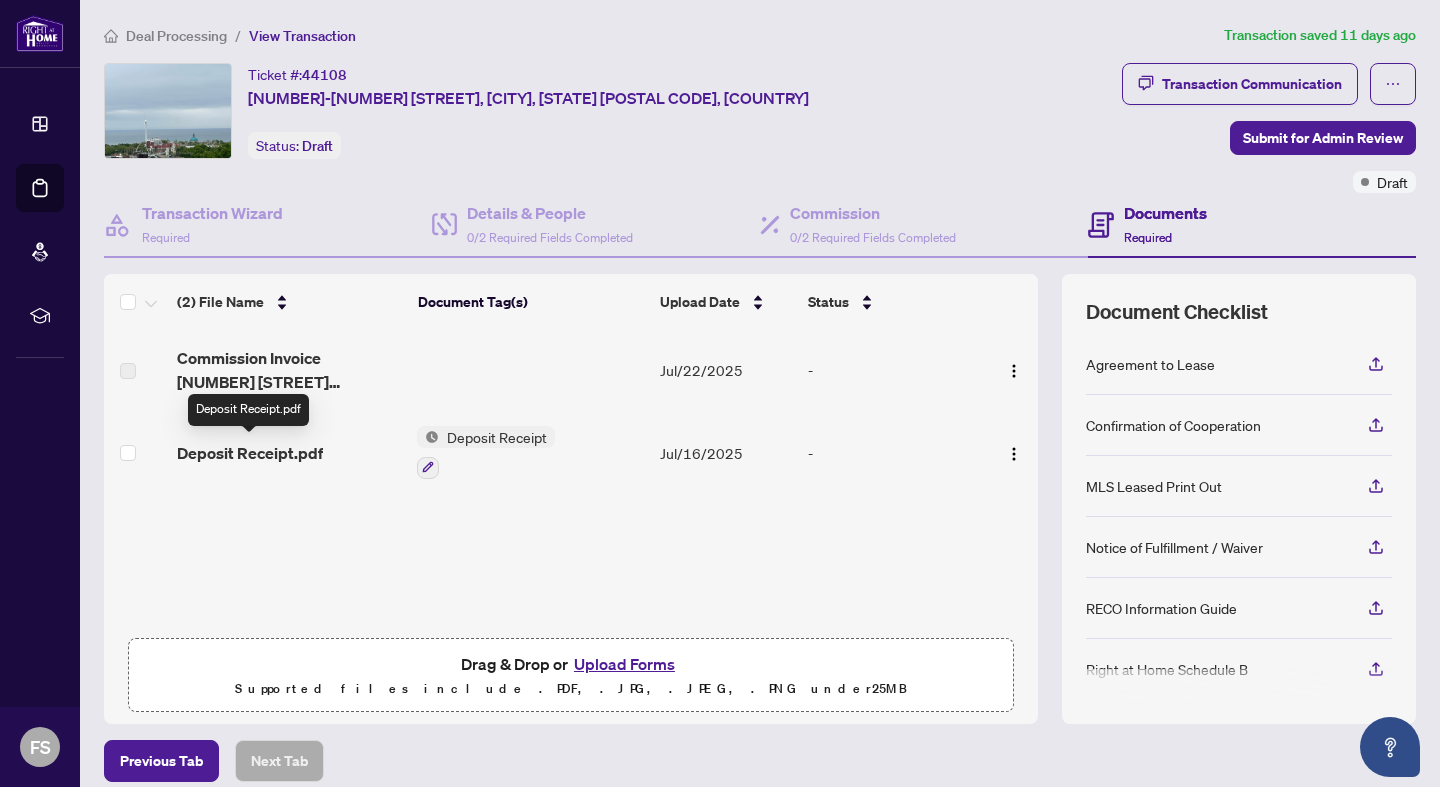 click on "Deposit Receipt.pdf" at bounding box center (250, 453) 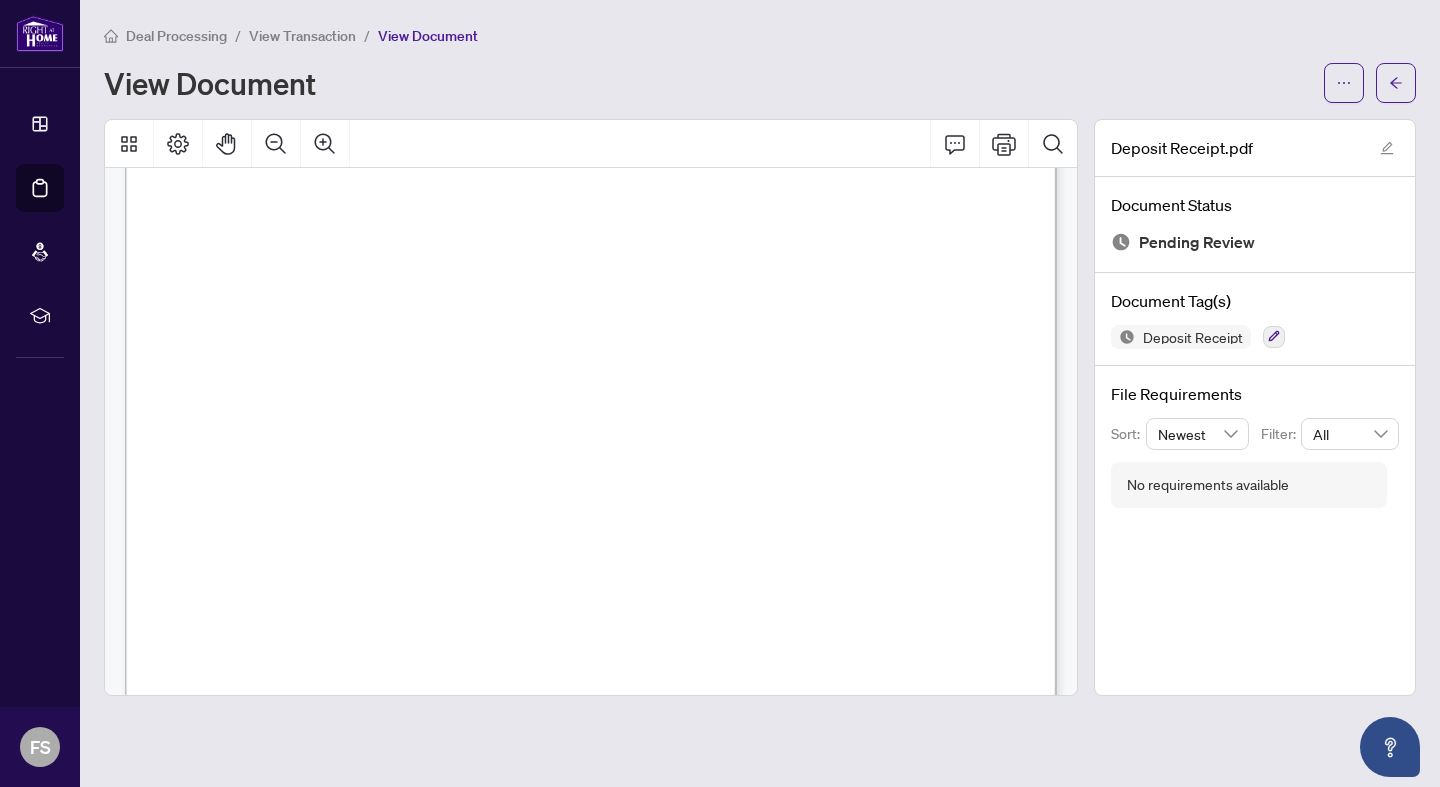 scroll, scrollTop: 718, scrollLeft: 0, axis: vertical 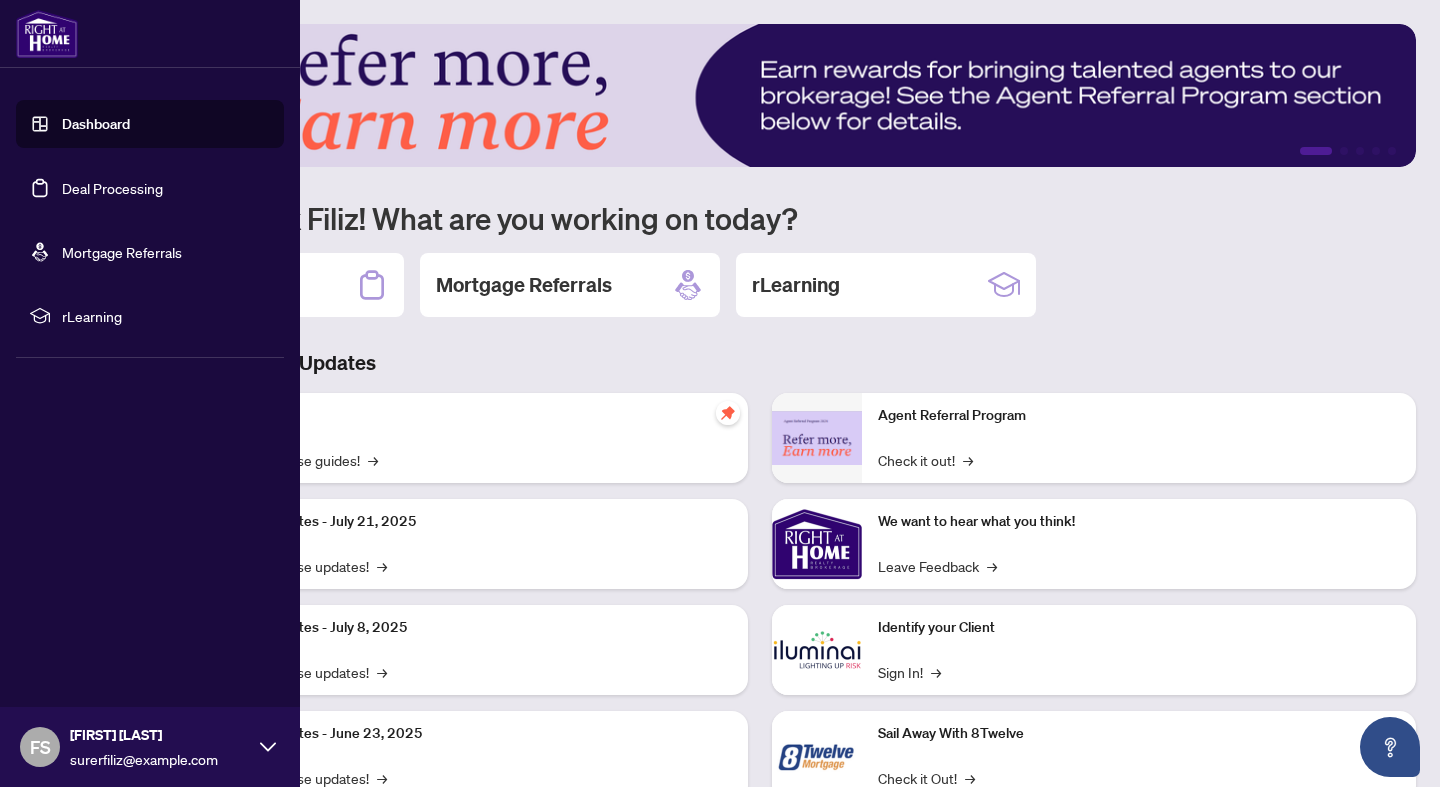 click on "Dashboard" at bounding box center [96, 124] 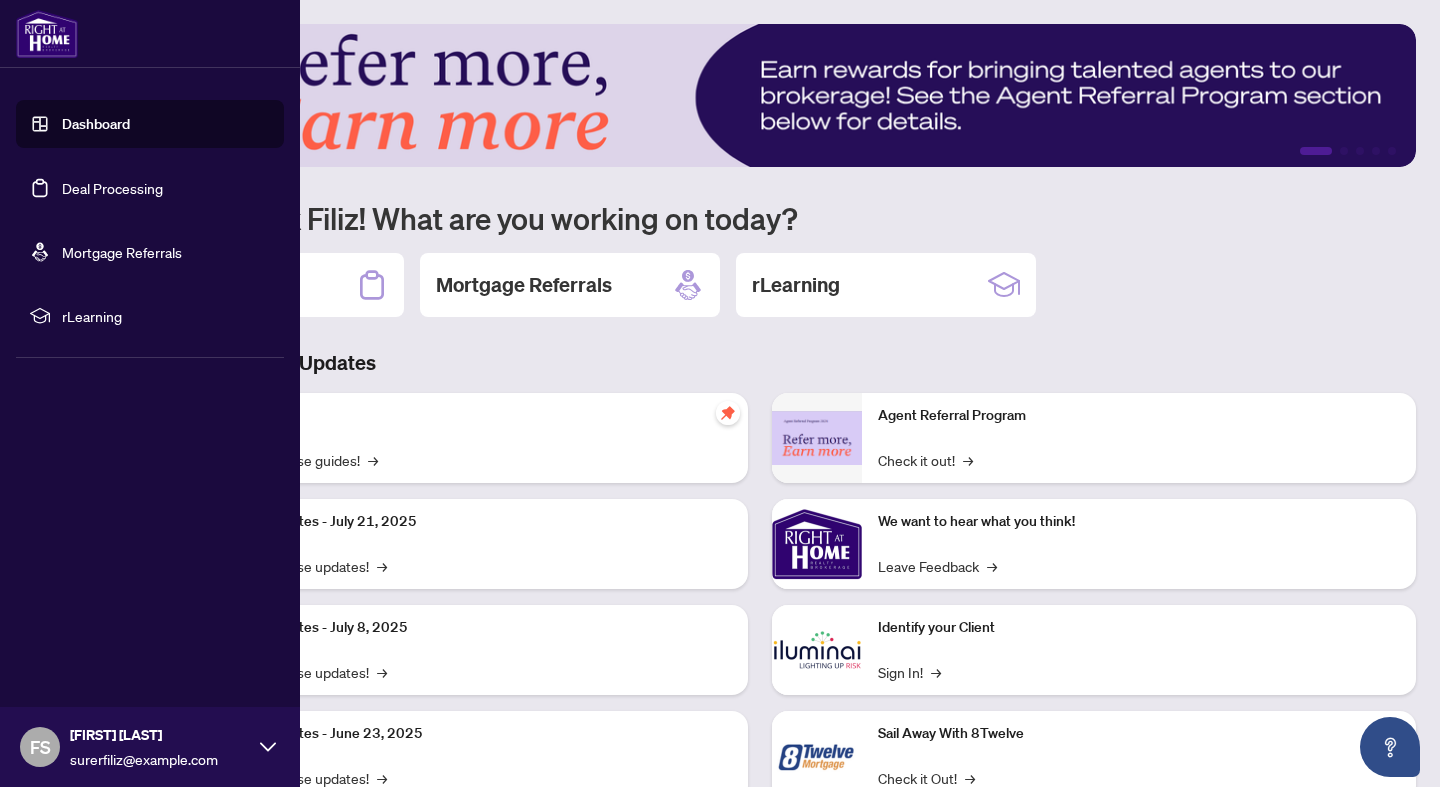 click on "Deal Processing" at bounding box center [112, 188] 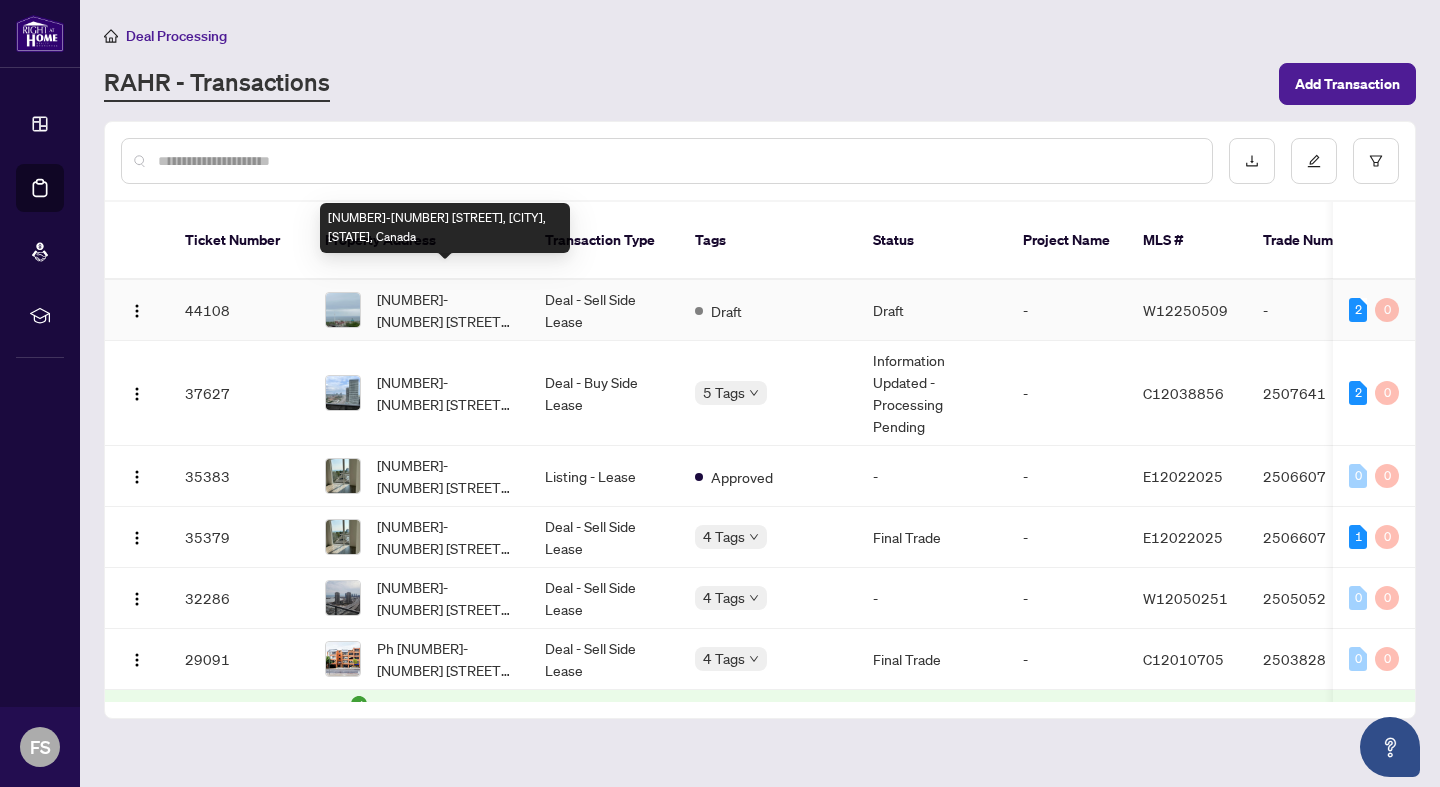 click on "[NUMBER]-[NUMBER] [STREET], [CITY], [STATE] [POSTAL CODE], [COUNTRY]" at bounding box center [445, 310] 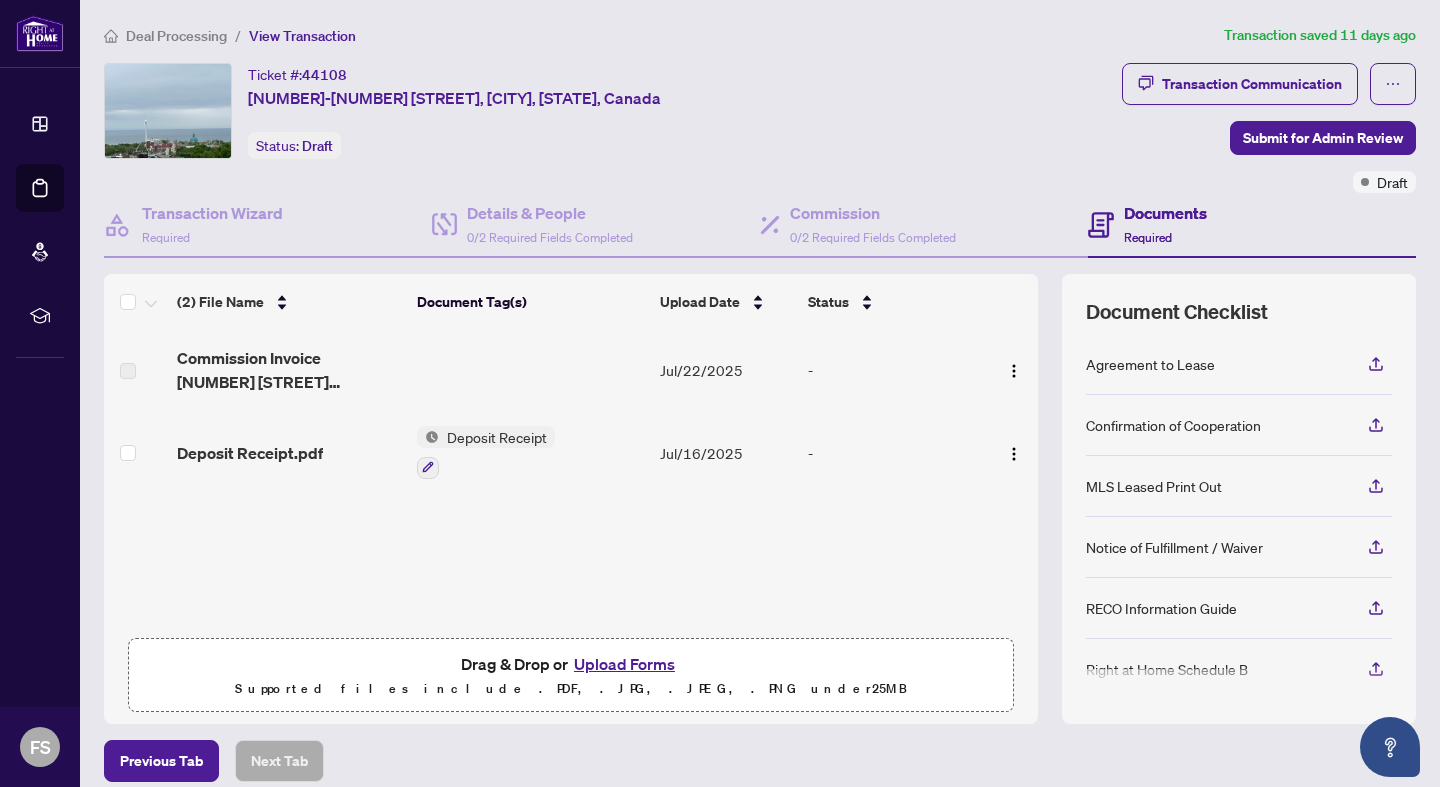click on "Agreement to Lease" at bounding box center [1150, 364] 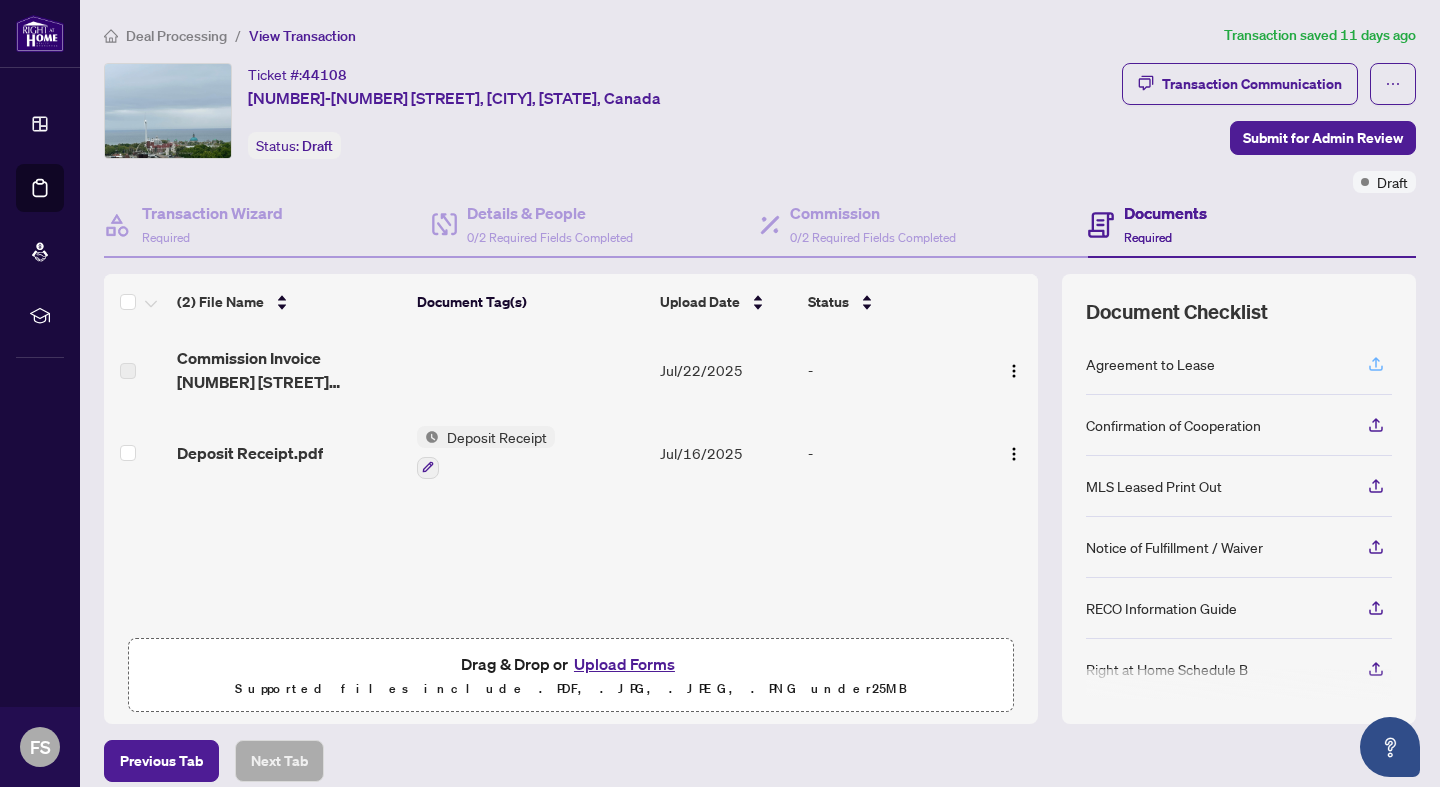 click 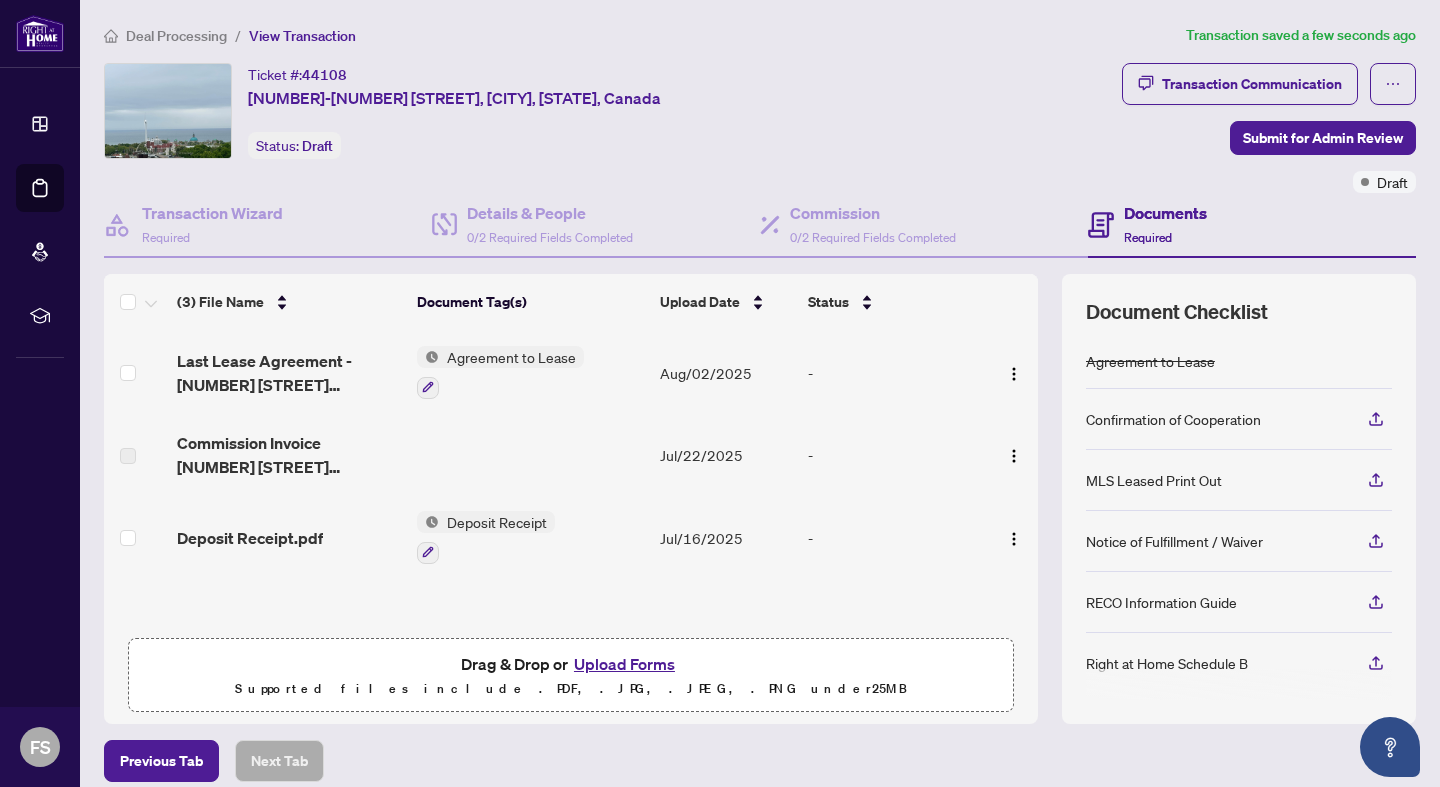 click on "Upload Forms" at bounding box center (624, 664) 